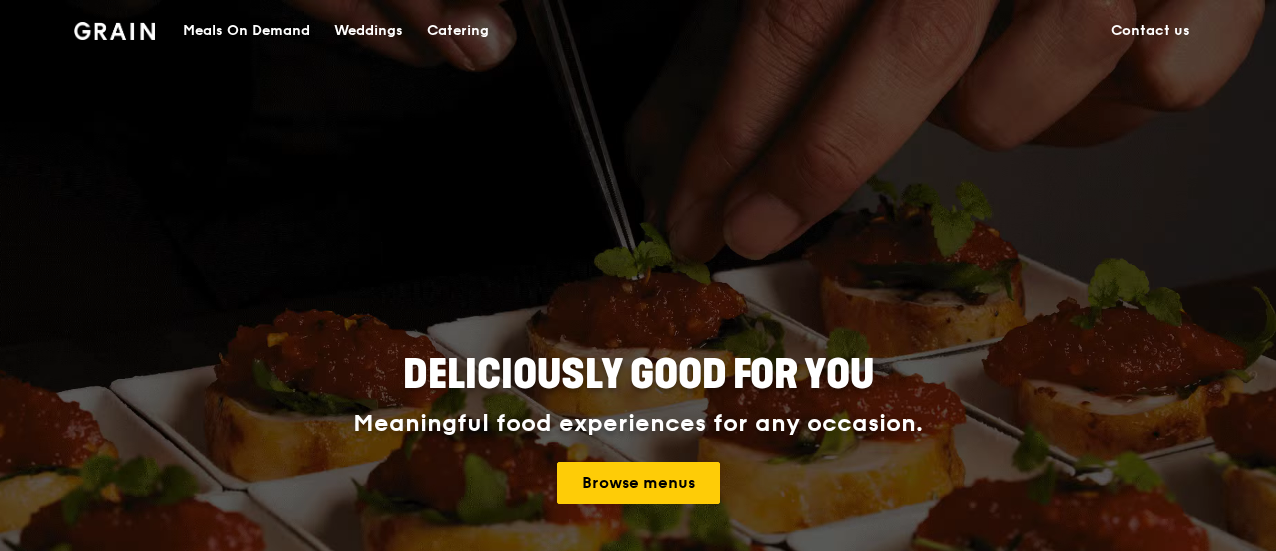 scroll, scrollTop: 0, scrollLeft: 0, axis: both 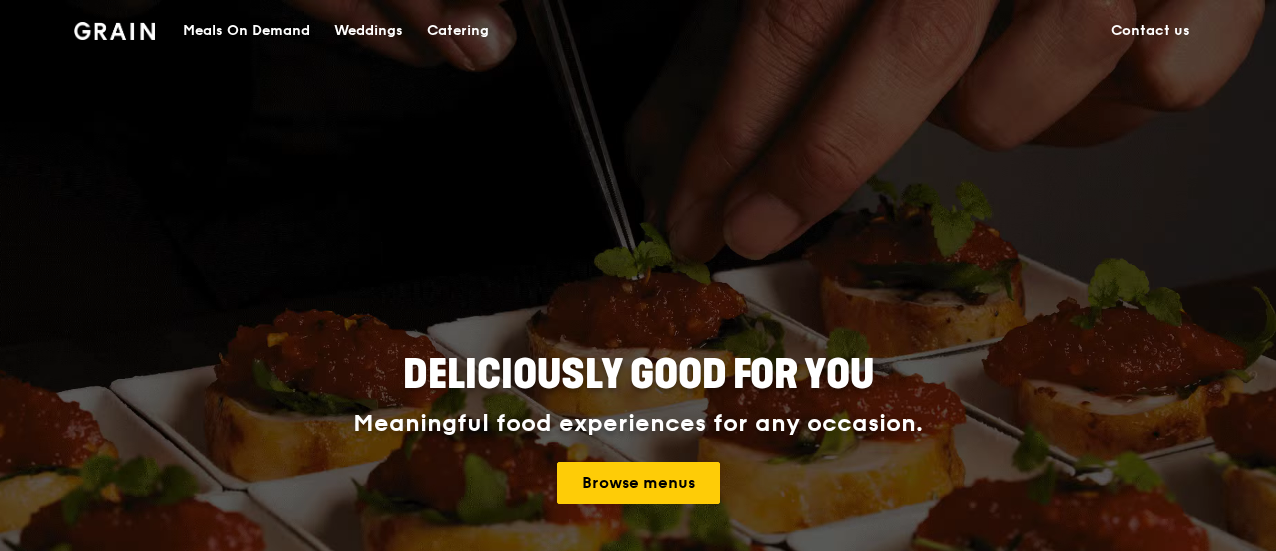 click on "Catering" at bounding box center [458, 31] 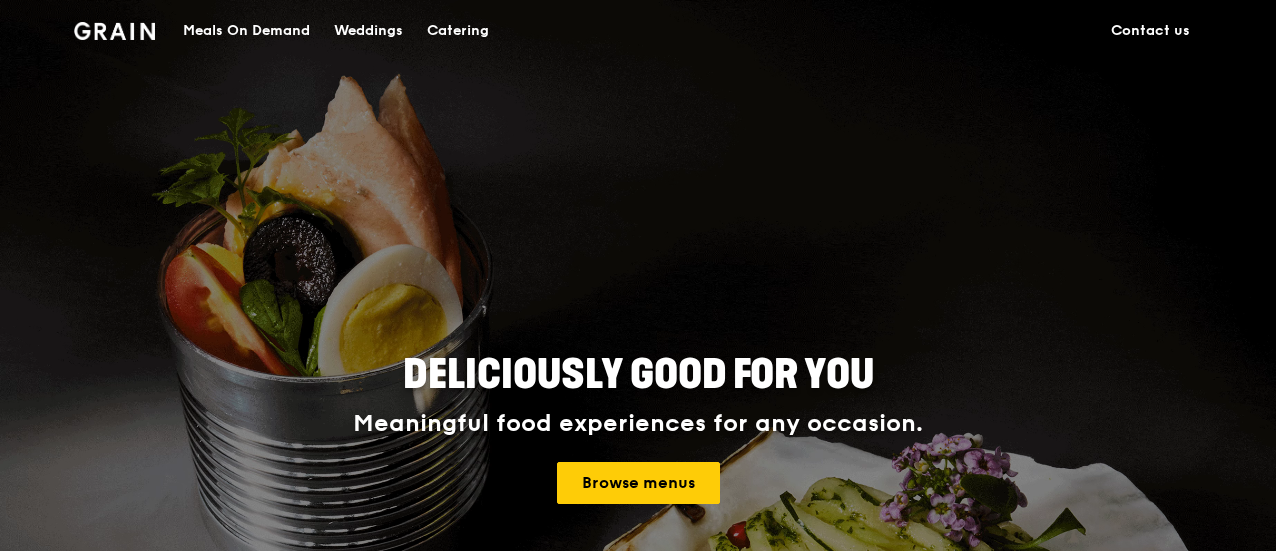 click on "Meals On Demand" at bounding box center (246, 31) 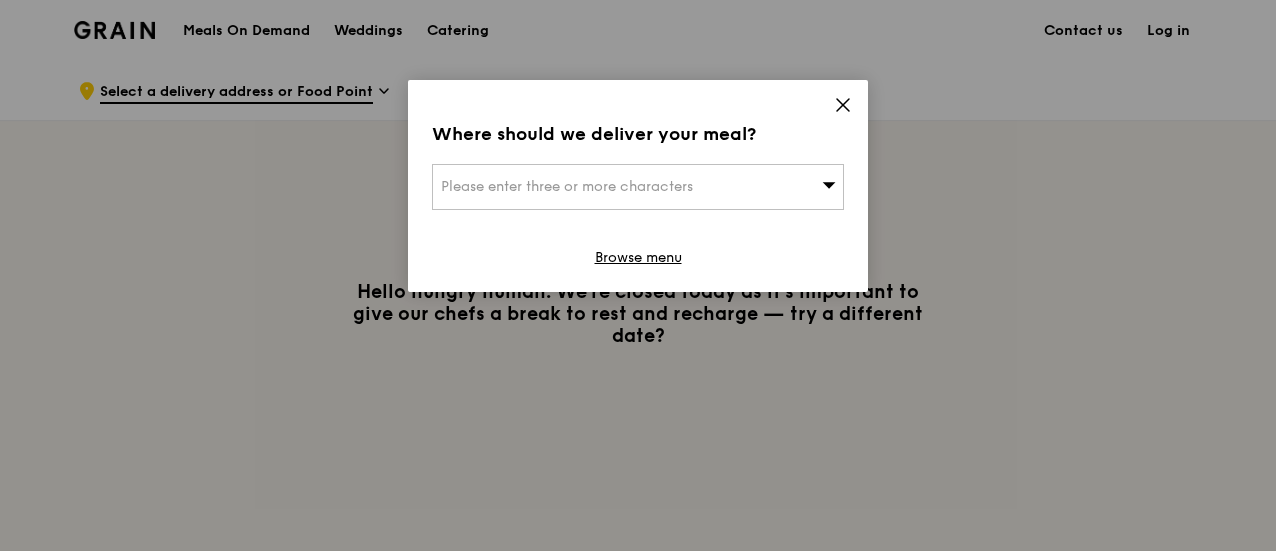 click on "Please enter three or more characters" at bounding box center (638, 187) 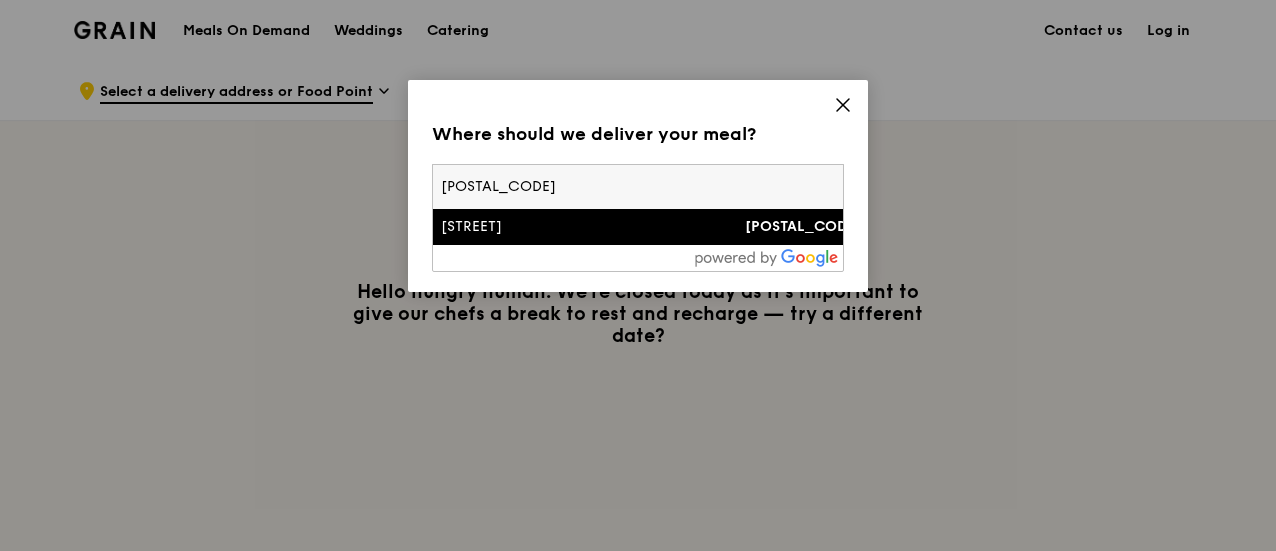type on "[POSTAL_CODE]" 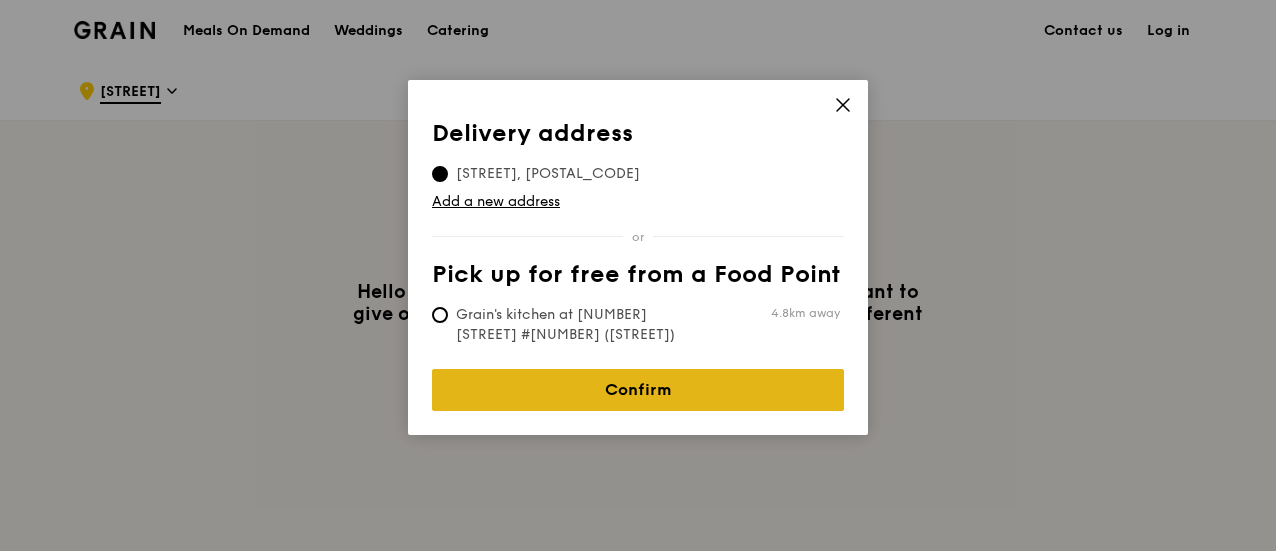 click on "Confirm" at bounding box center (638, 390) 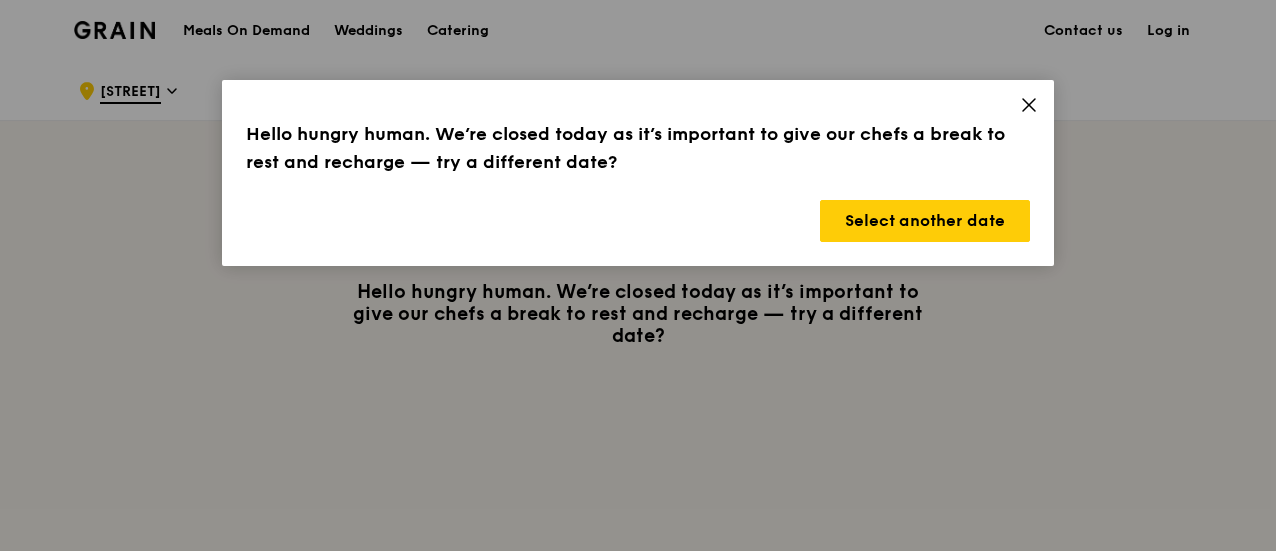 click 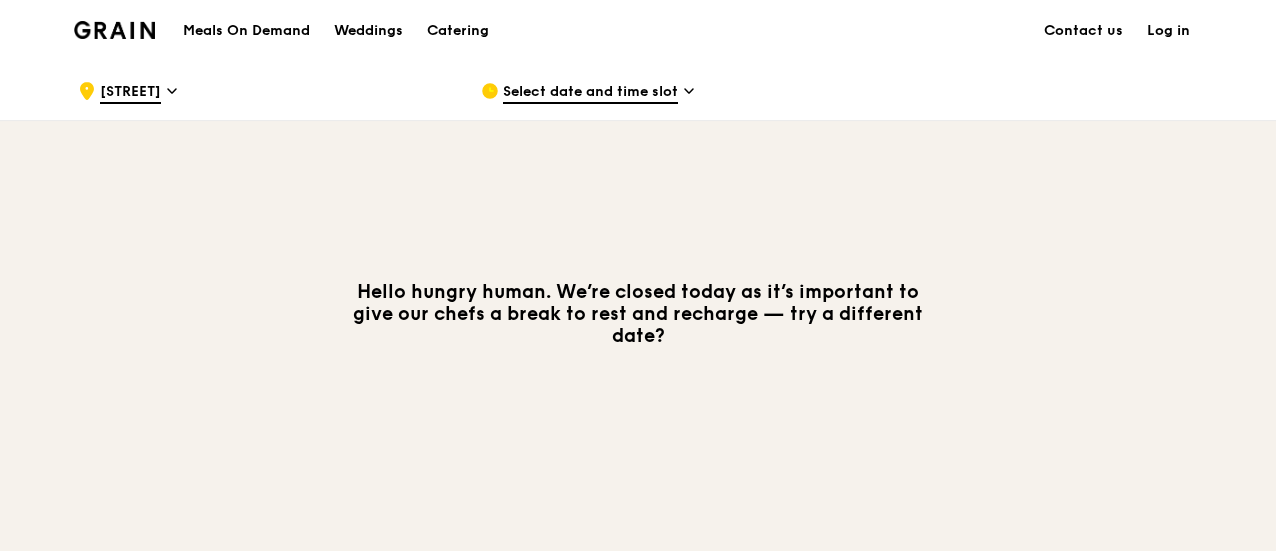 click on "Select date and time slot" at bounding box center (590, 93) 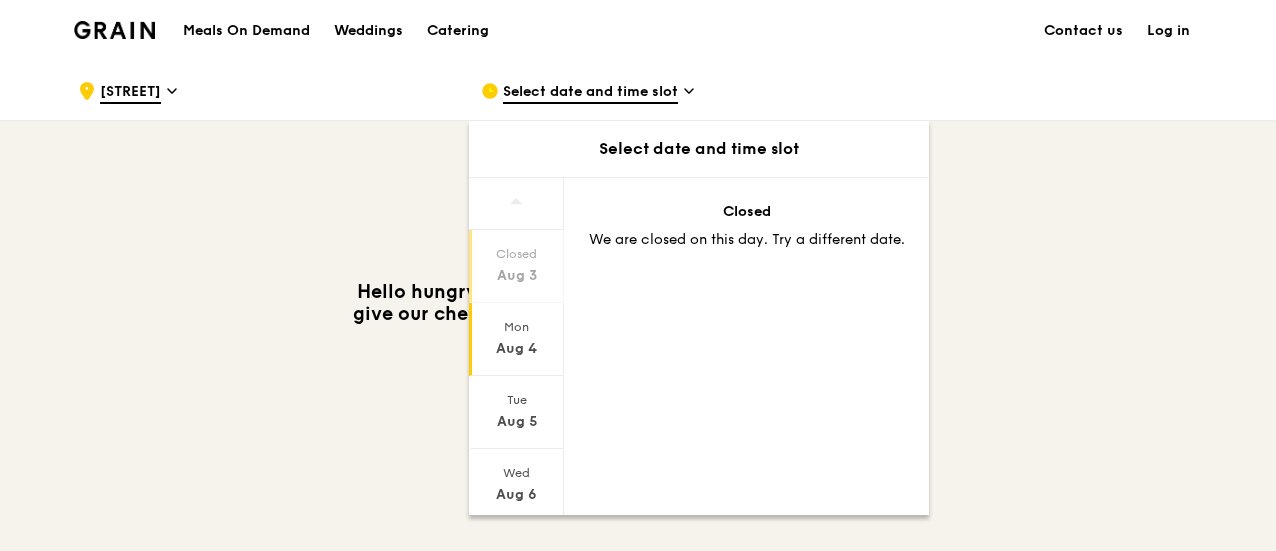 click on "Mon
Aug 4" at bounding box center [516, 339] 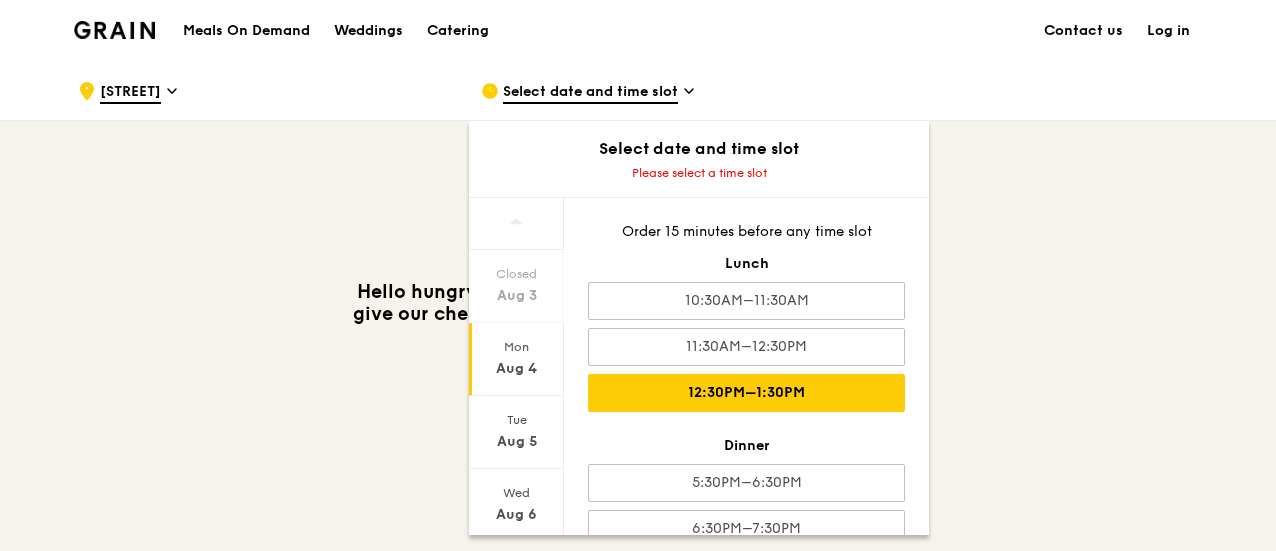 click on "12:30PM–1:30PM" at bounding box center (746, 393) 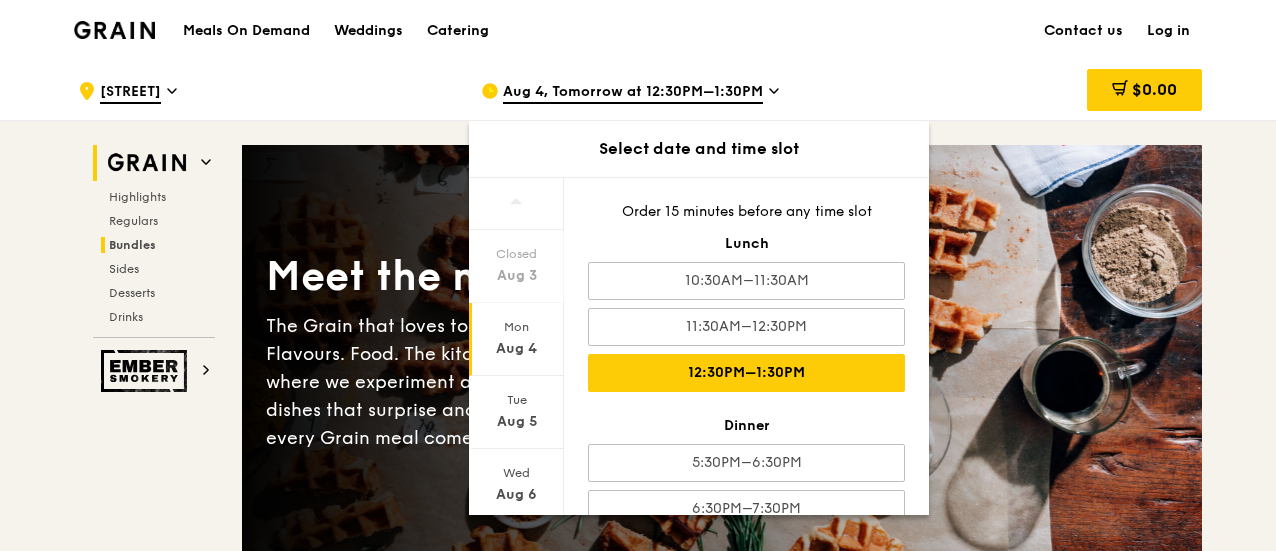 click on "Bundles" at bounding box center [132, 245] 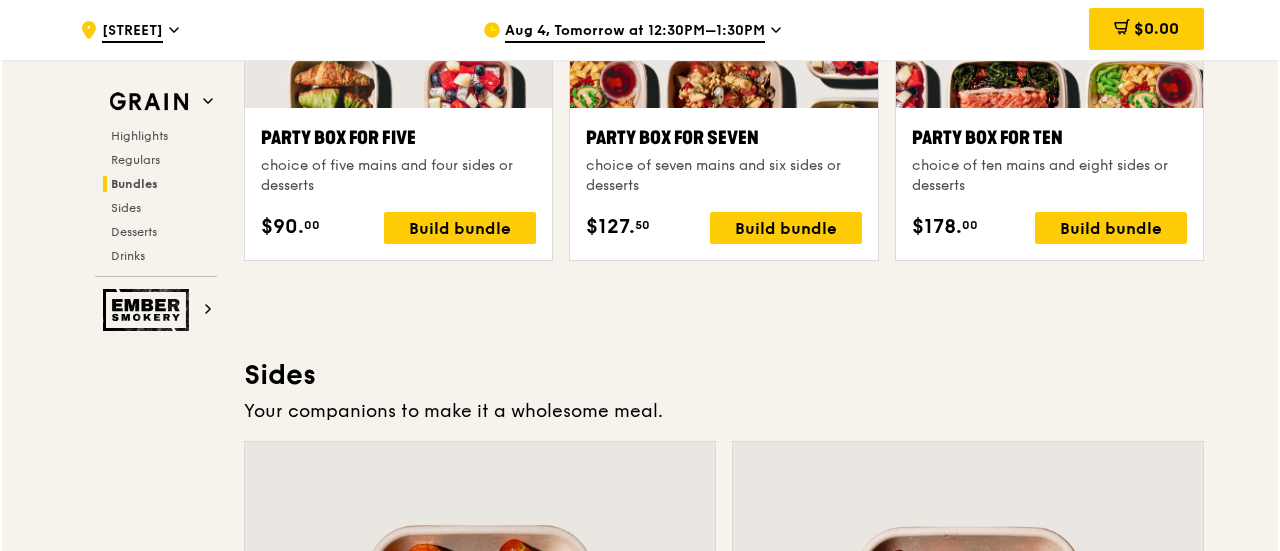 scroll, scrollTop: 4176, scrollLeft: 0, axis: vertical 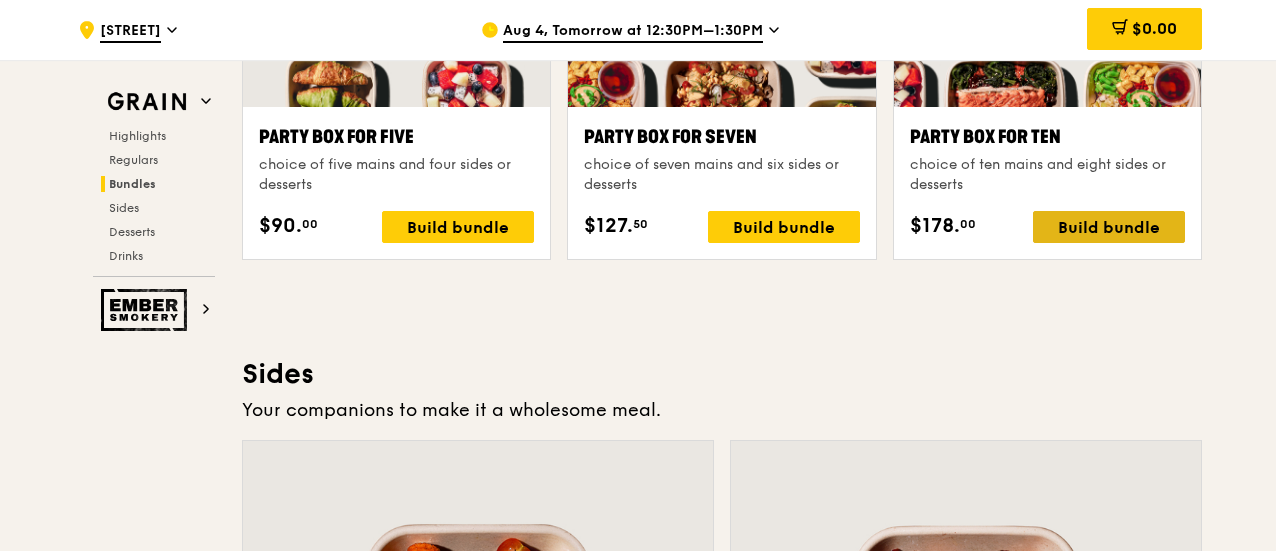 click on "Build bundle" at bounding box center (1109, 227) 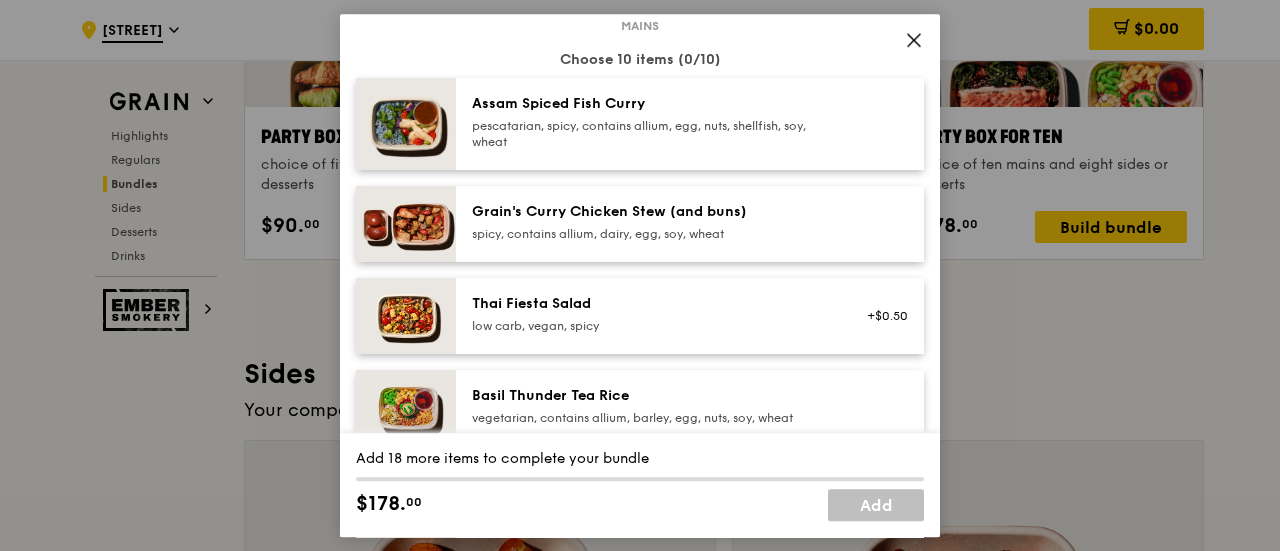 scroll, scrollTop: 100, scrollLeft: 0, axis: vertical 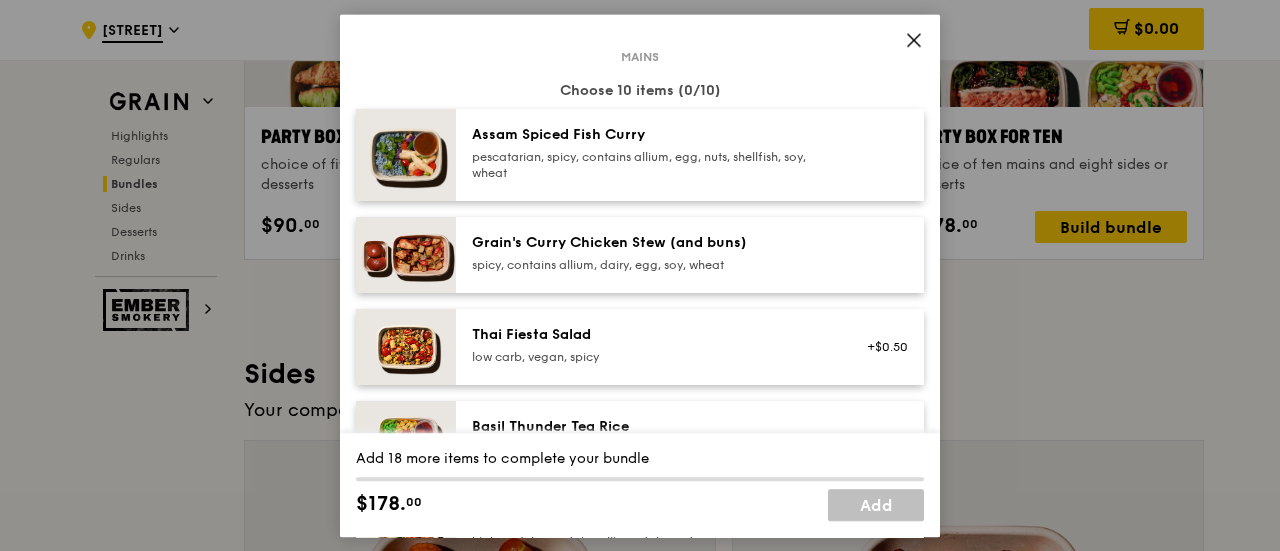 click on "pescatarian, spicy, contains allium, egg, nuts, shellfish, soy, wheat" at bounding box center [651, 165] 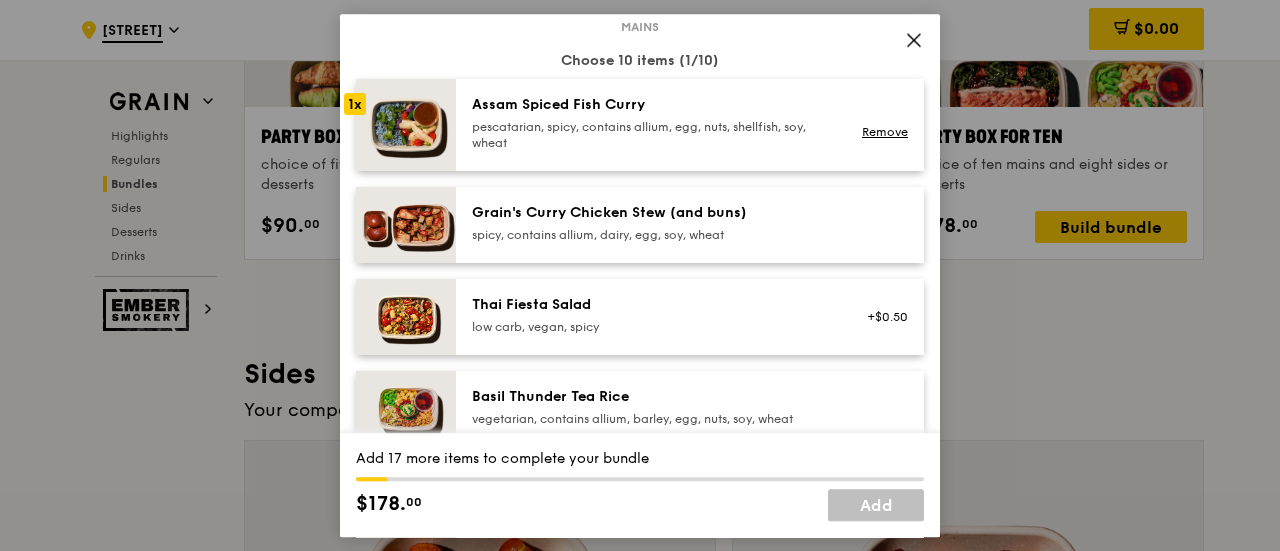 scroll, scrollTop: 100, scrollLeft: 0, axis: vertical 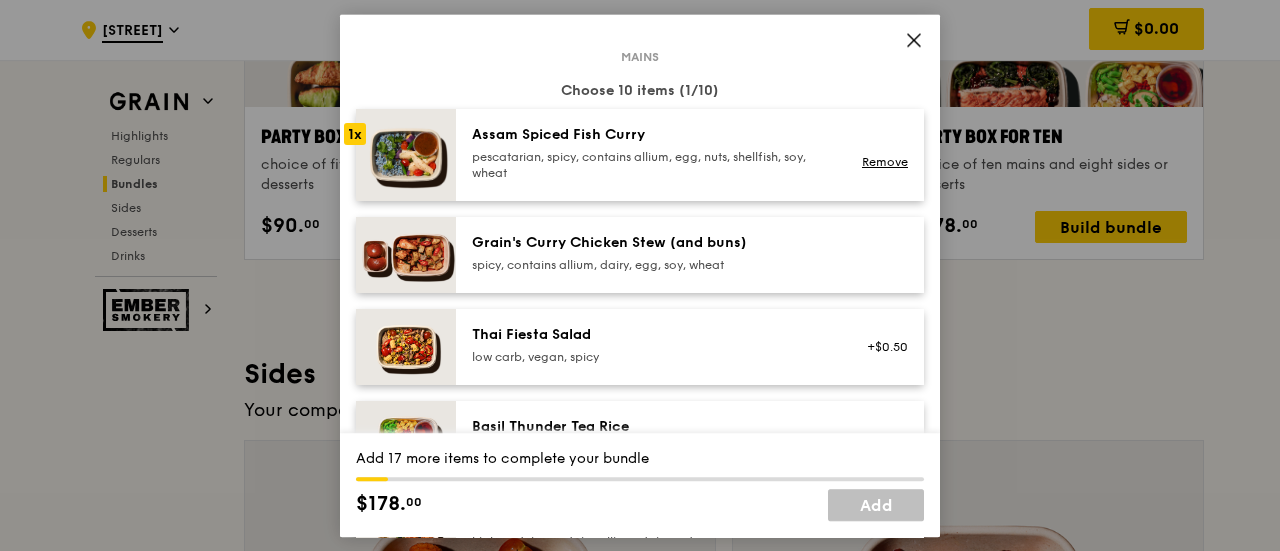 click at bounding box center [406, 155] 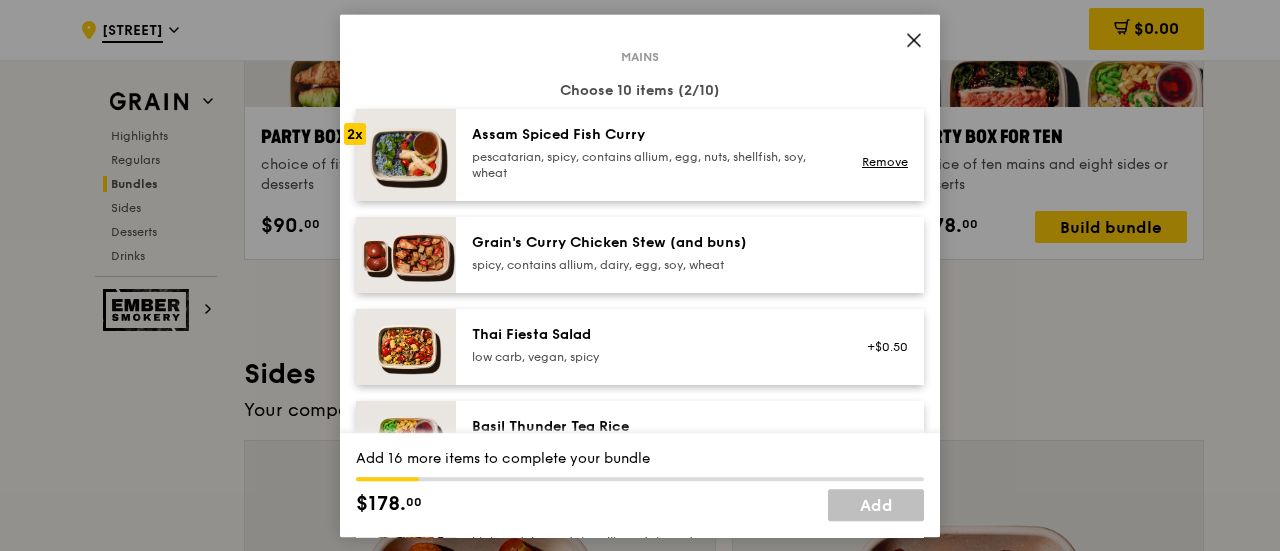 click at bounding box center [406, 255] 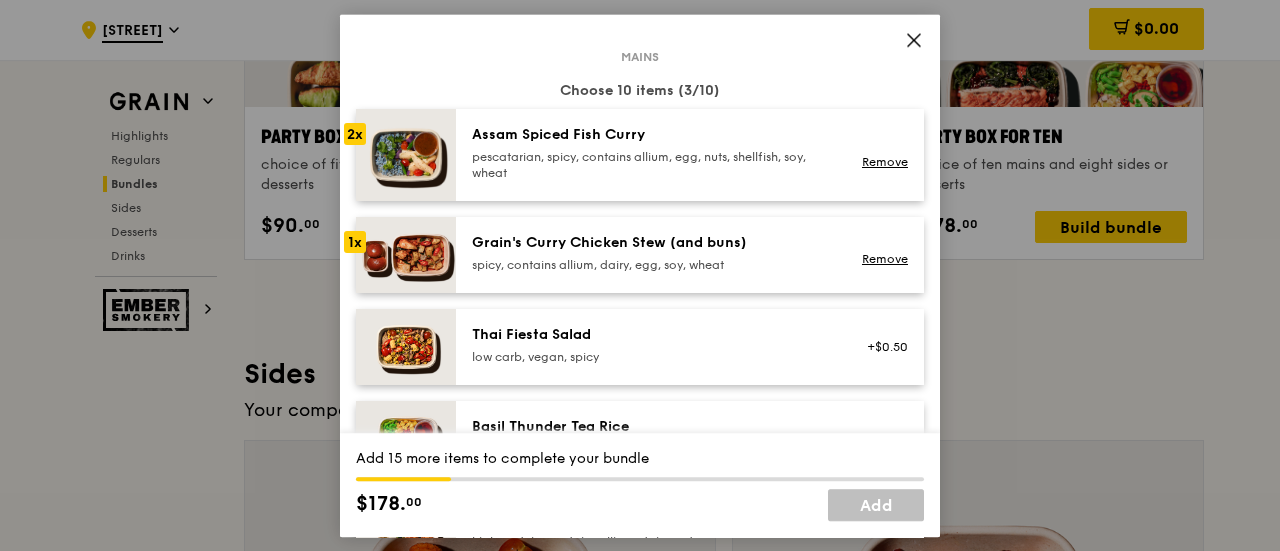 click at bounding box center [406, 255] 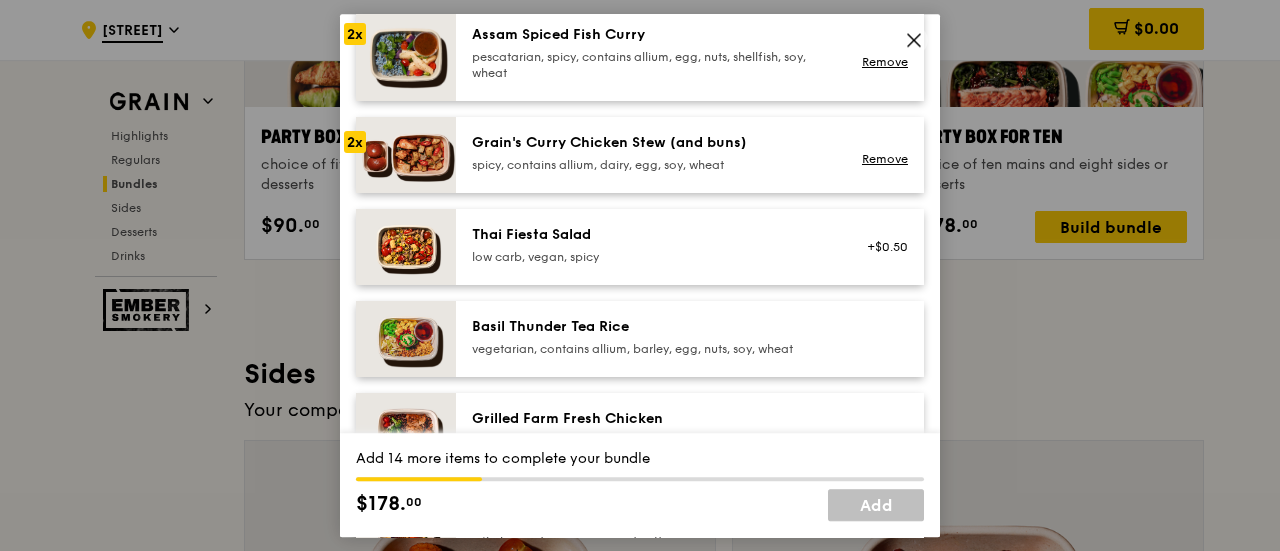 scroll, scrollTop: 300, scrollLeft: 0, axis: vertical 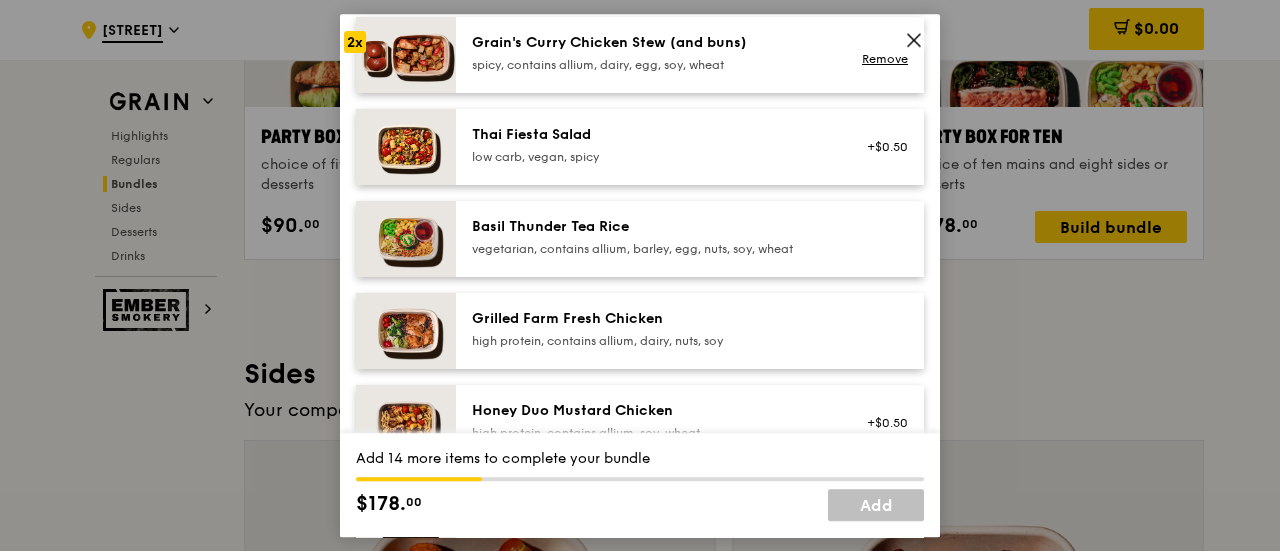 click at bounding box center (406, 331) 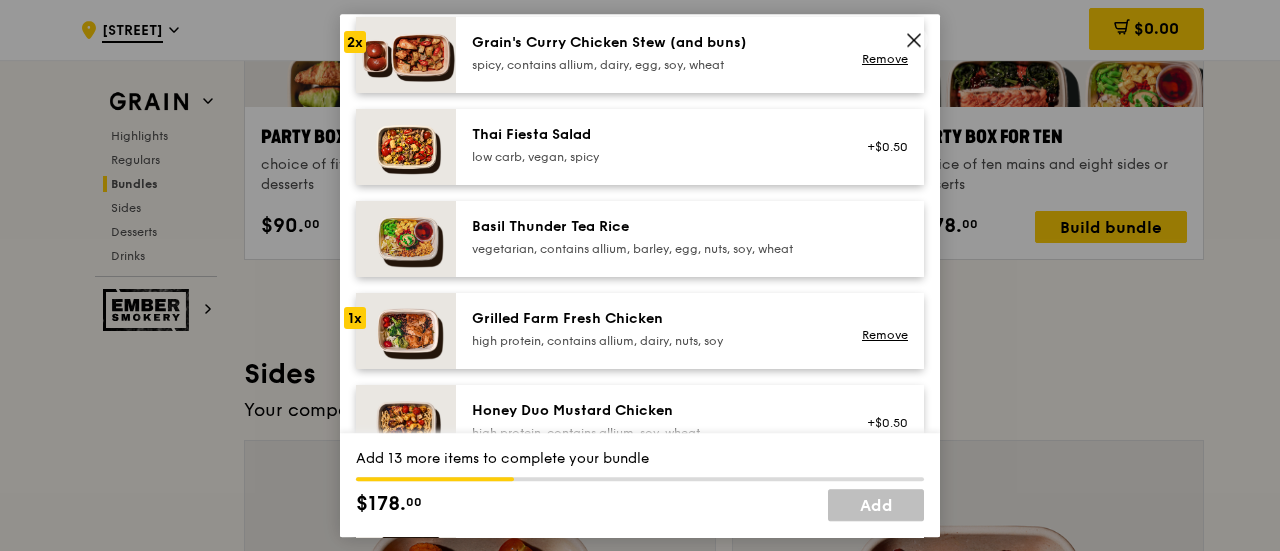 click at bounding box center (406, 331) 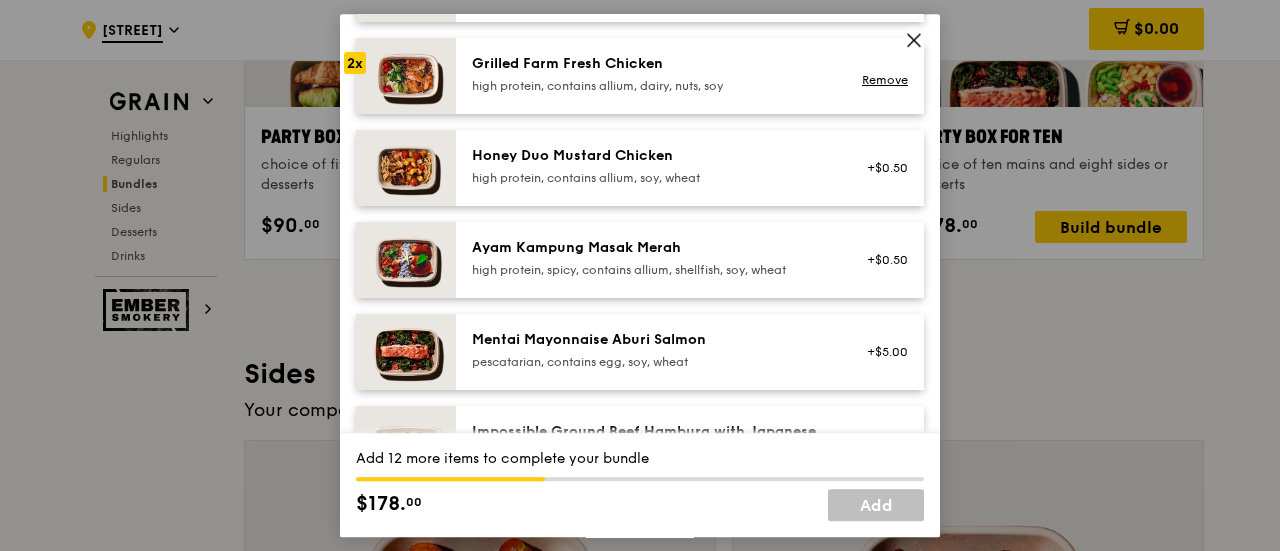 scroll, scrollTop: 600, scrollLeft: 0, axis: vertical 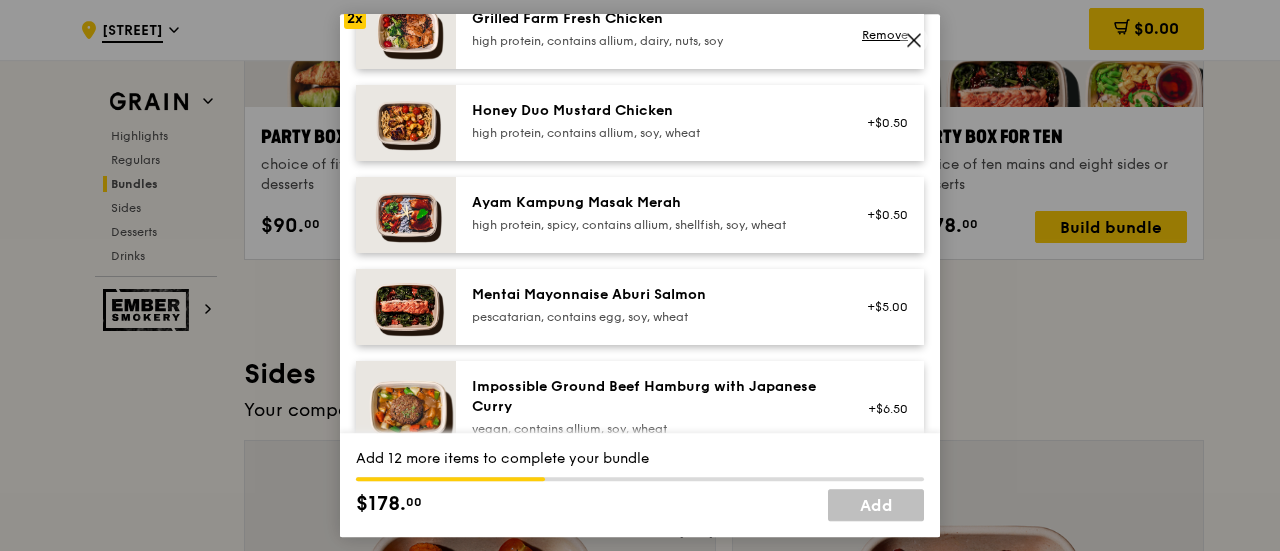 click at bounding box center (406, 307) 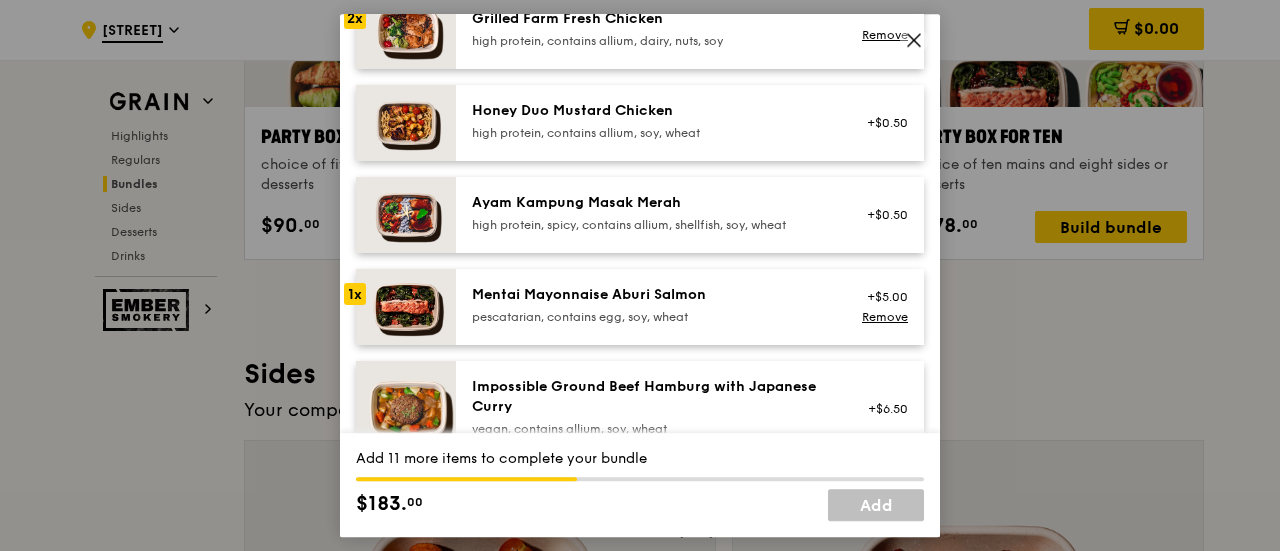 click at bounding box center (406, 307) 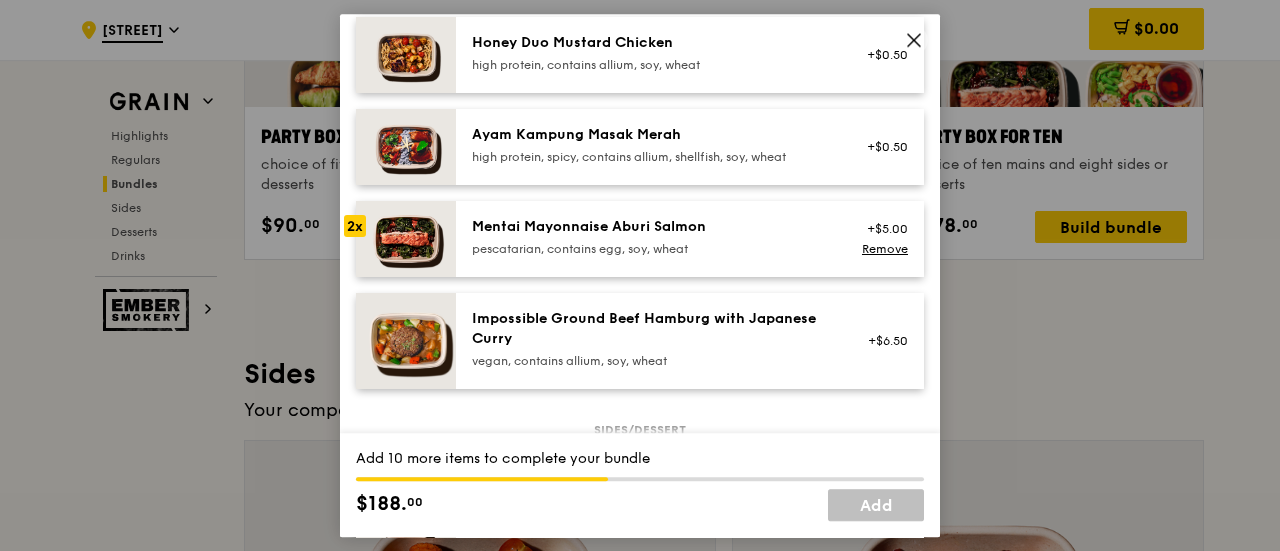 scroll, scrollTop: 700, scrollLeft: 0, axis: vertical 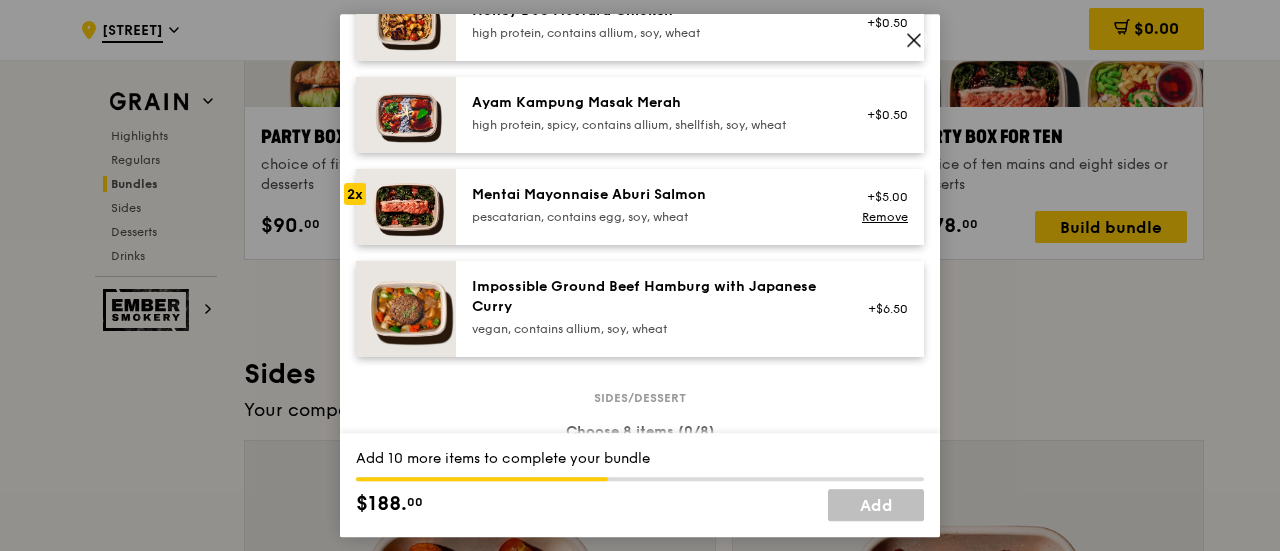 click at bounding box center [406, 309] 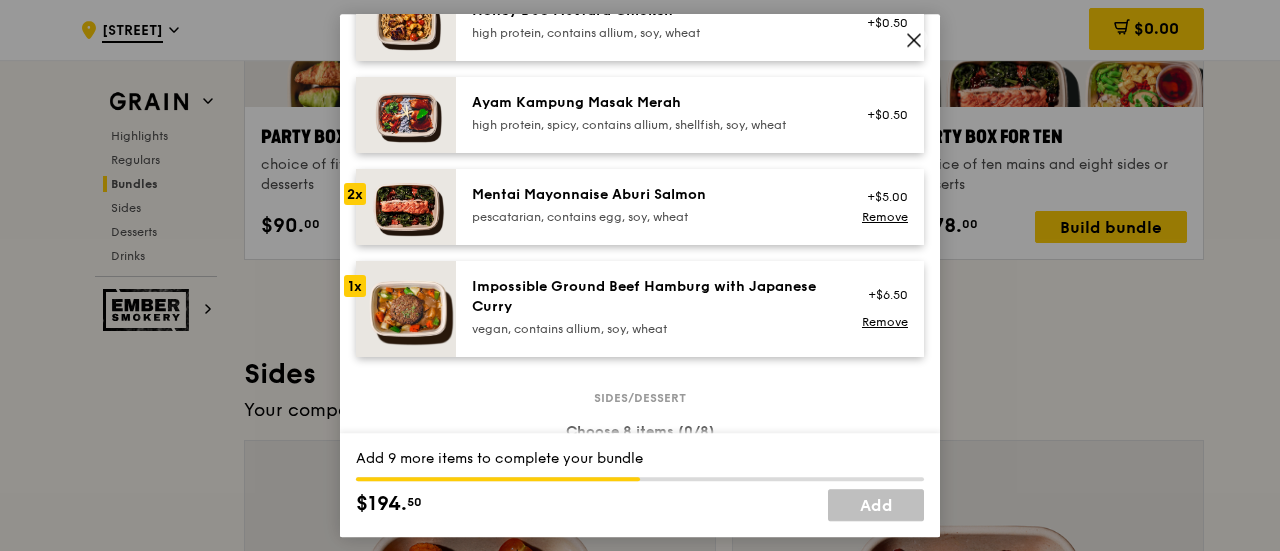 click at bounding box center (406, 309) 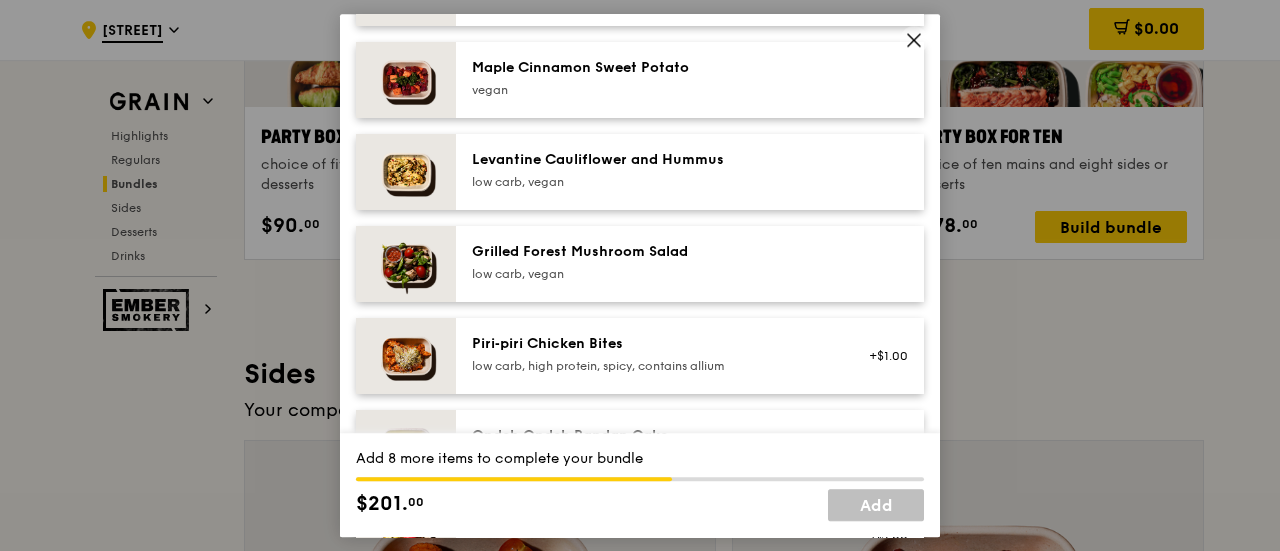 scroll, scrollTop: 1300, scrollLeft: 0, axis: vertical 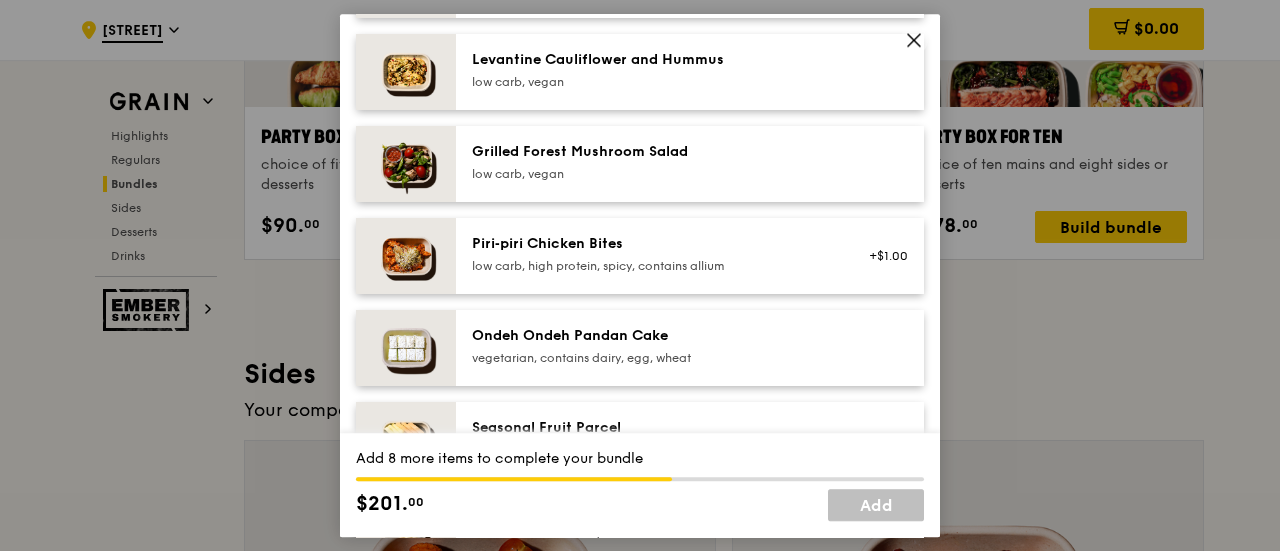 click at bounding box center [406, 348] 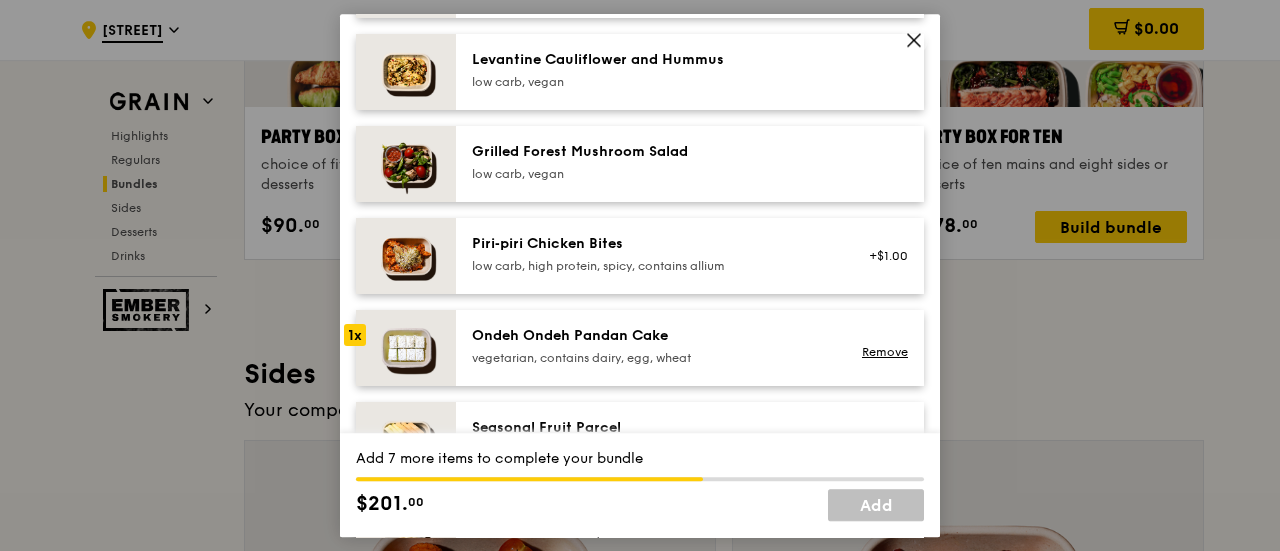 click at bounding box center (406, 348) 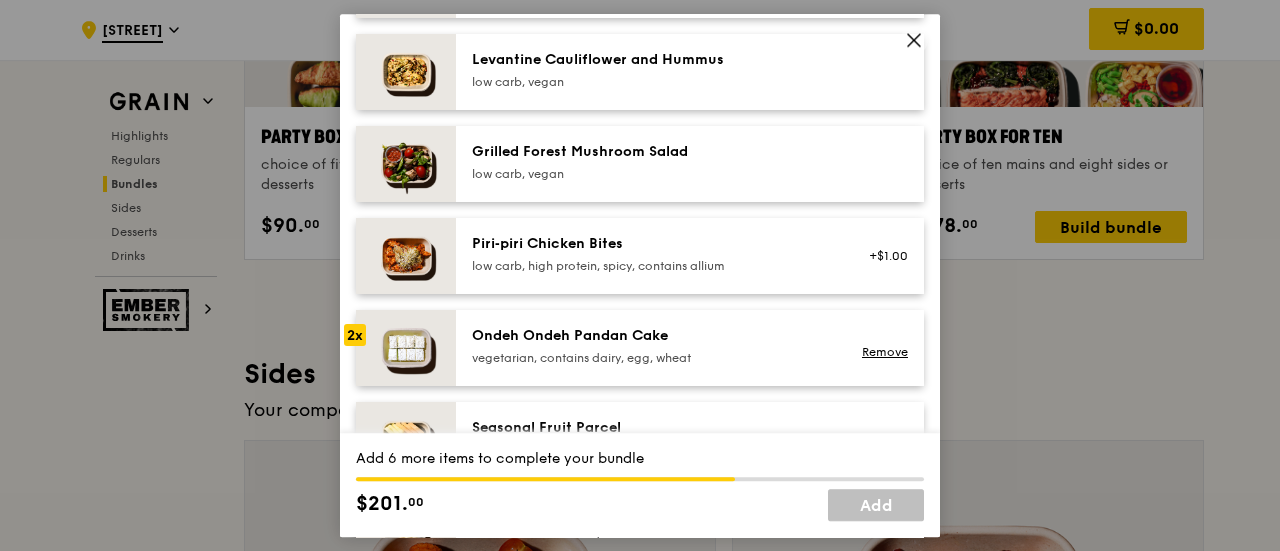 scroll, scrollTop: 1200, scrollLeft: 0, axis: vertical 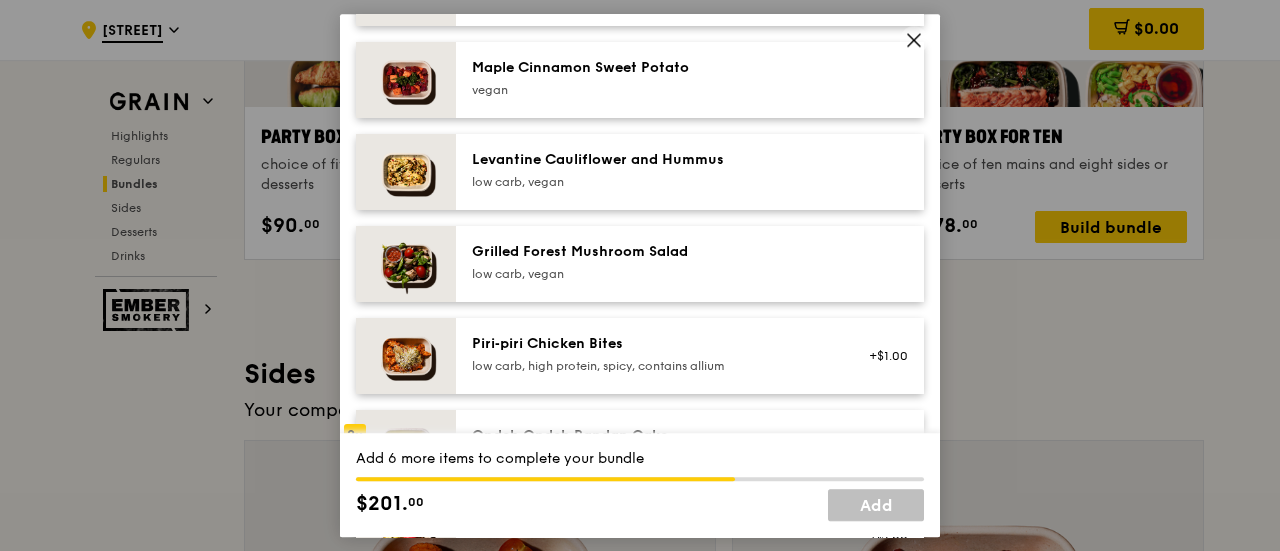 click at bounding box center [406, 264] 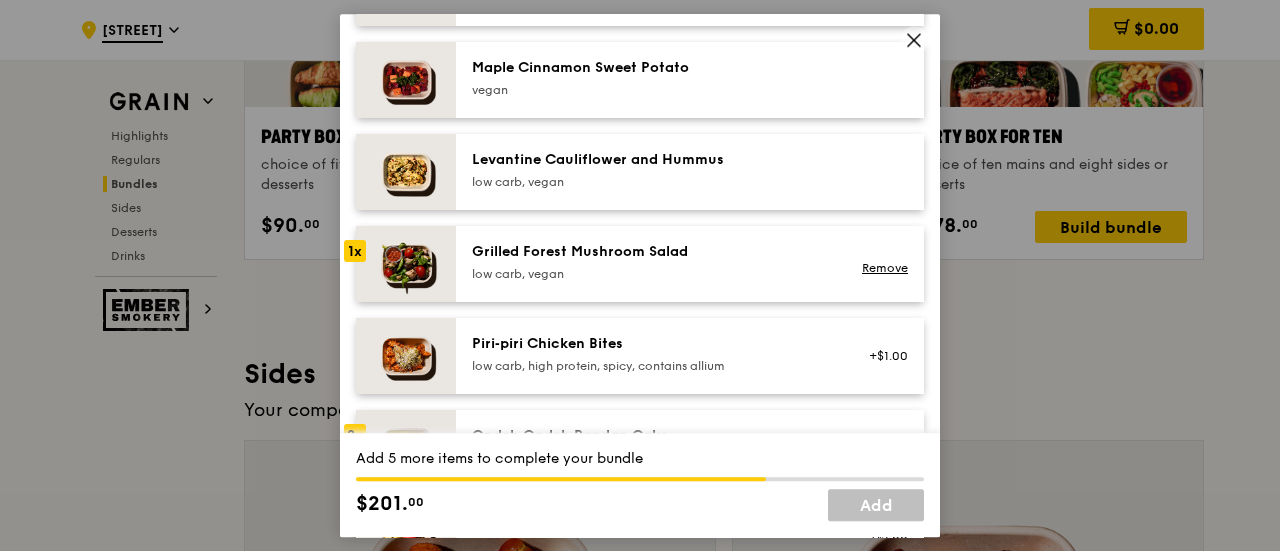 click at bounding box center (406, 264) 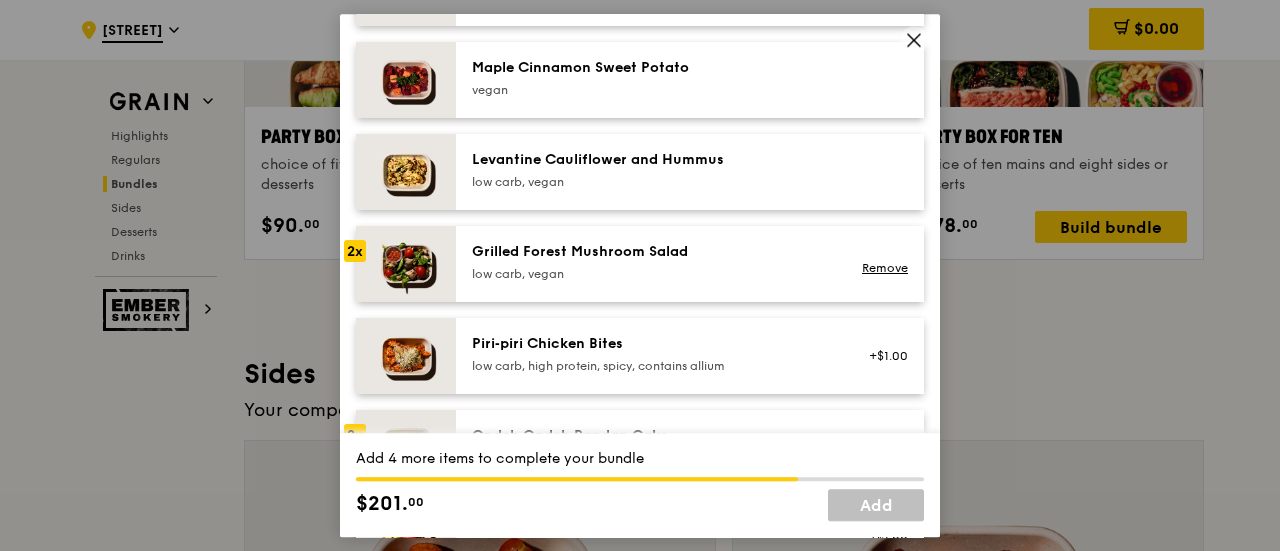 click at bounding box center [406, 172] 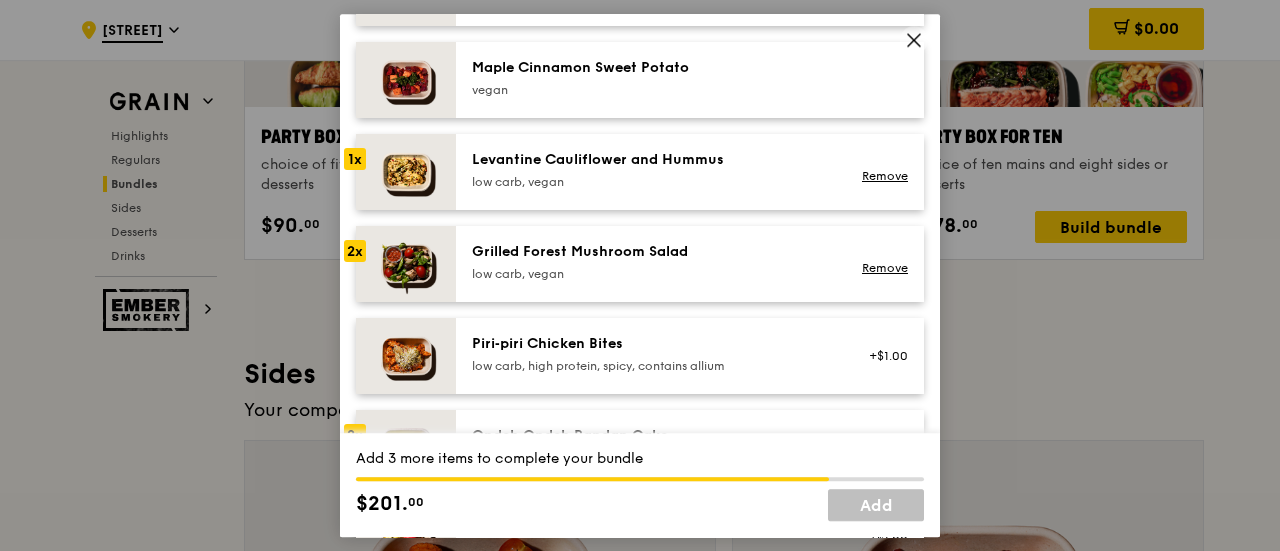 click at bounding box center (406, 172) 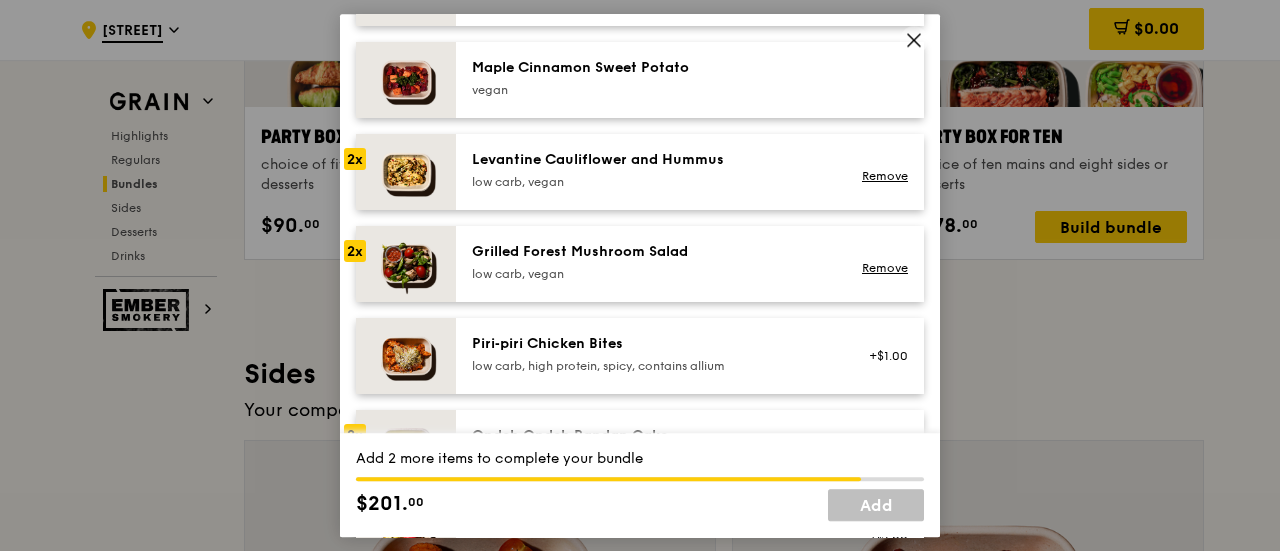 scroll, scrollTop: 1100, scrollLeft: 0, axis: vertical 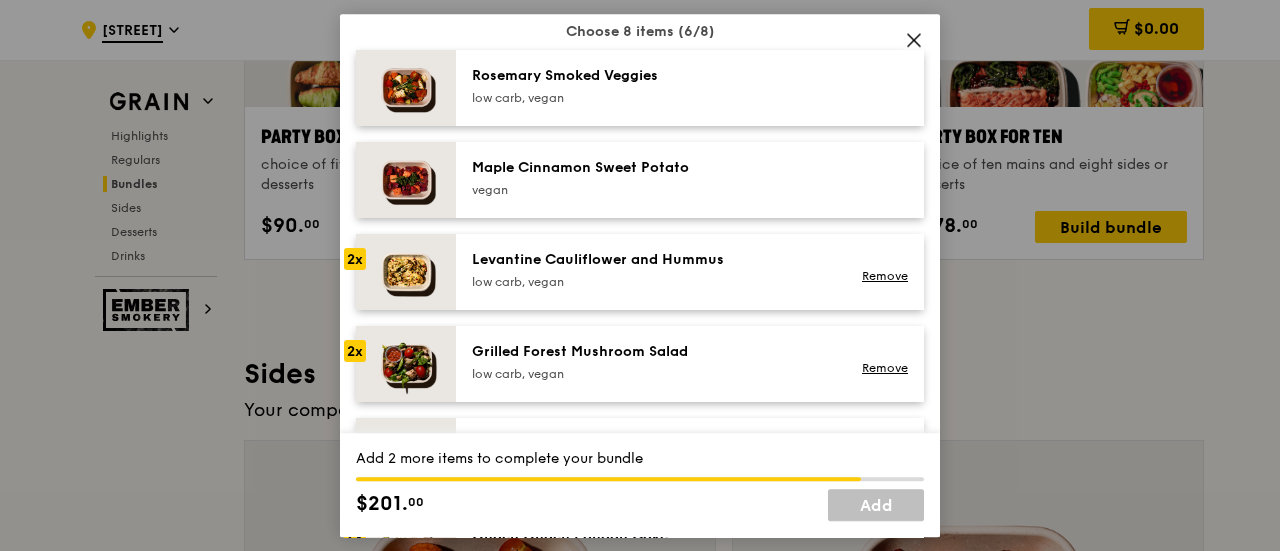 click at bounding box center (406, 88) 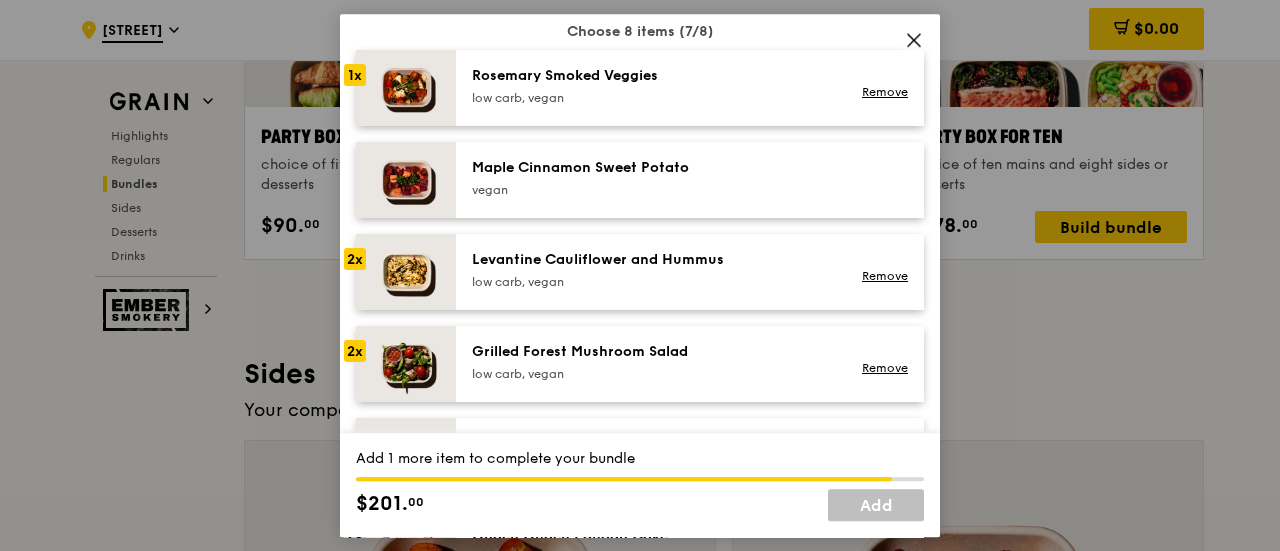 click at bounding box center (406, 180) 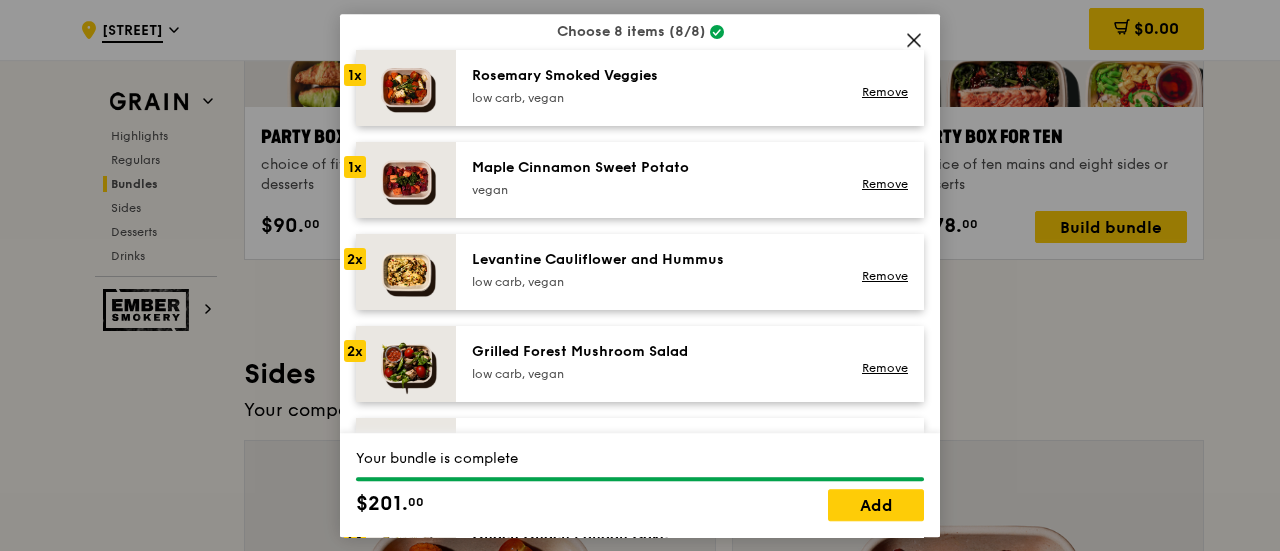 click at bounding box center [406, 180] 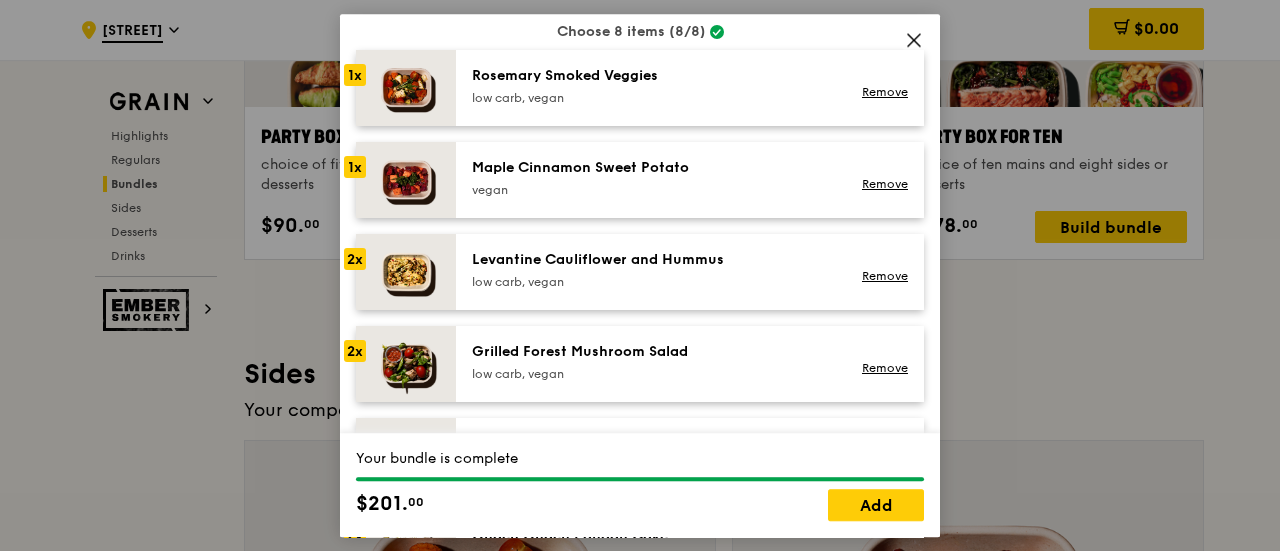 drag, startPoint x: 884, startPoint y: 181, endPoint x: 826, endPoint y: 167, distance: 59.665737 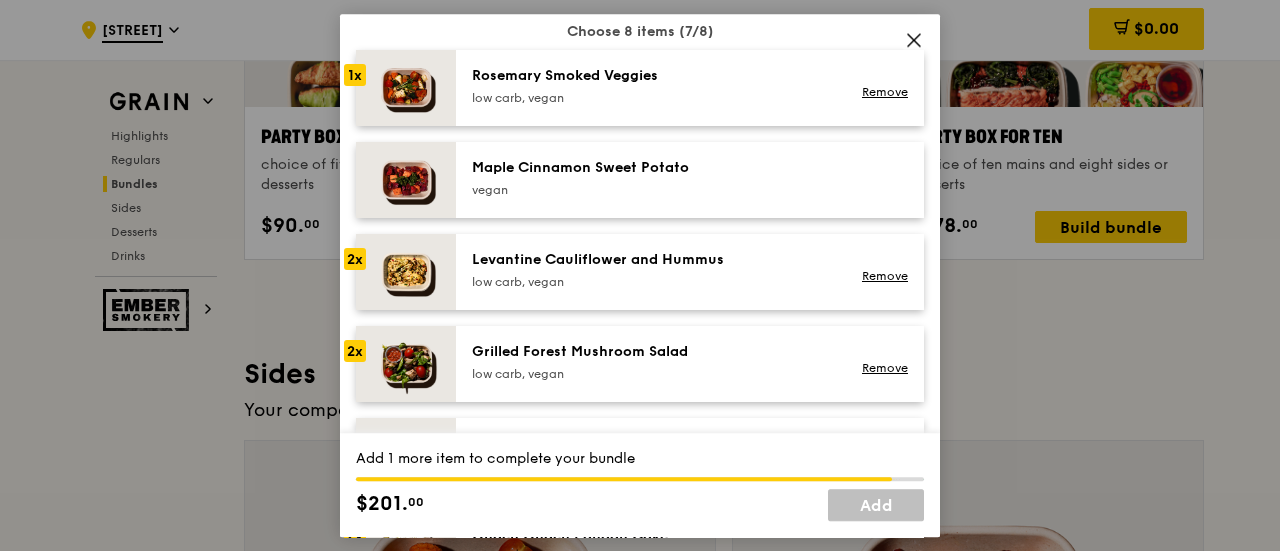 click at bounding box center (406, 88) 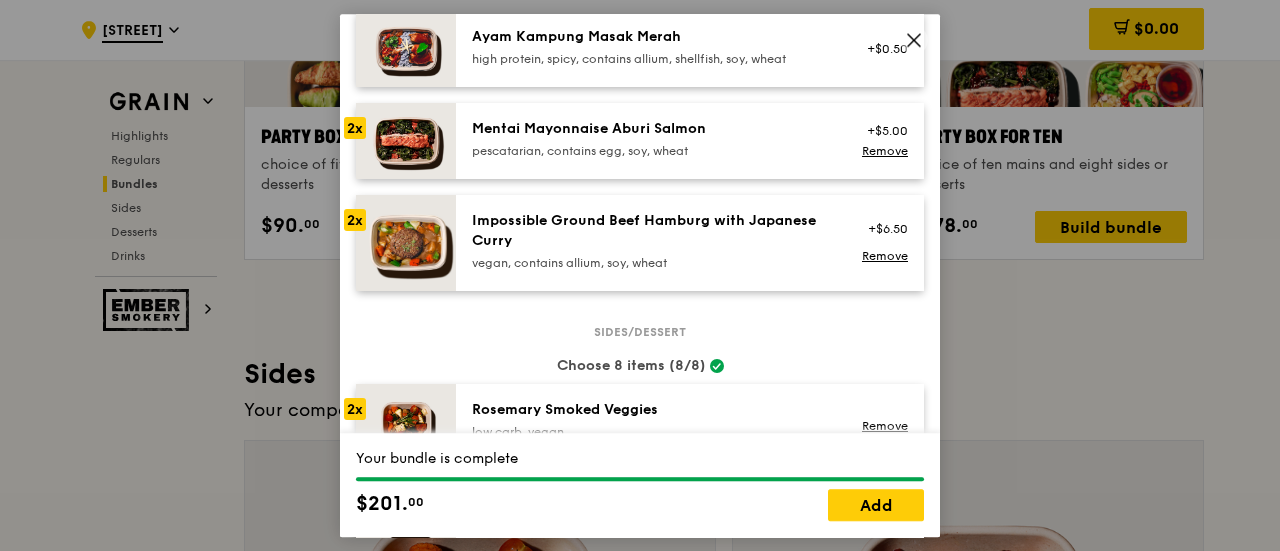 scroll, scrollTop: 664, scrollLeft: 0, axis: vertical 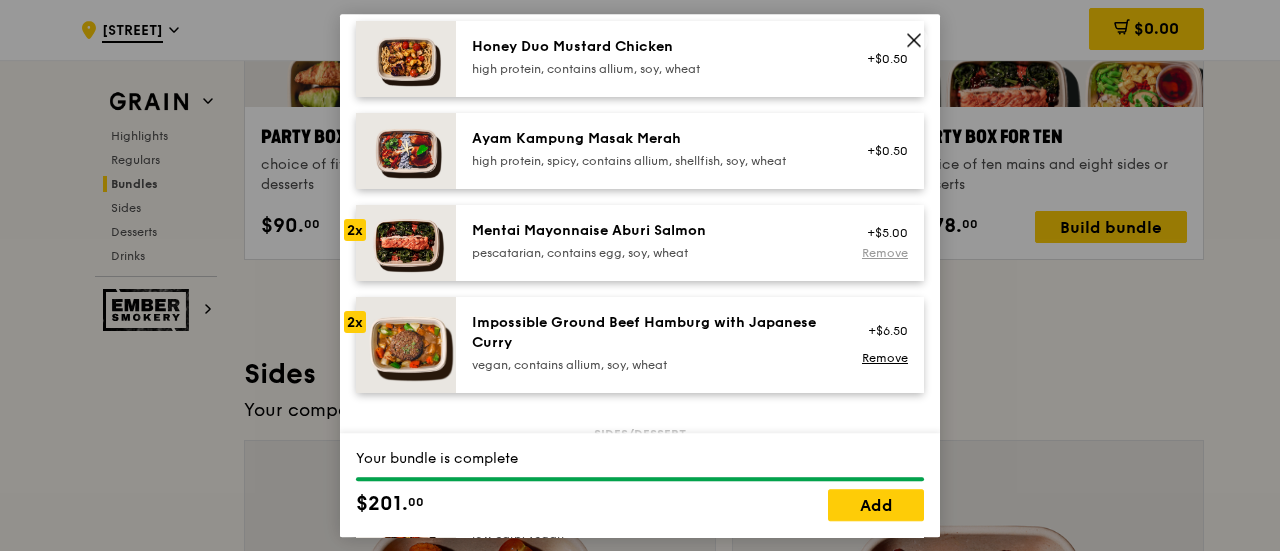 click on "Remove" at bounding box center (885, 253) 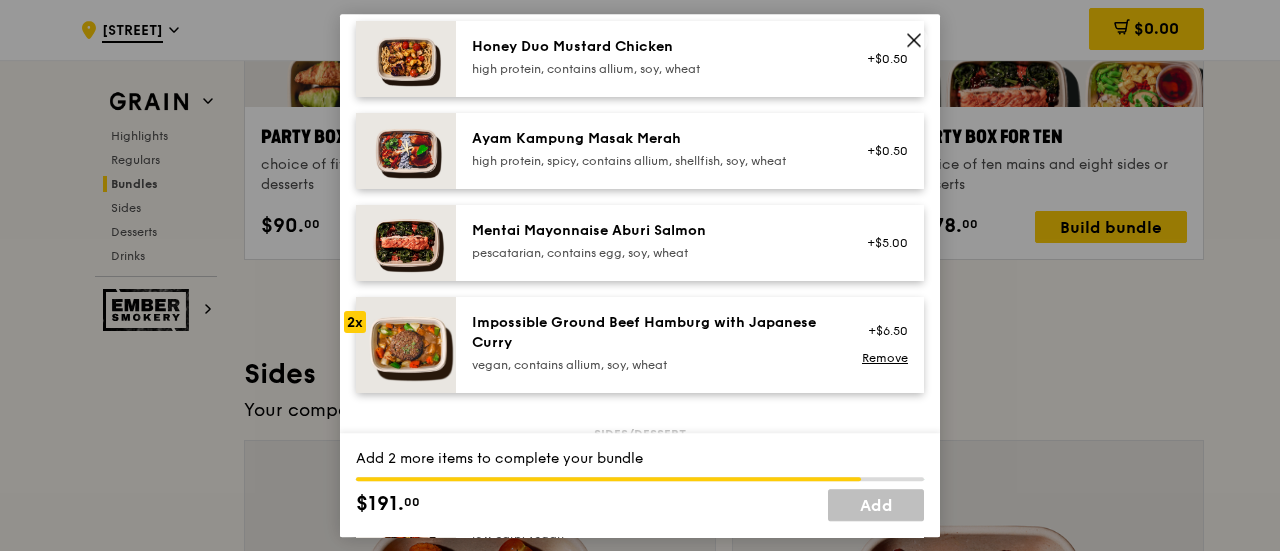scroll, scrollTop: 564, scrollLeft: 0, axis: vertical 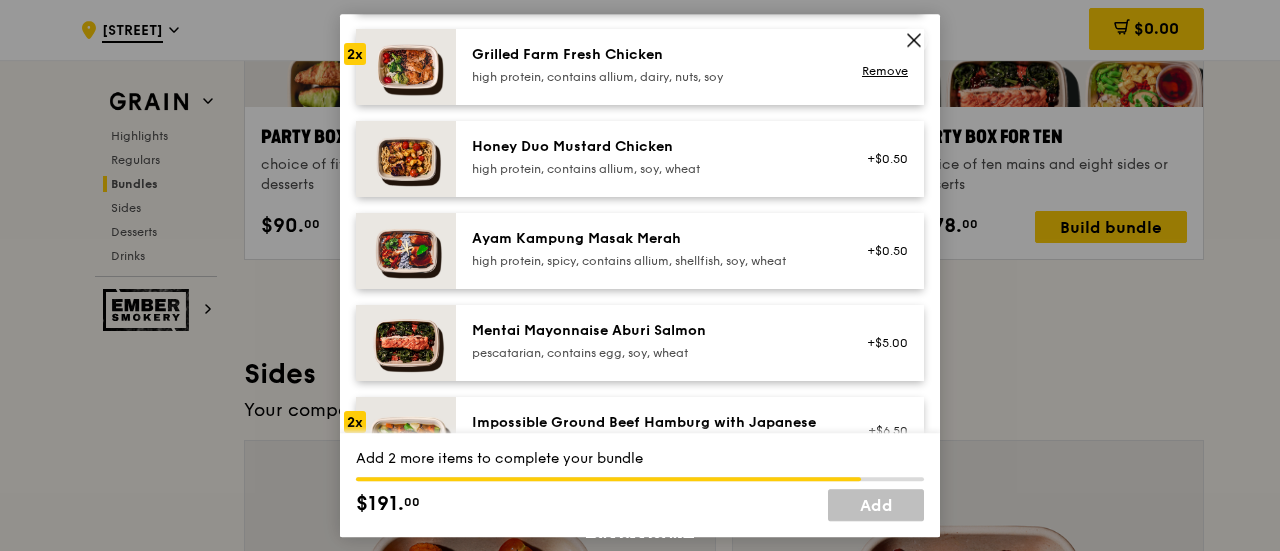 click at bounding box center (406, 159) 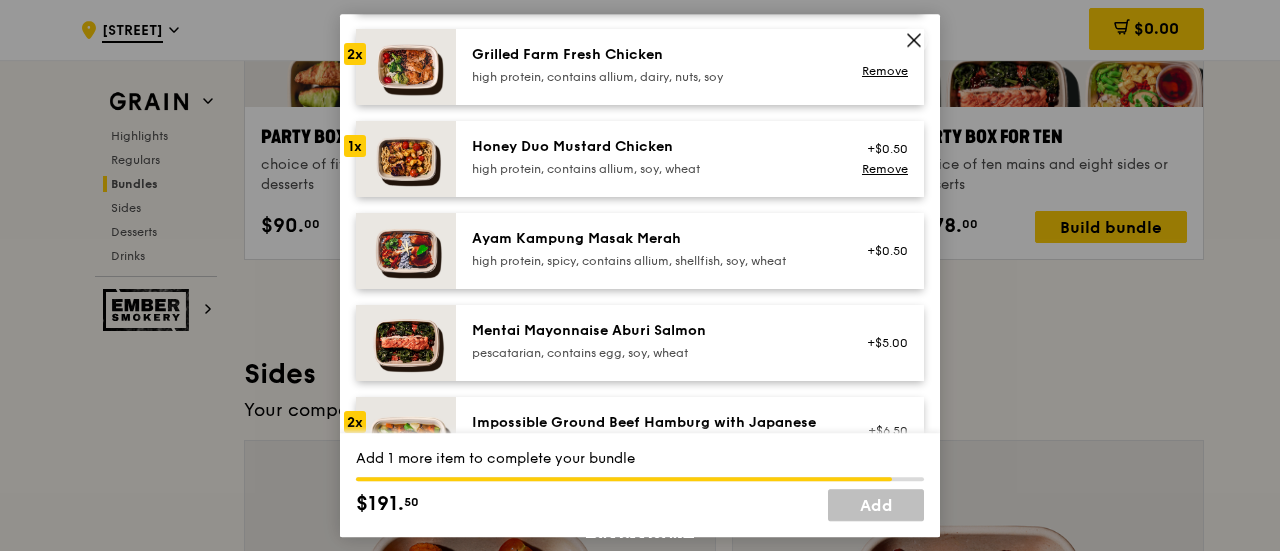 click at bounding box center (406, 251) 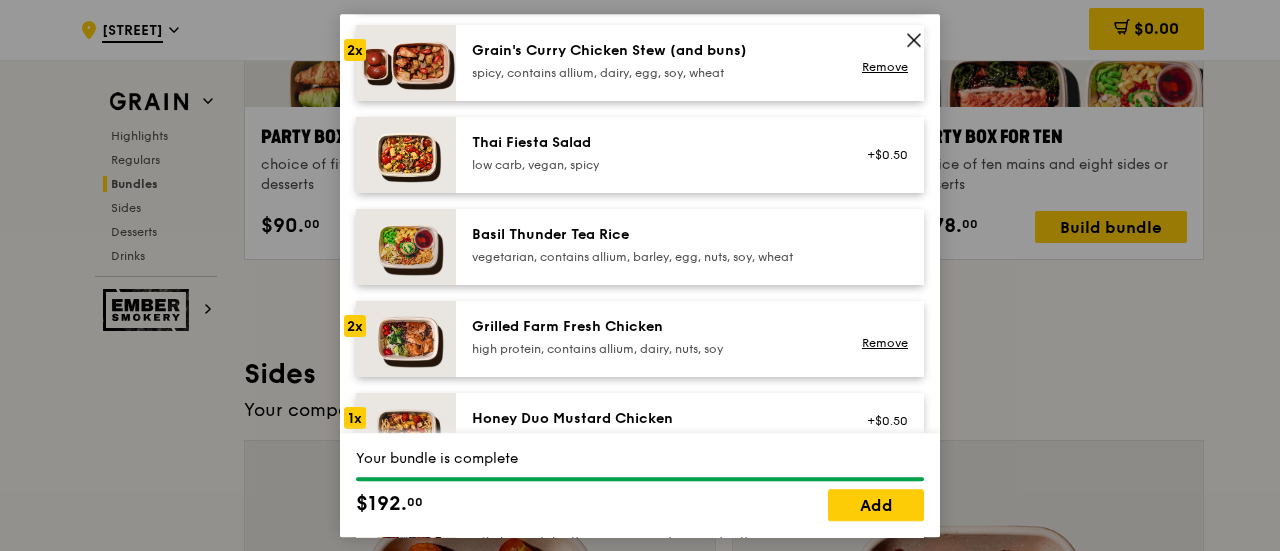 scroll, scrollTop: 264, scrollLeft: 0, axis: vertical 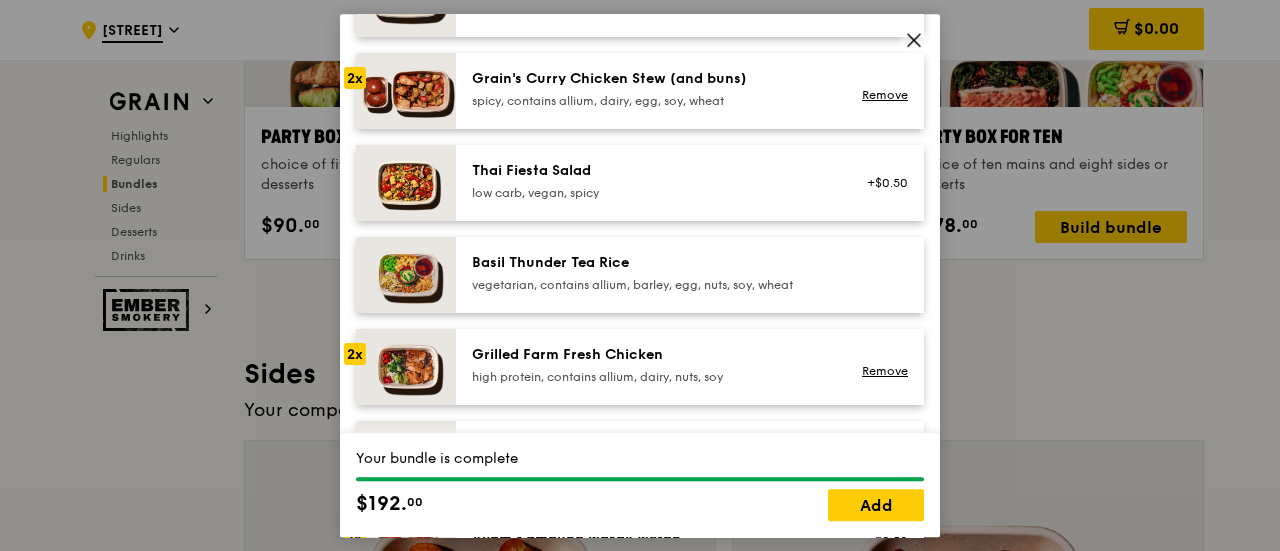 click at bounding box center [406, 183] 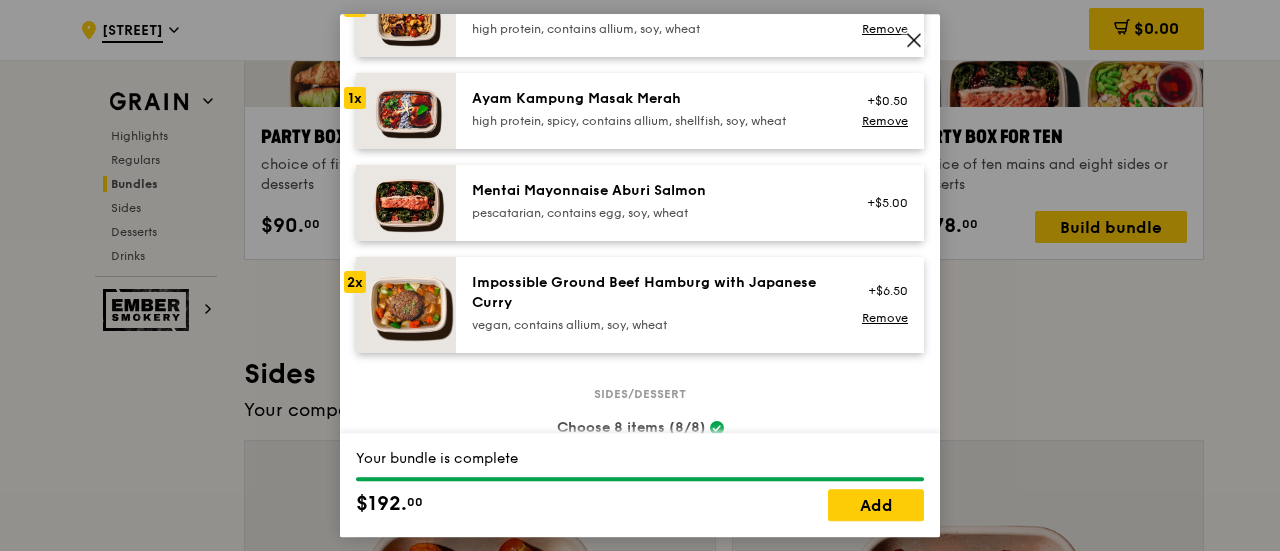 scroll, scrollTop: 664, scrollLeft: 0, axis: vertical 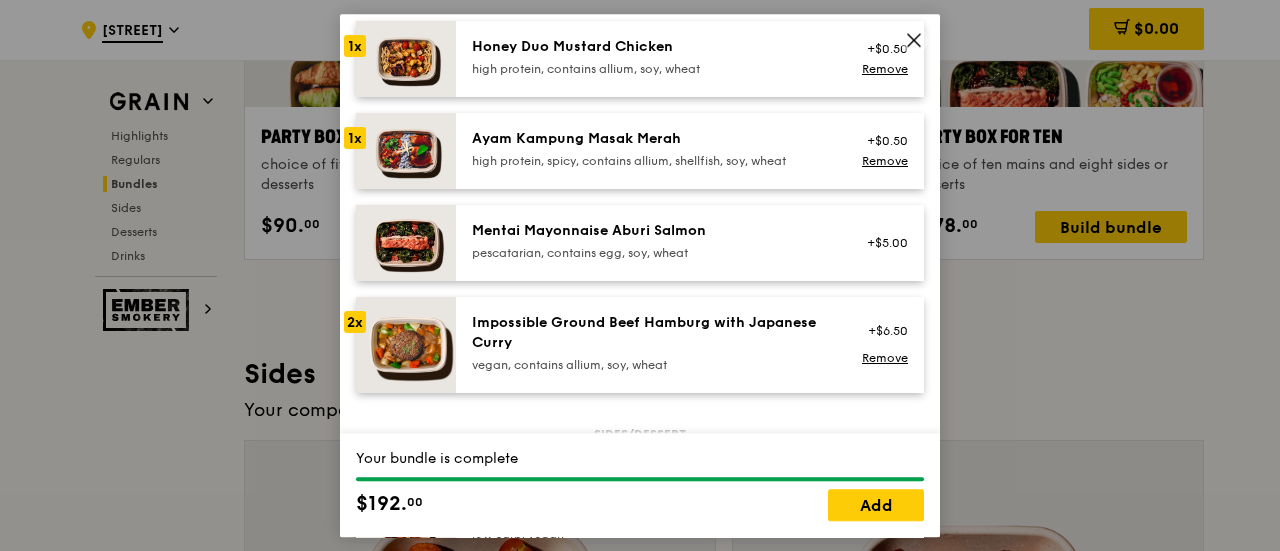 click at bounding box center [406, 151] 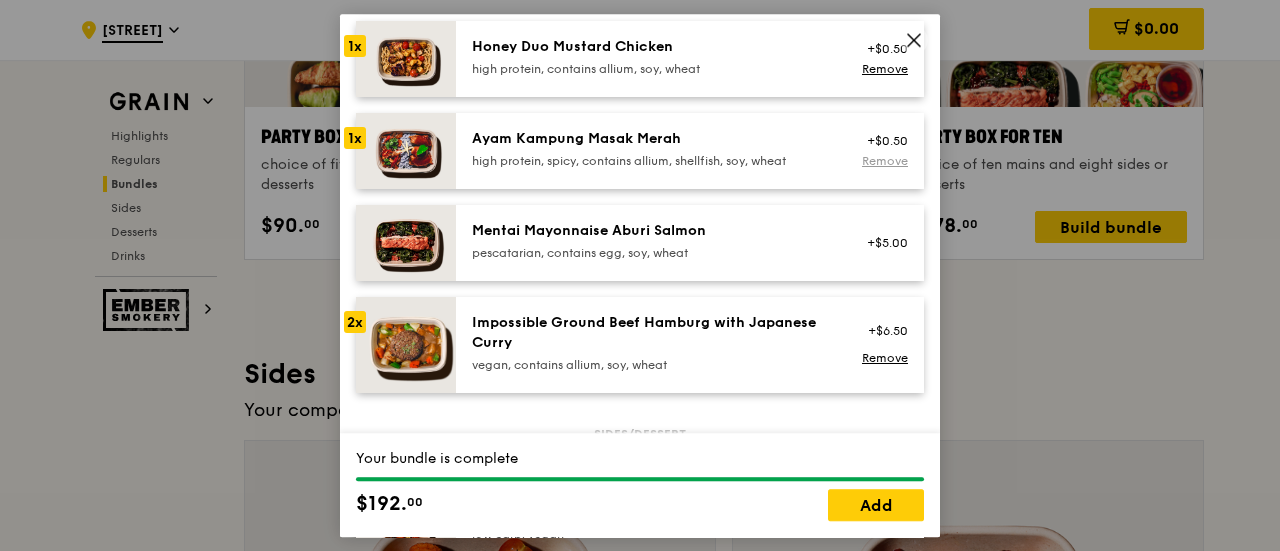 click on "Remove" at bounding box center [885, 161] 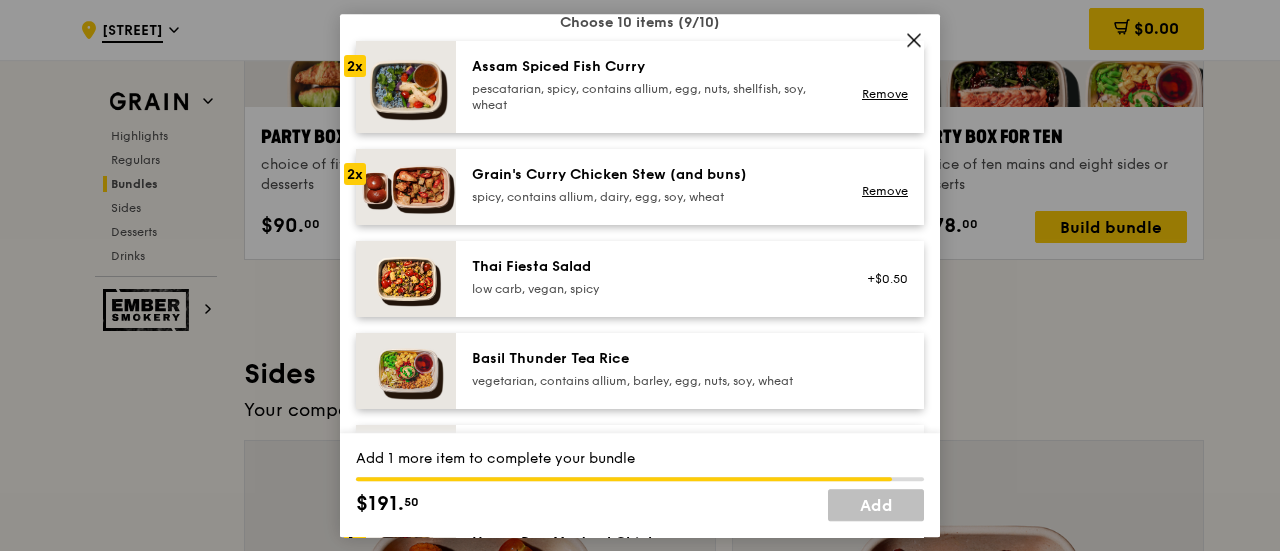 scroll, scrollTop: 164, scrollLeft: 0, axis: vertical 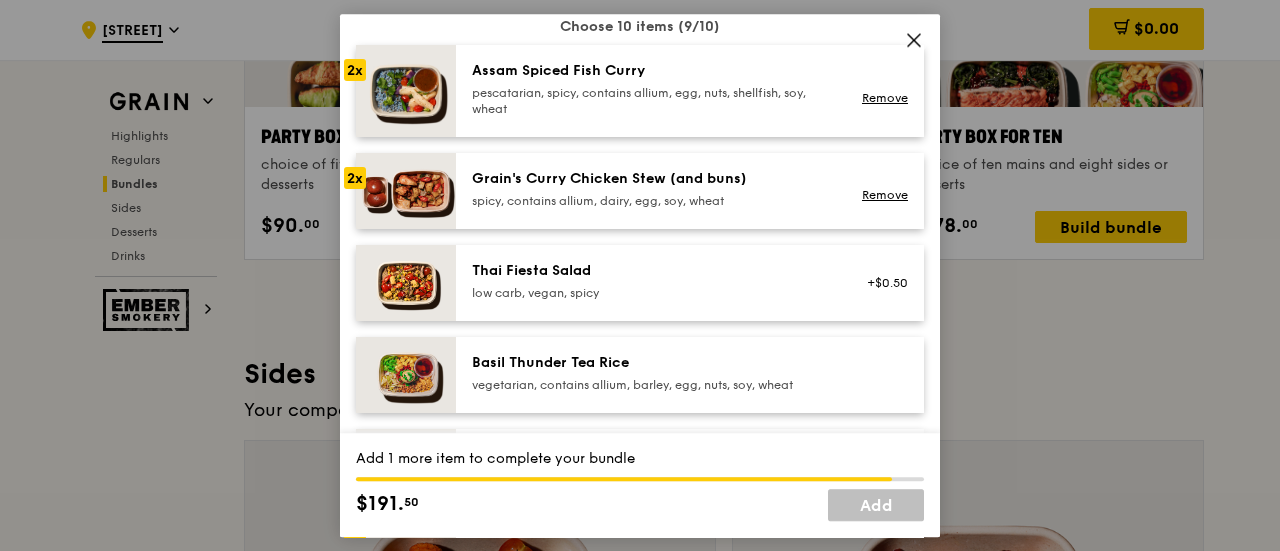 click at bounding box center (406, 283) 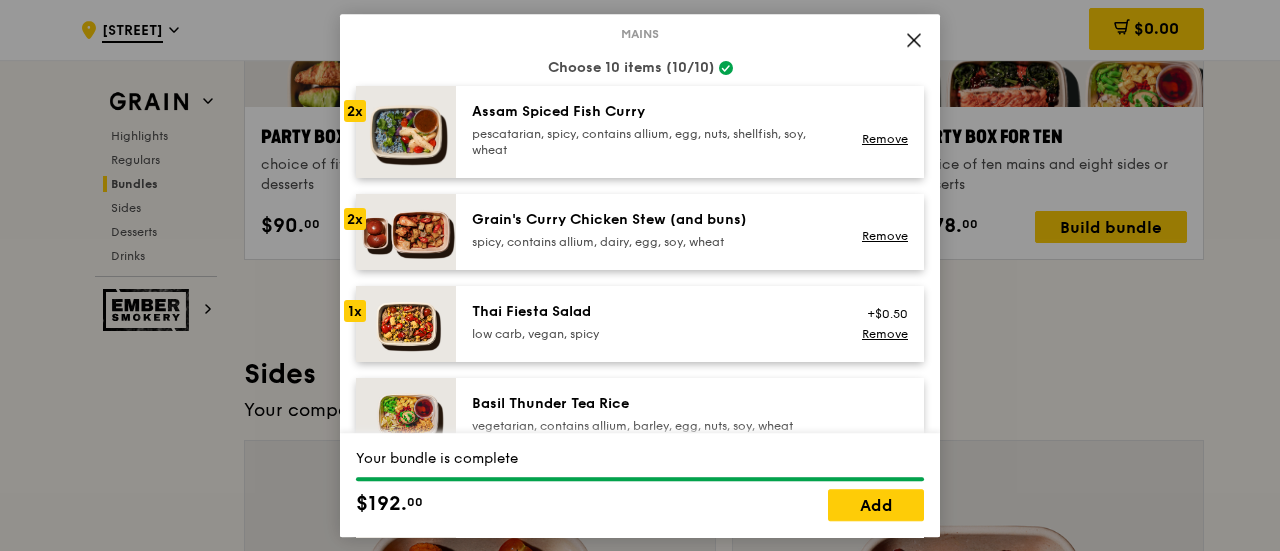 scroll, scrollTop: 164, scrollLeft: 0, axis: vertical 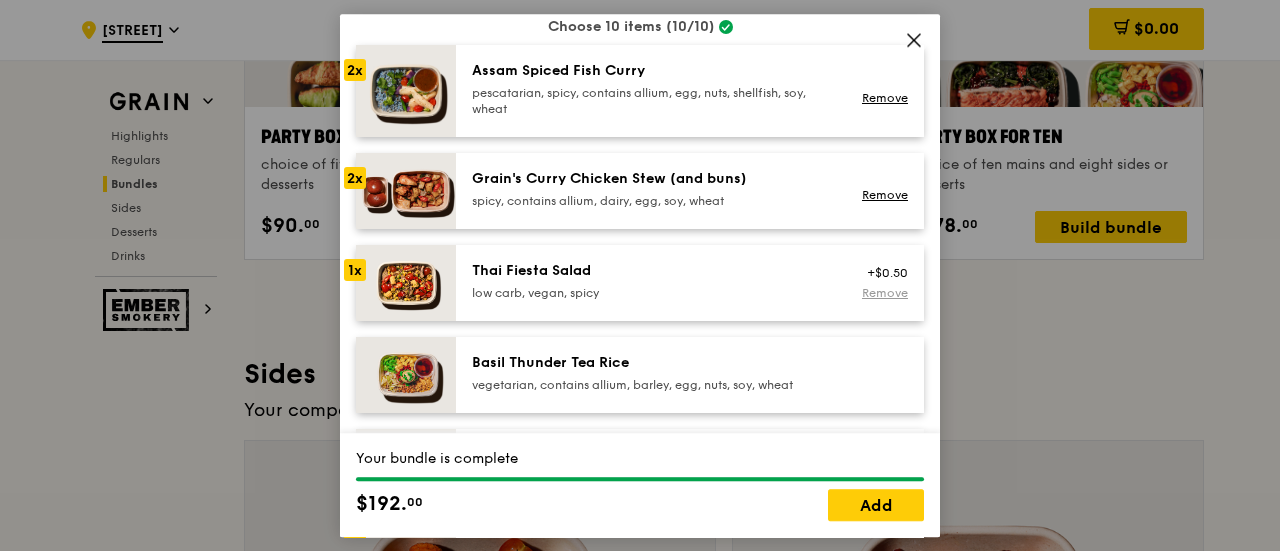 click on "Remove" at bounding box center [885, 293] 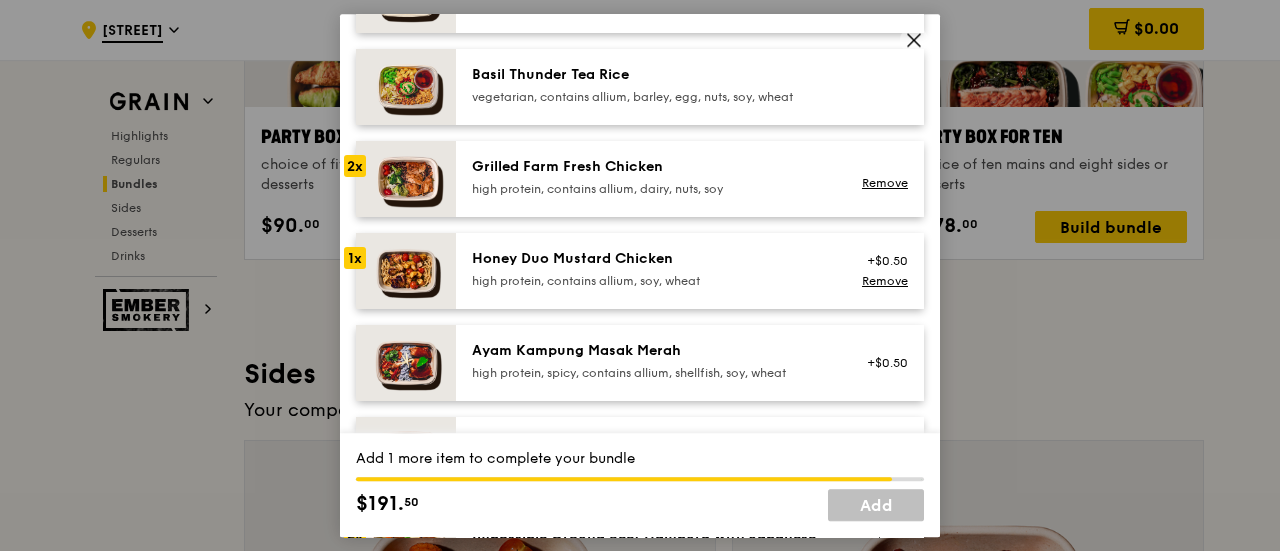 scroll, scrollTop: 264, scrollLeft: 0, axis: vertical 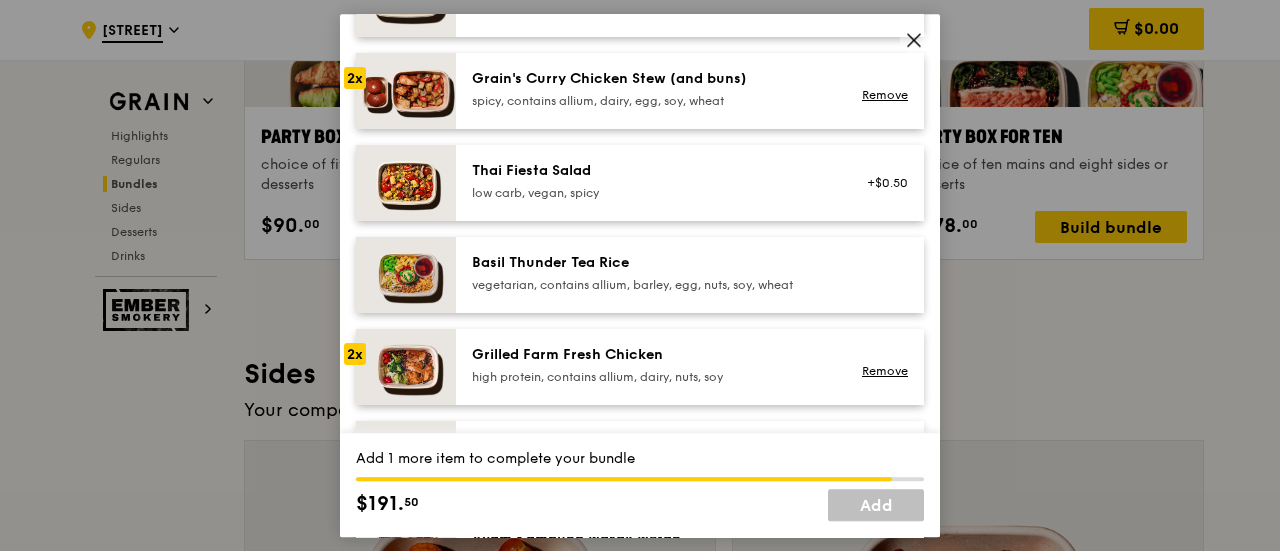 click at bounding box center (406, 183) 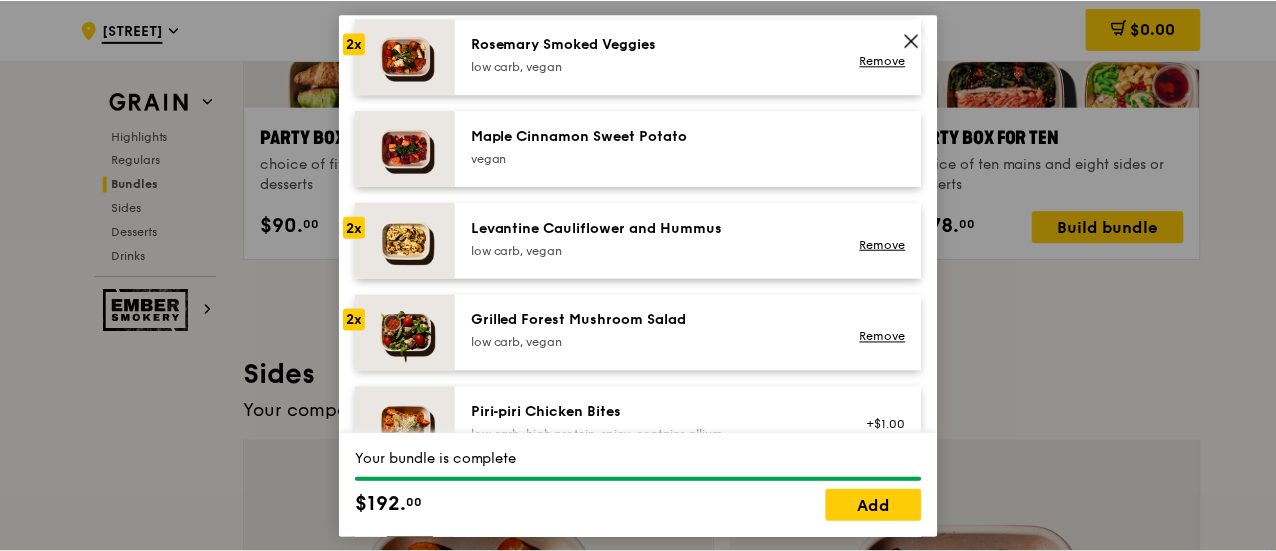 scroll, scrollTop: 1164, scrollLeft: 0, axis: vertical 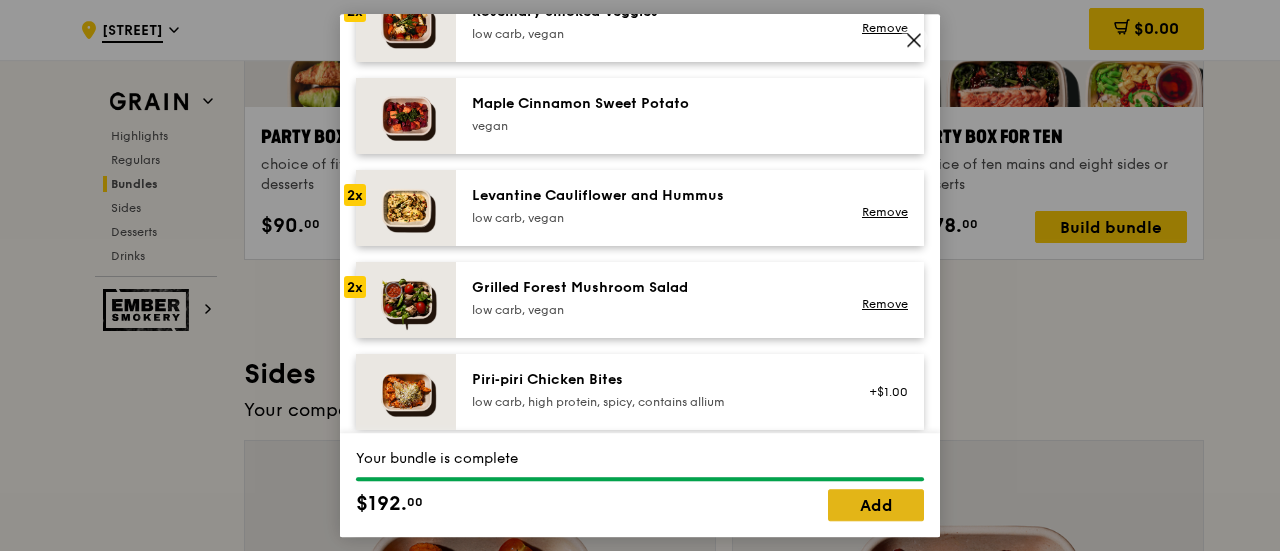 click on "Add" at bounding box center [876, 505] 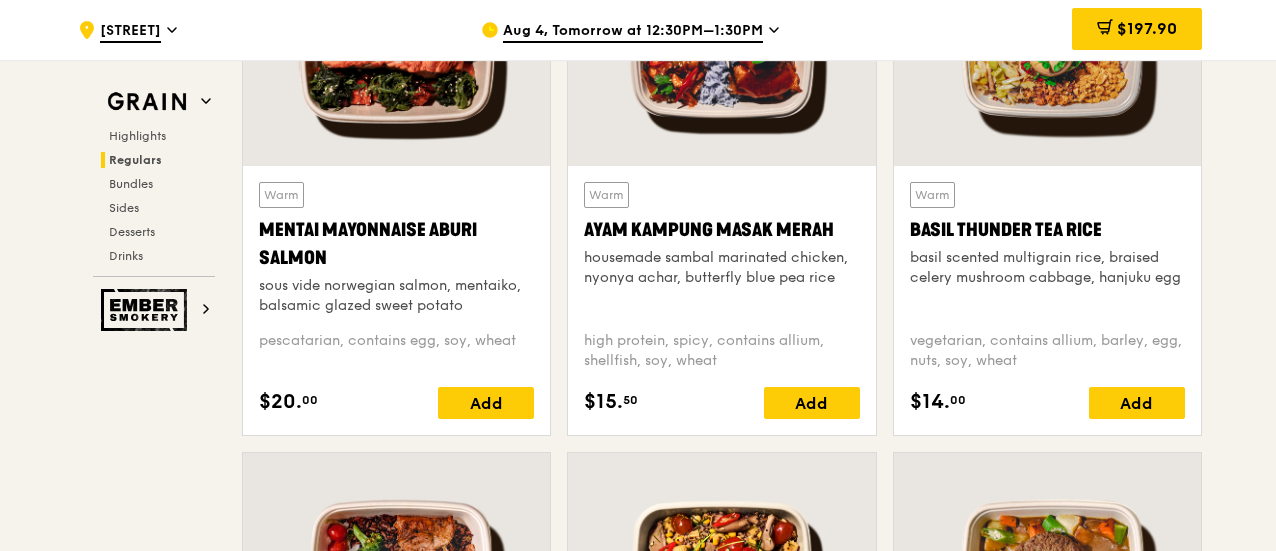 scroll, scrollTop: 1976, scrollLeft: 0, axis: vertical 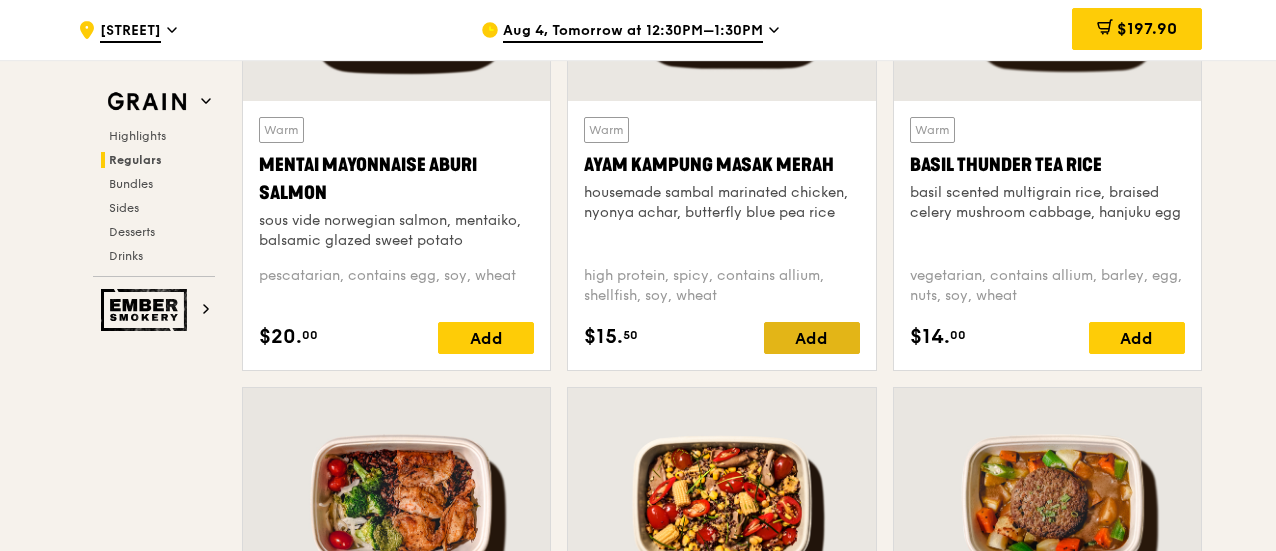 click on "Add" at bounding box center (812, 338) 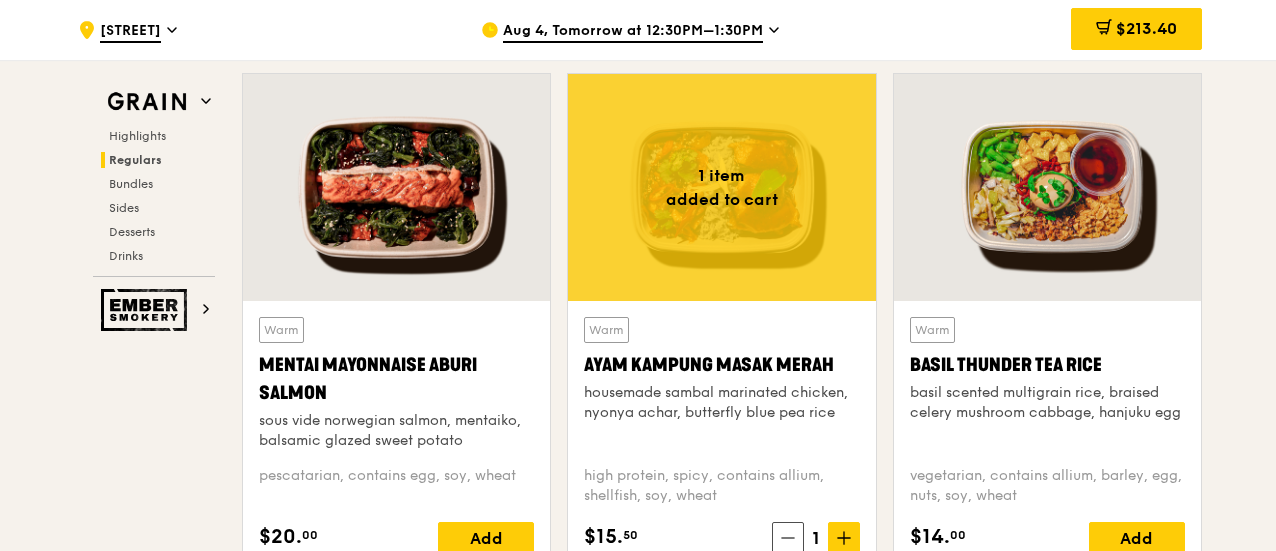 scroll, scrollTop: 1876, scrollLeft: 0, axis: vertical 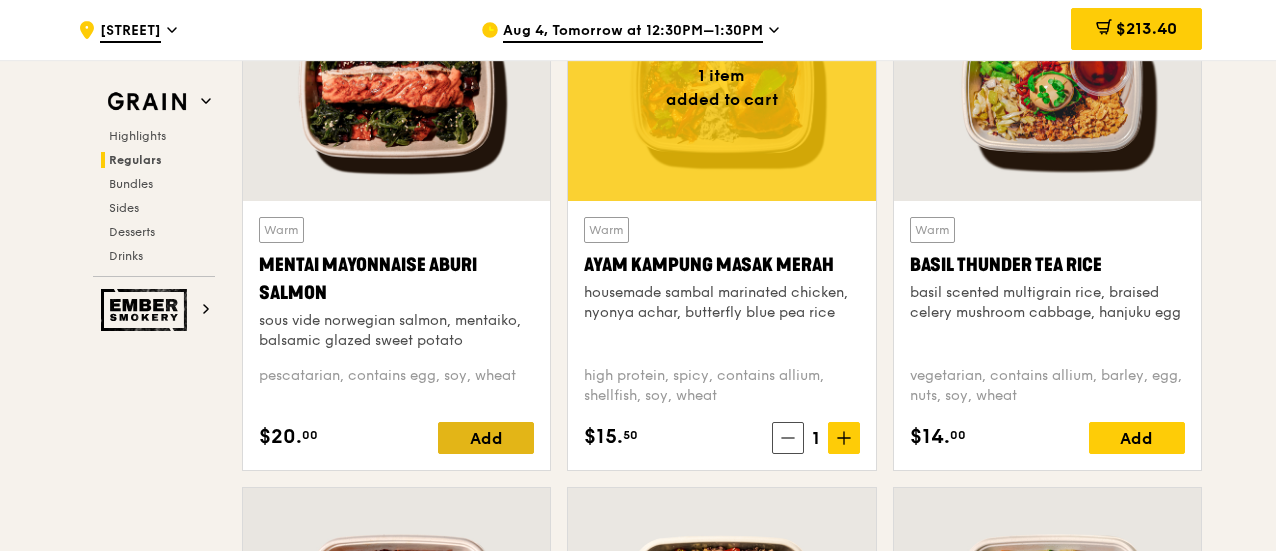 click on "Add" at bounding box center [486, 438] 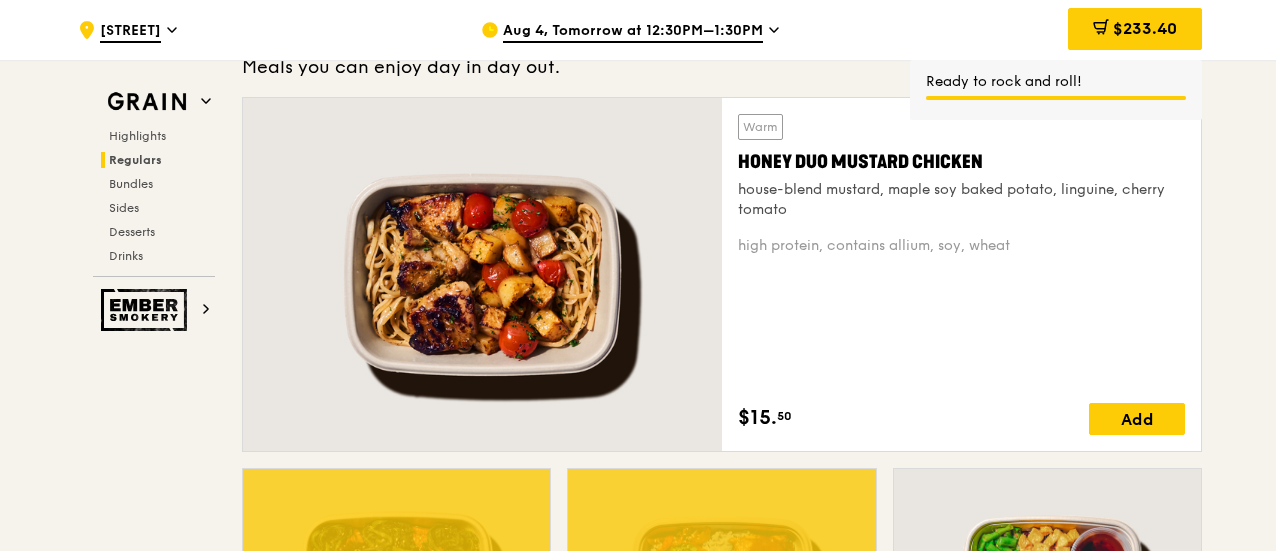 scroll, scrollTop: 1376, scrollLeft: 0, axis: vertical 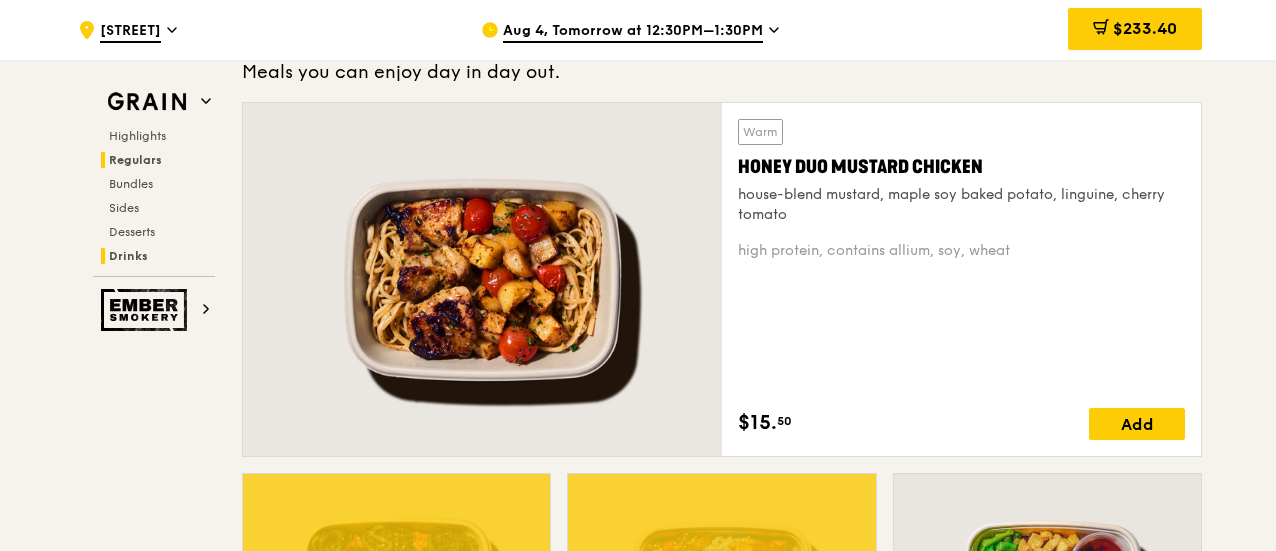 click on "Drinks" at bounding box center [128, 256] 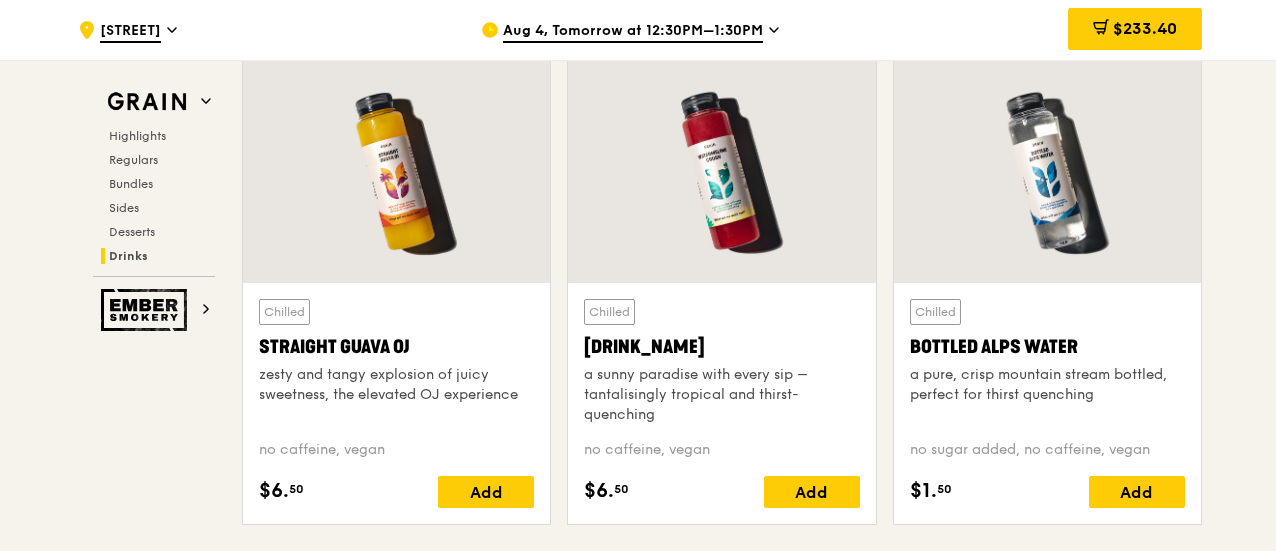 scroll, scrollTop: 8205, scrollLeft: 0, axis: vertical 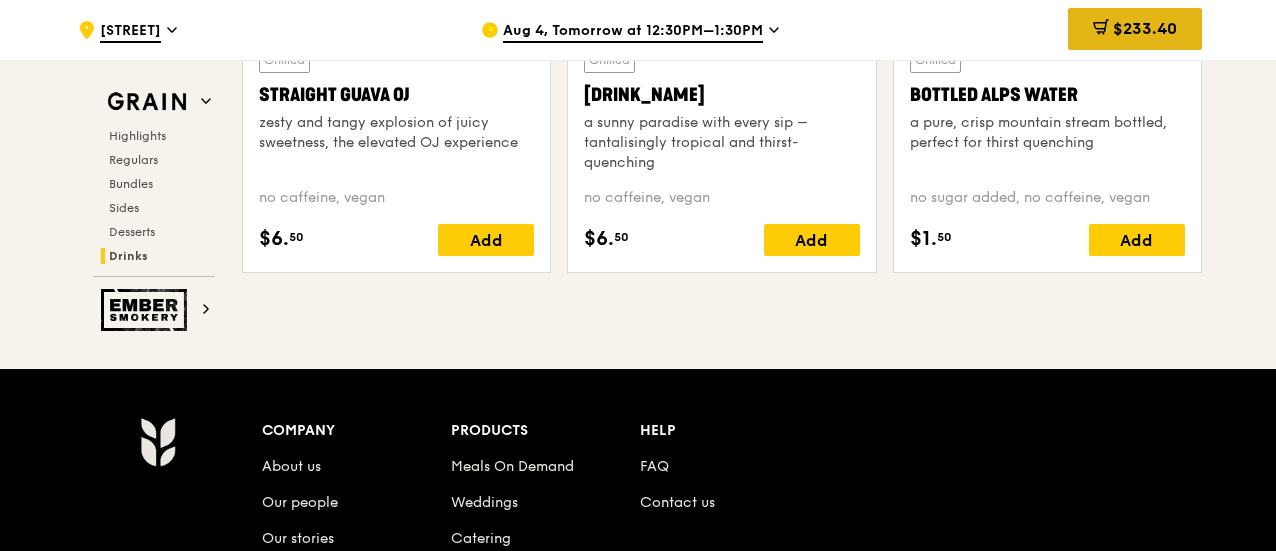 click on "$233.40" at bounding box center (1145, 28) 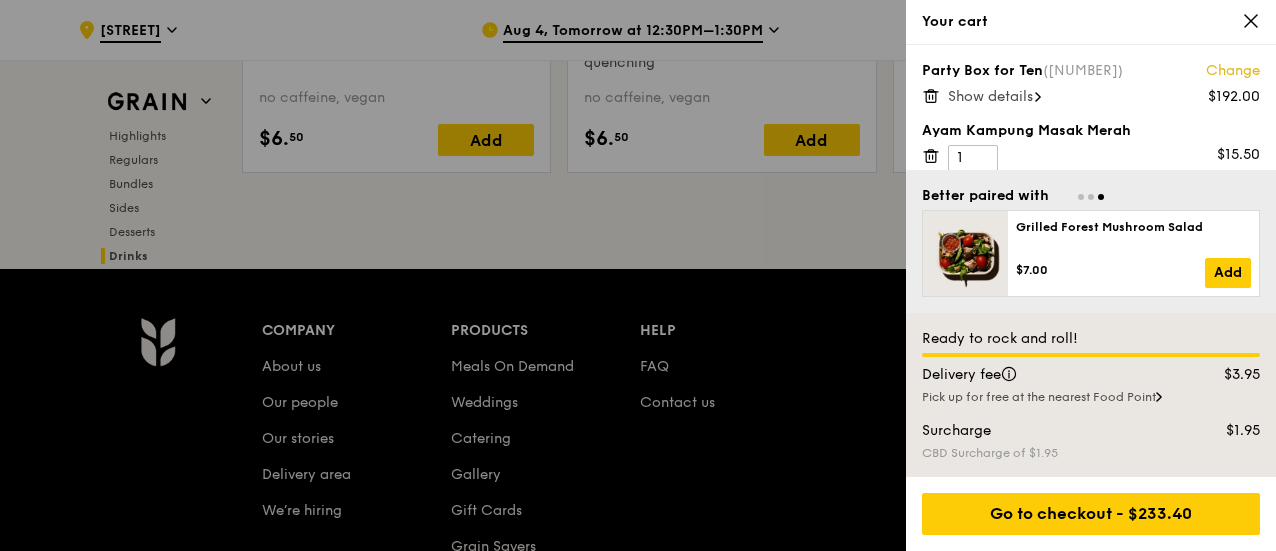 scroll, scrollTop: 8205, scrollLeft: 0, axis: vertical 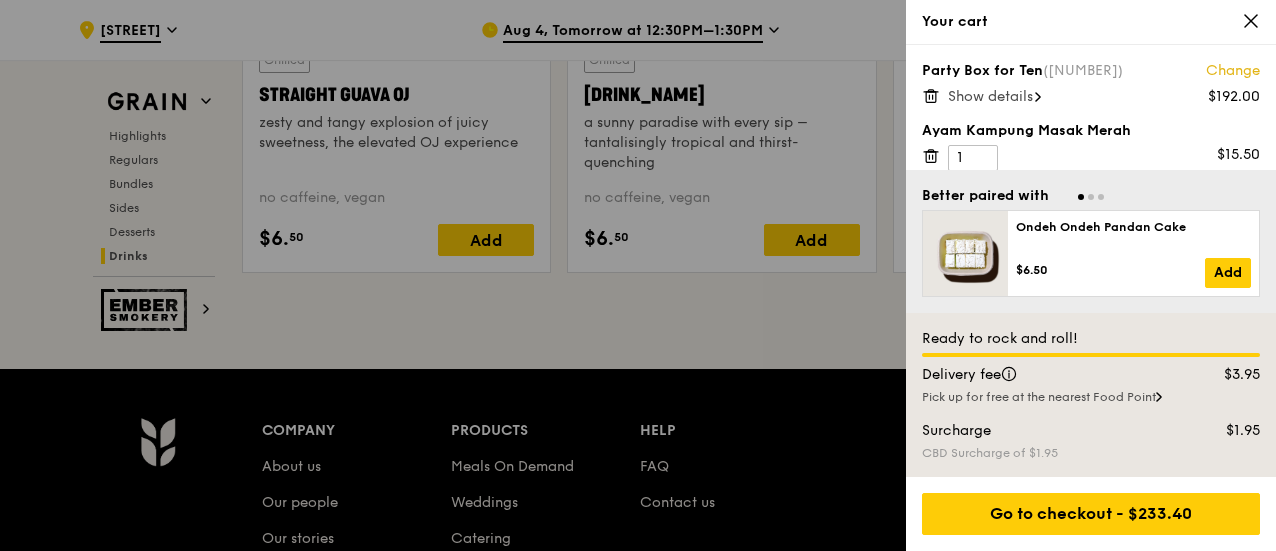 click on "Show details" at bounding box center (990, 96) 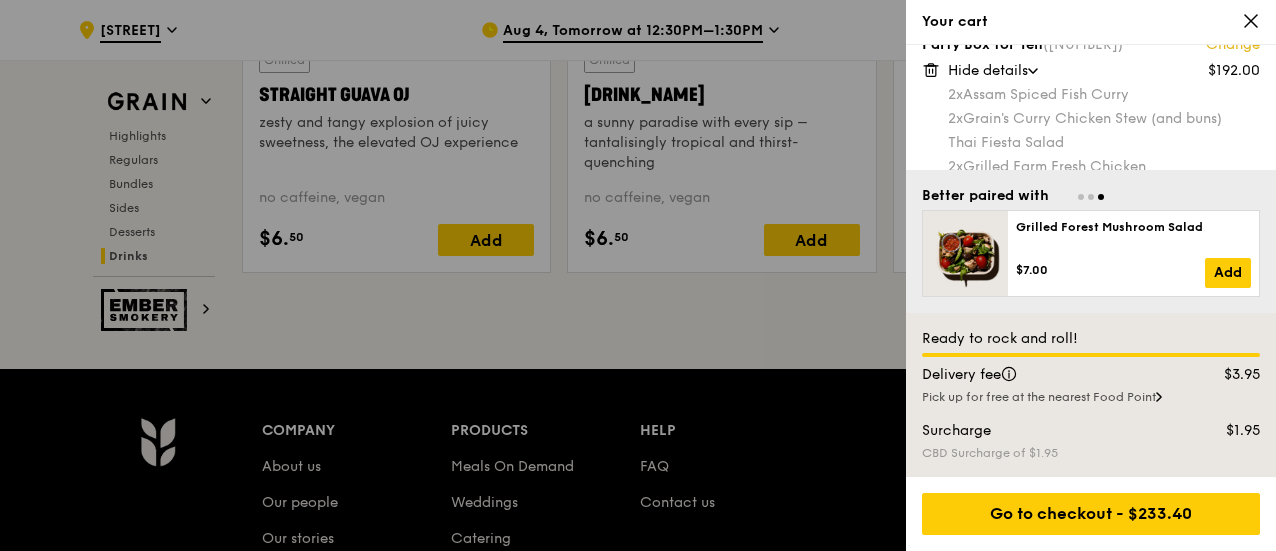 scroll, scrollTop: 0, scrollLeft: 0, axis: both 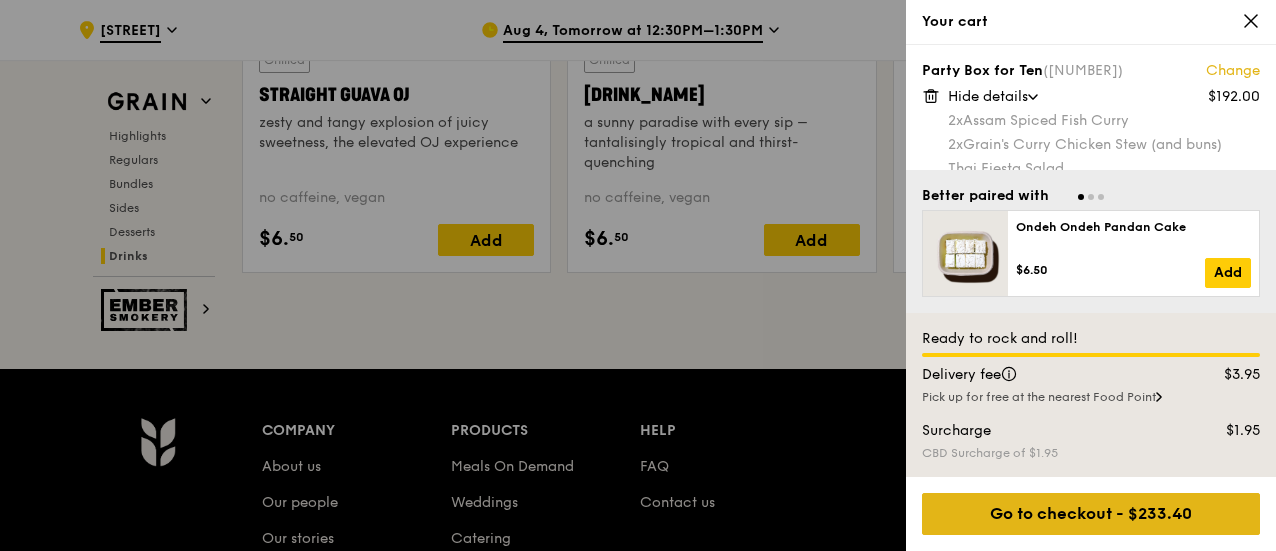 click on "Go to checkout - $233.40" at bounding box center [1091, 514] 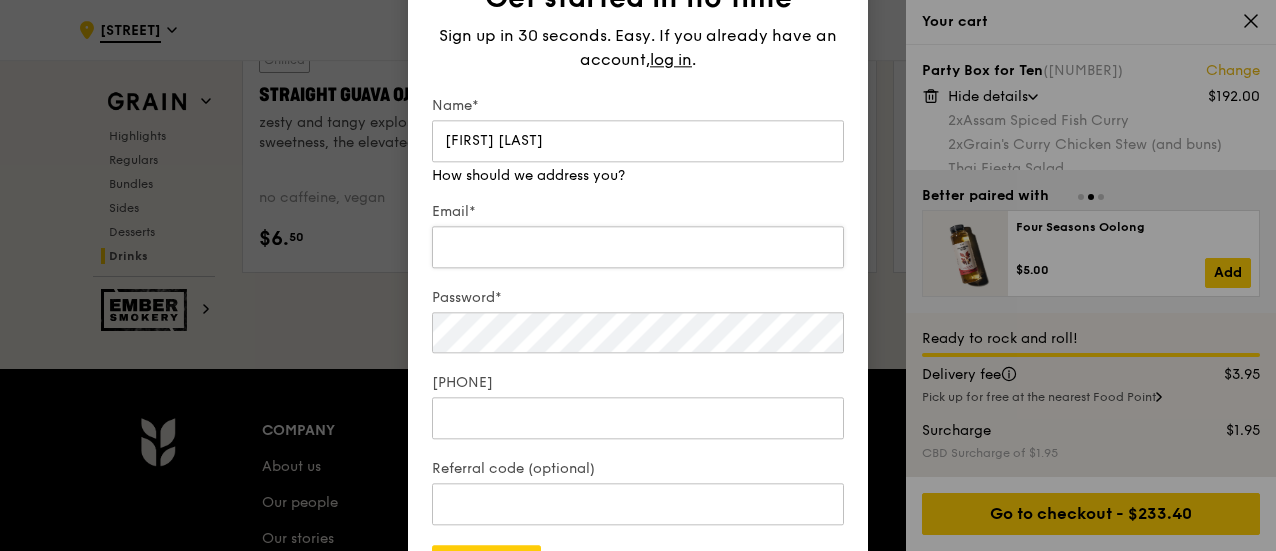 type on "[FIRST] [LAST]" 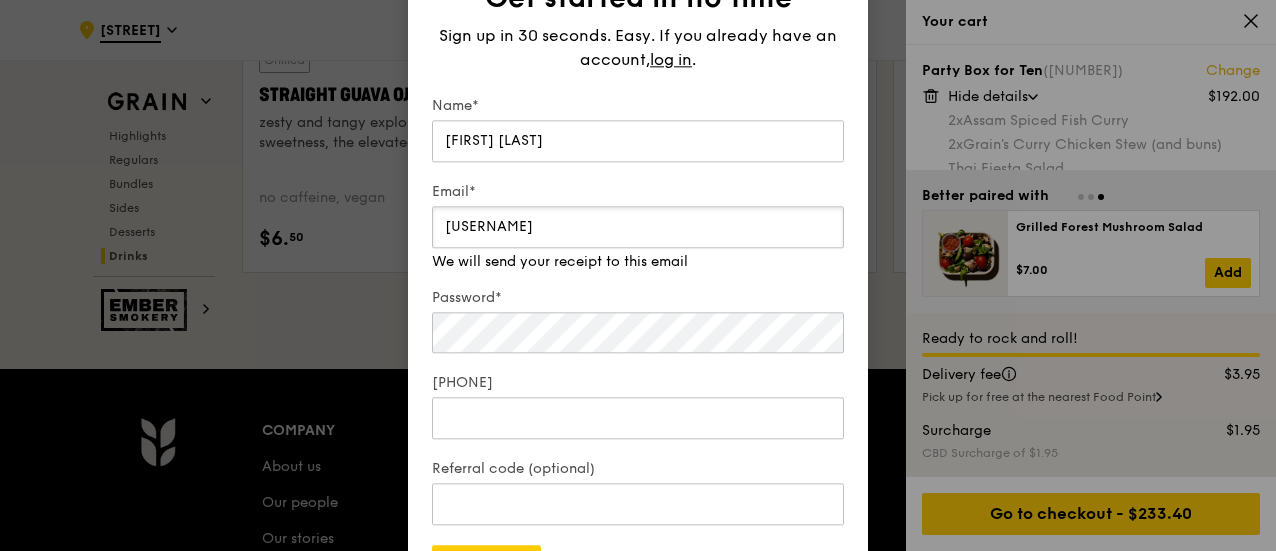 type on "samanthadawn.jacob@example.com" 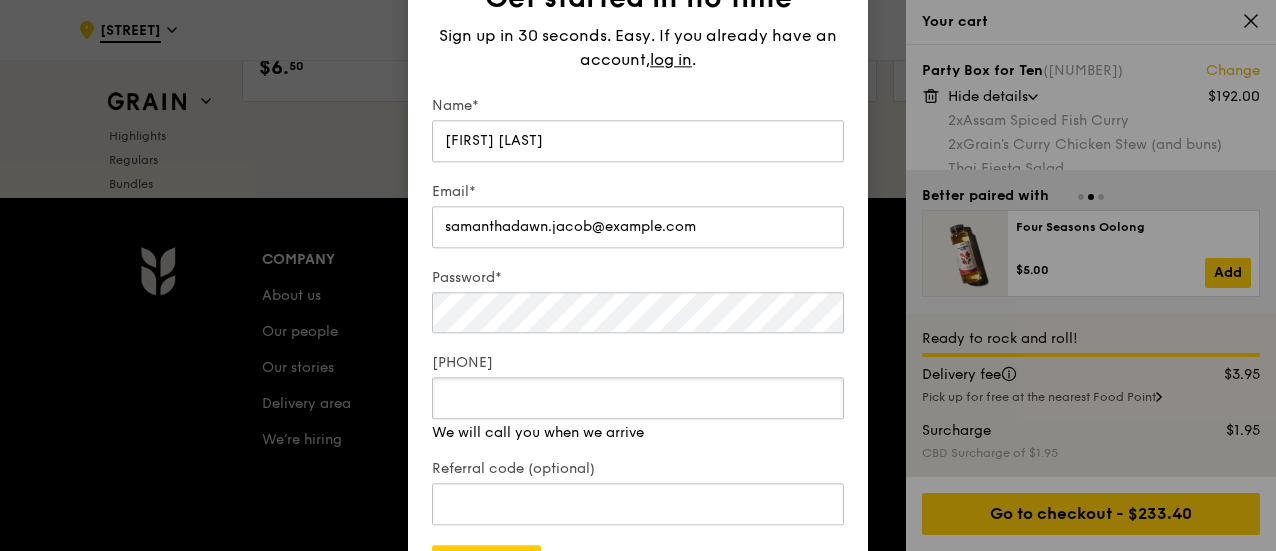 scroll, scrollTop: 8405, scrollLeft: 0, axis: vertical 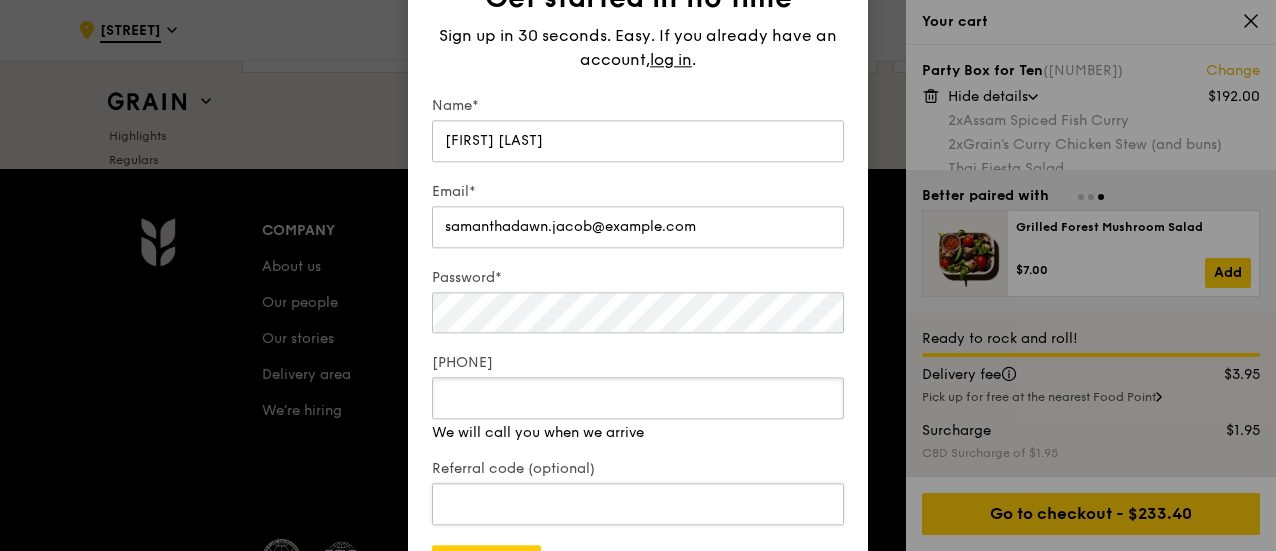 type on "[NUMBER]" 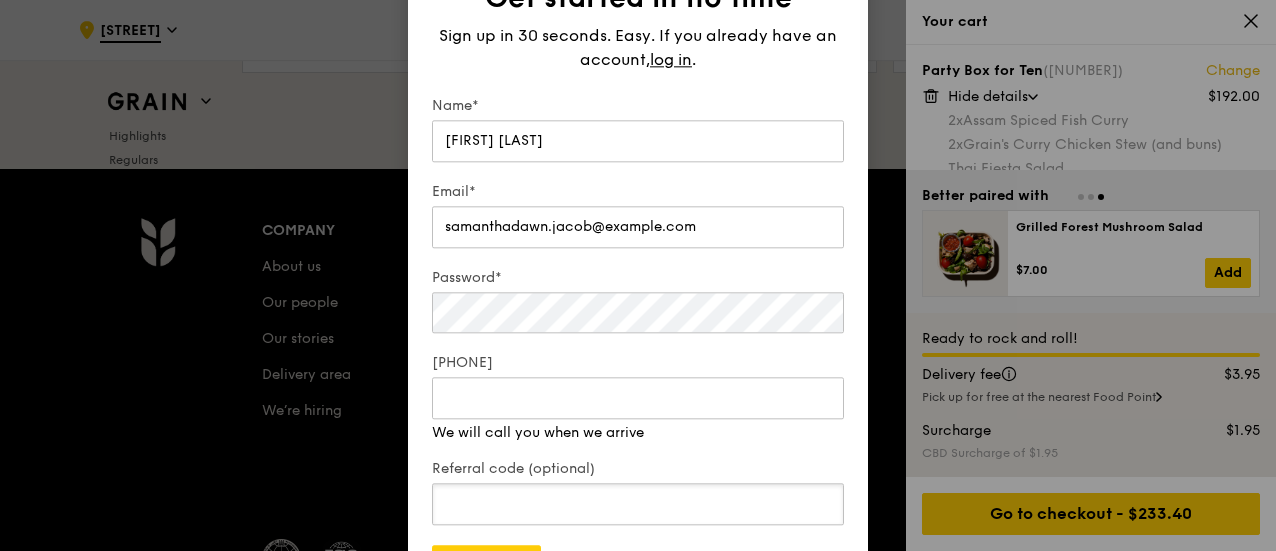 click on "Referral code (optional)" at bounding box center (638, 494) 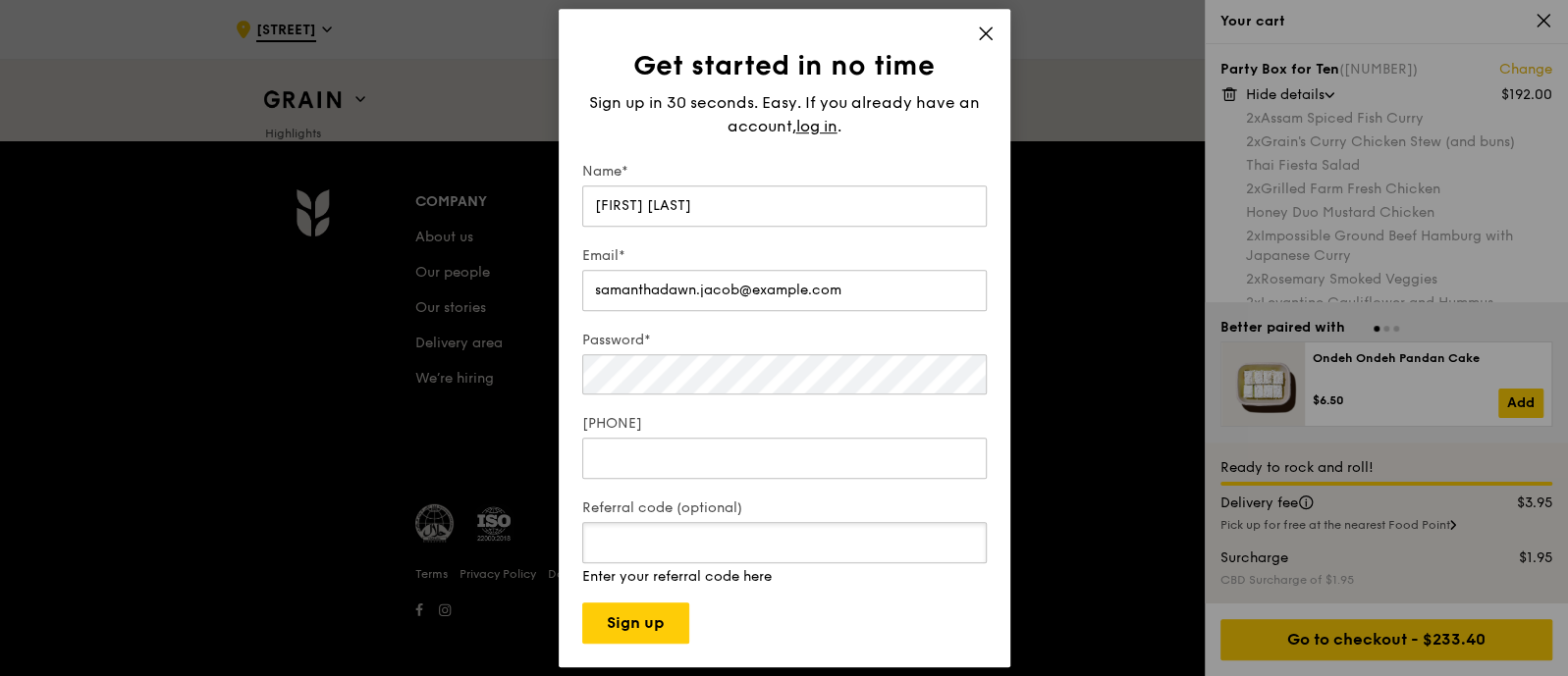 scroll, scrollTop: 8286, scrollLeft: 0, axis: vertical 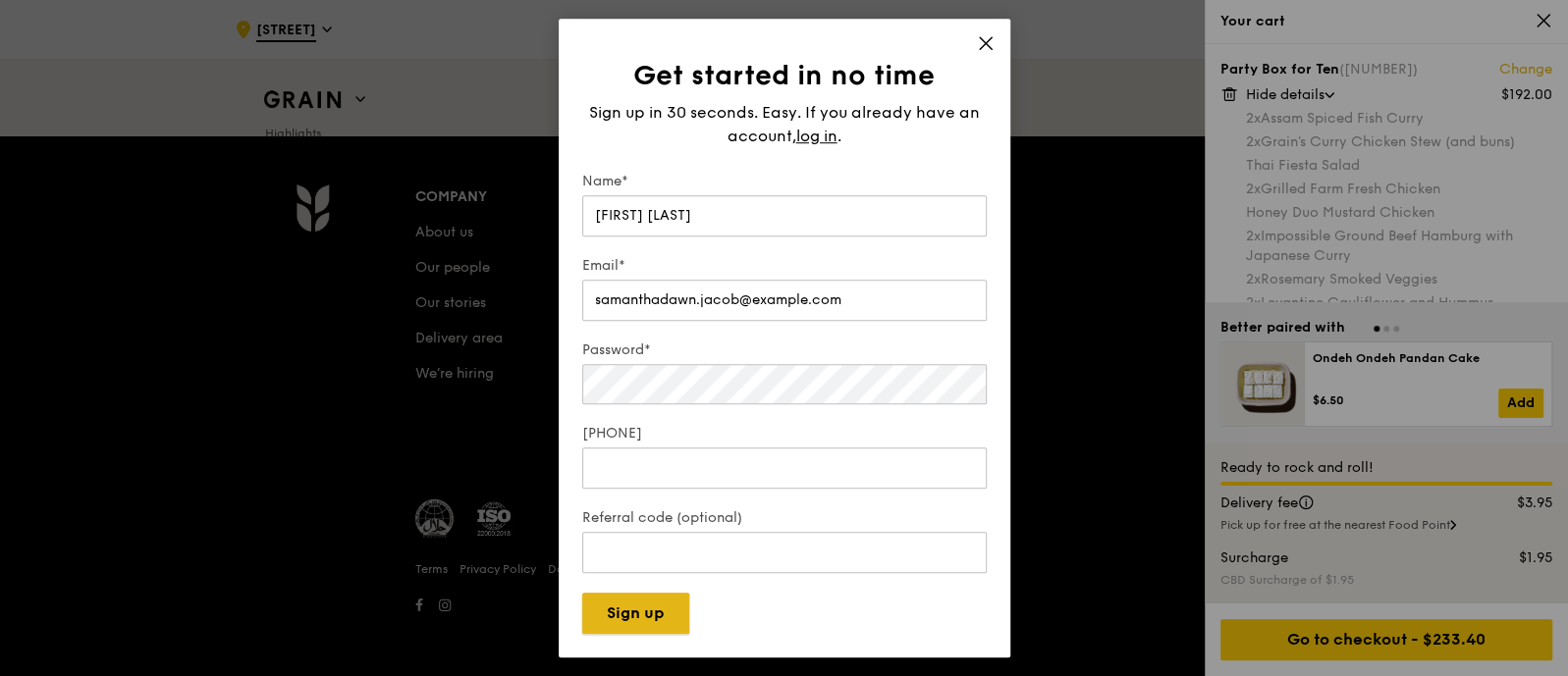 click on "Sign up" at bounding box center [635, 613] 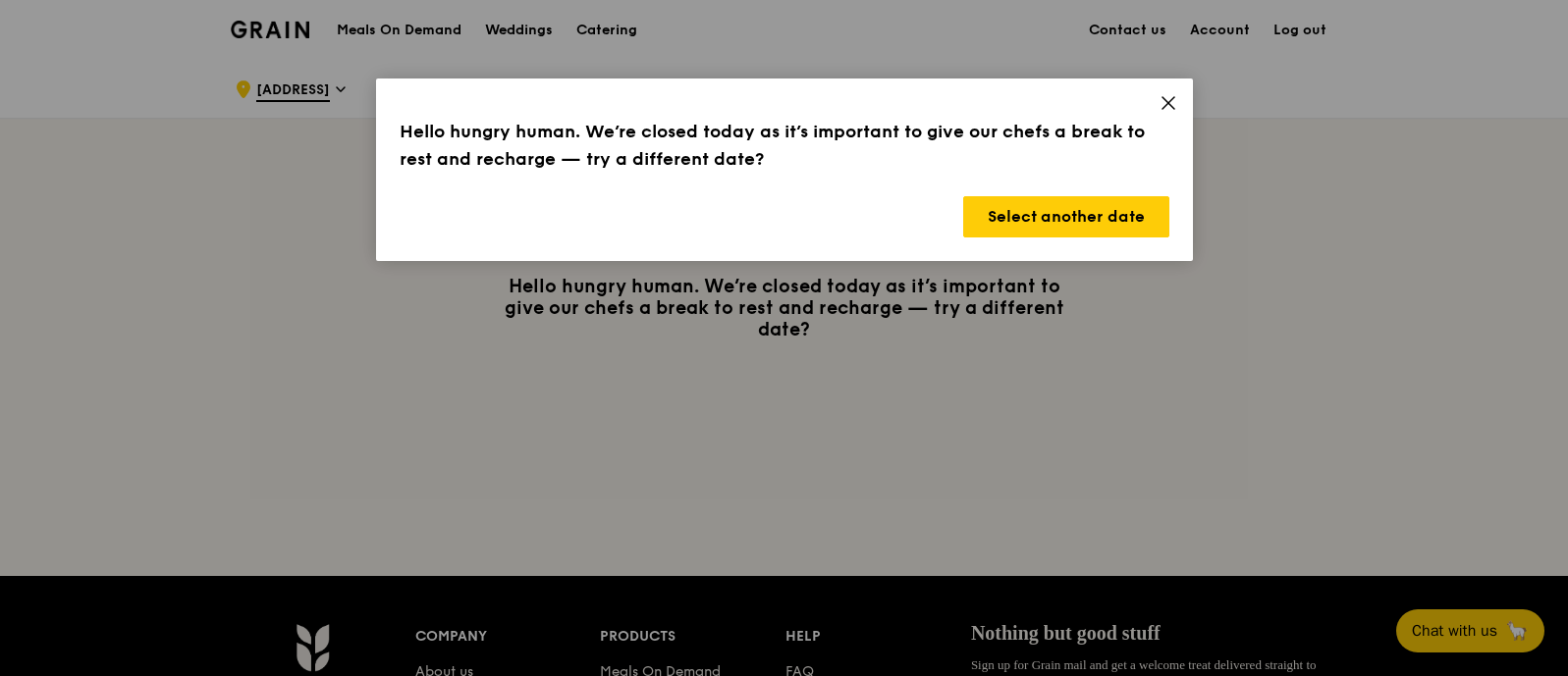 scroll, scrollTop: 0, scrollLeft: 0, axis: both 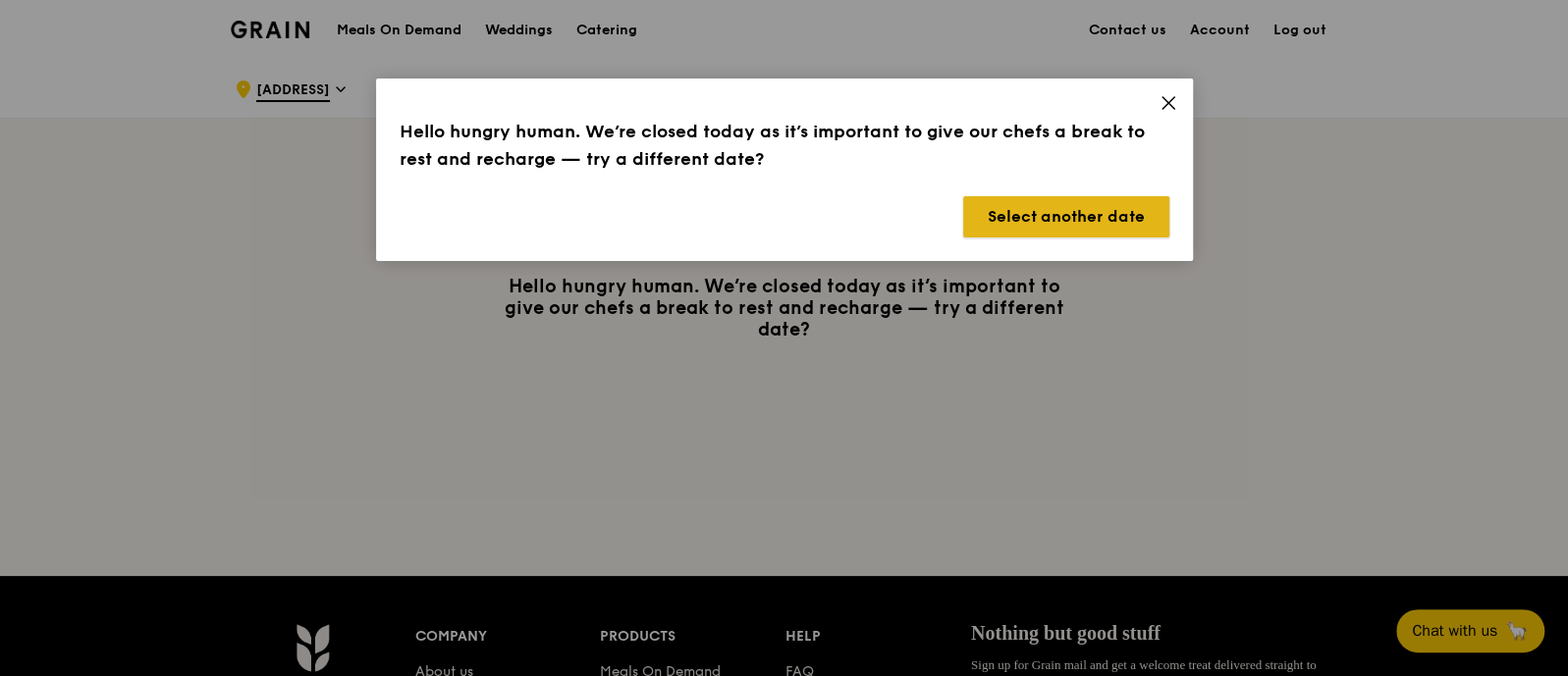 click on "Select another date" at bounding box center [1066, 217] 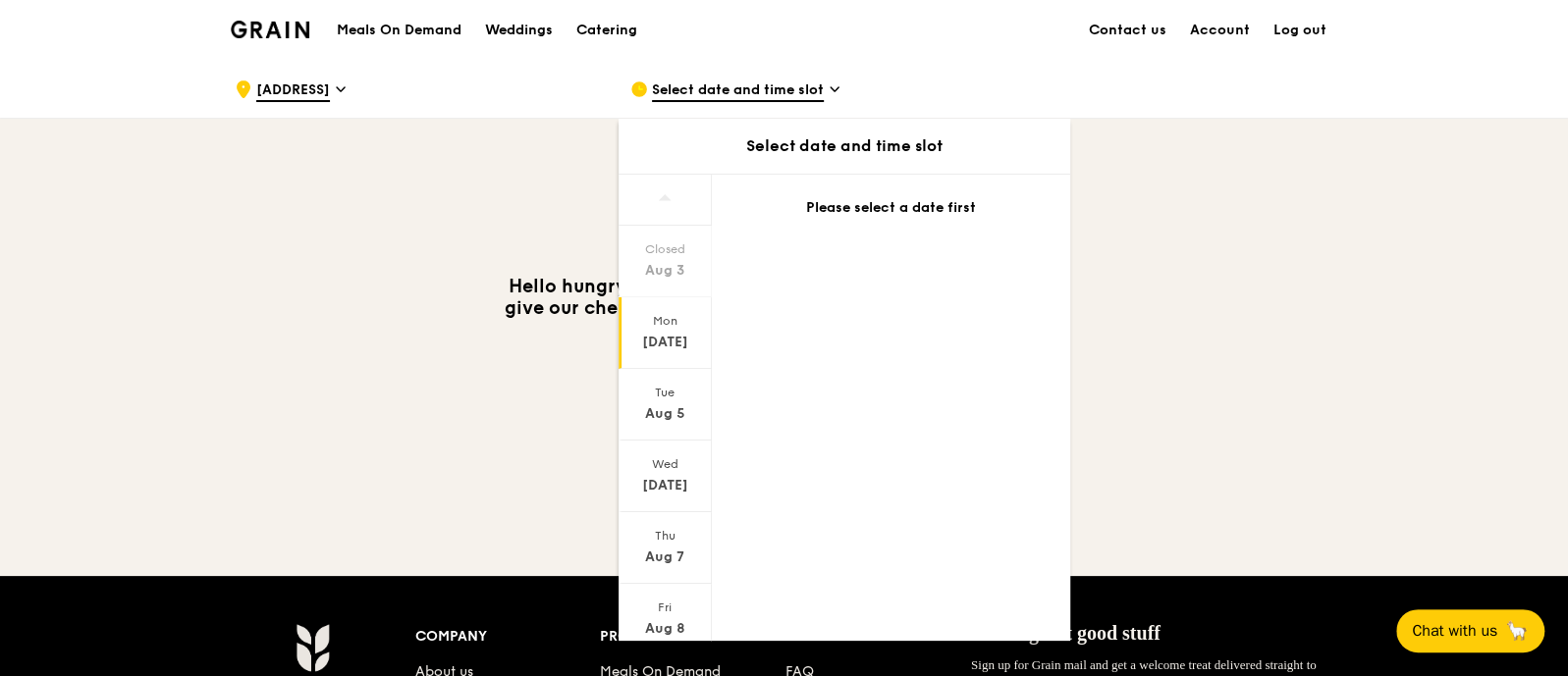 click on "[MONTH] [DAY]" at bounding box center [665, 342] 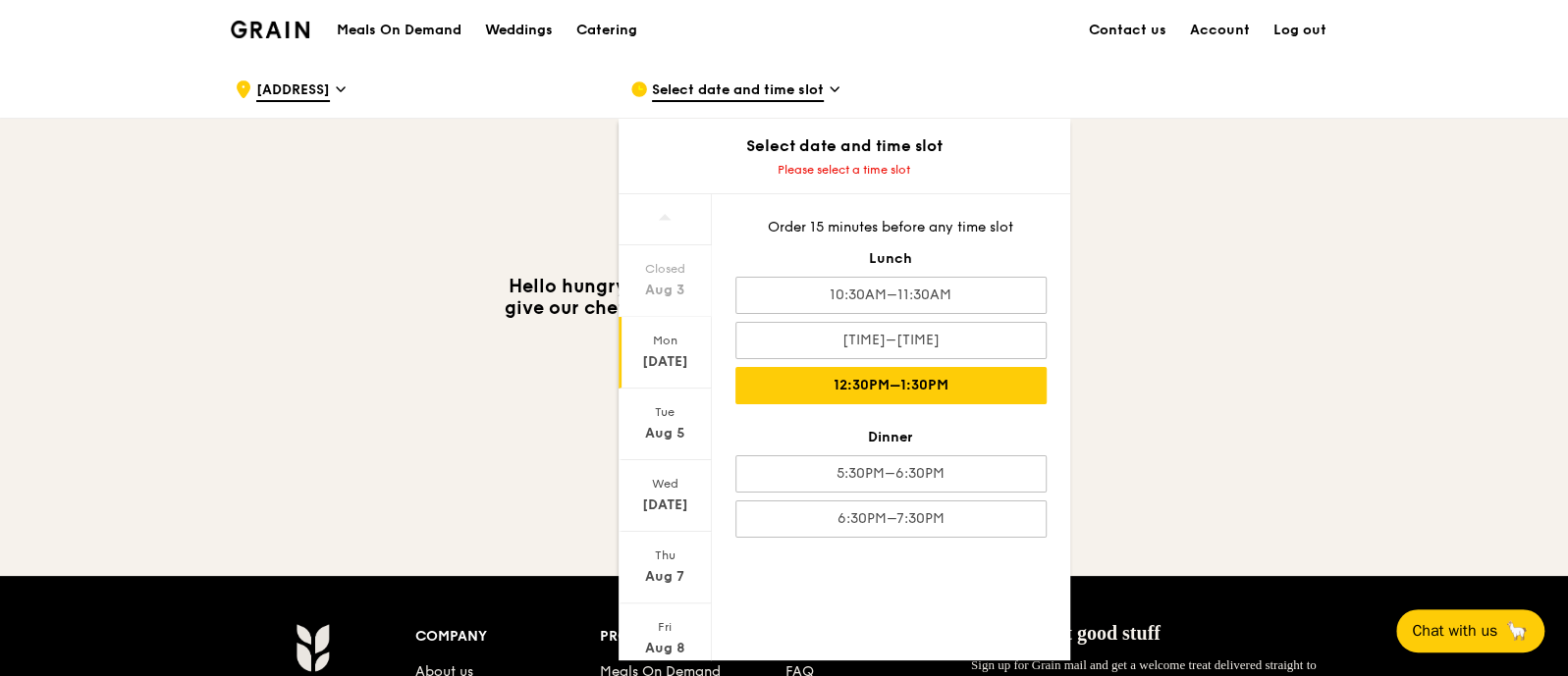 click on "12:30PM–1:30PM" at bounding box center [891, 386] 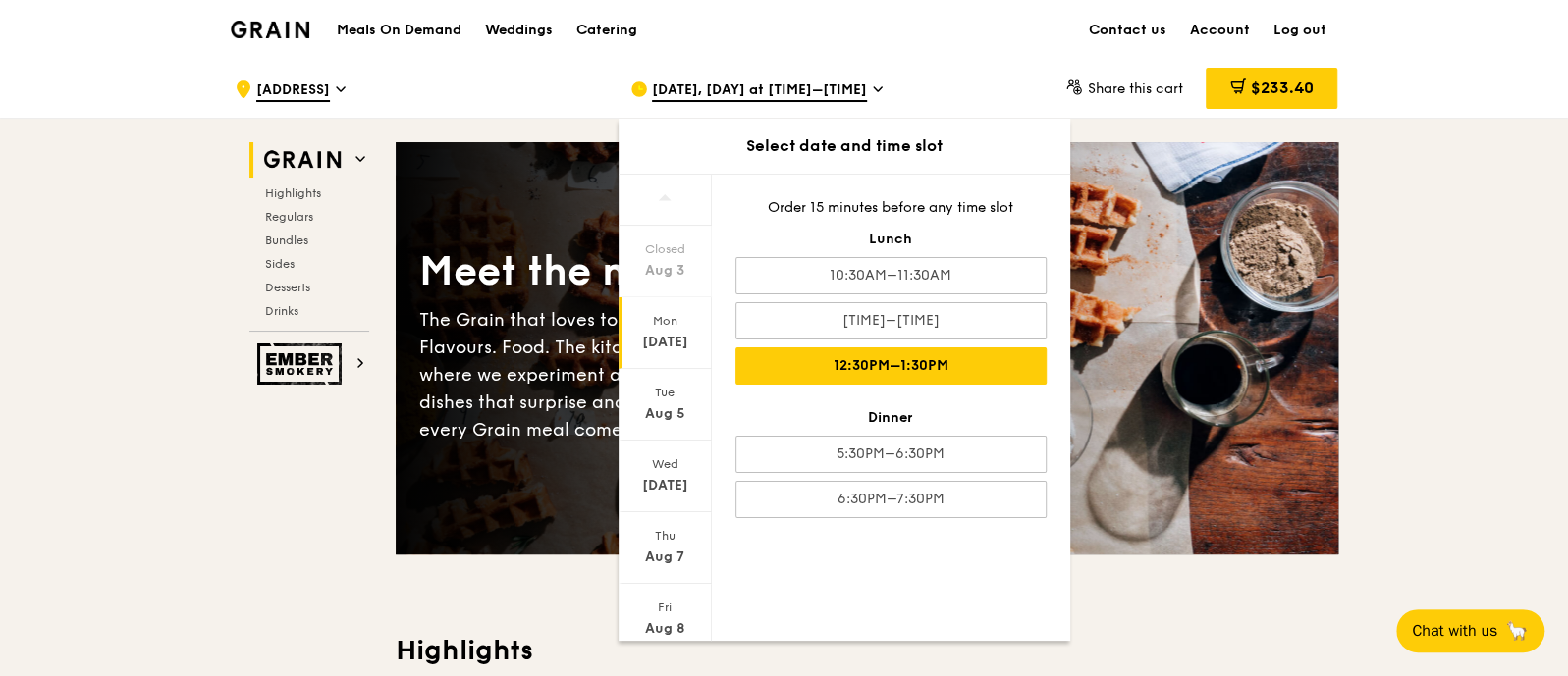 click on ".cls-1 {
fill: none;
stroke: #fff;
stroke-linecap: round;
stroke-linejoin: round;
stroke-width: 1.5px;
}
.cls-2 {
fill: #fecc07;
}
.cls-2, .cls-3 {
stroke-width: 0px;
}
.cls-3 {
fill: #fff;
fill-rule: evenodd;
}
8 Wilkie Road
Aug 4, Tomorrow at 12:30PM–1:30PM
Select date and time slot
Closed
Aug 3
Mon
Aug 4
Tue
Aug 5
Wed
Aug 6
Thu
Aug 7
Fri
Aug 8
Closed
Aug 9
Order 15 minutes before any time slot Lunch
10:30AM–11:30AM
11:30AM–12:30PM
12:30PM–1:30PM
Dinner
5:30PM–6:30PM
6:30PM–7:30PM
Share this cart
$233.40
3
Grain" at bounding box center (784, 4200) 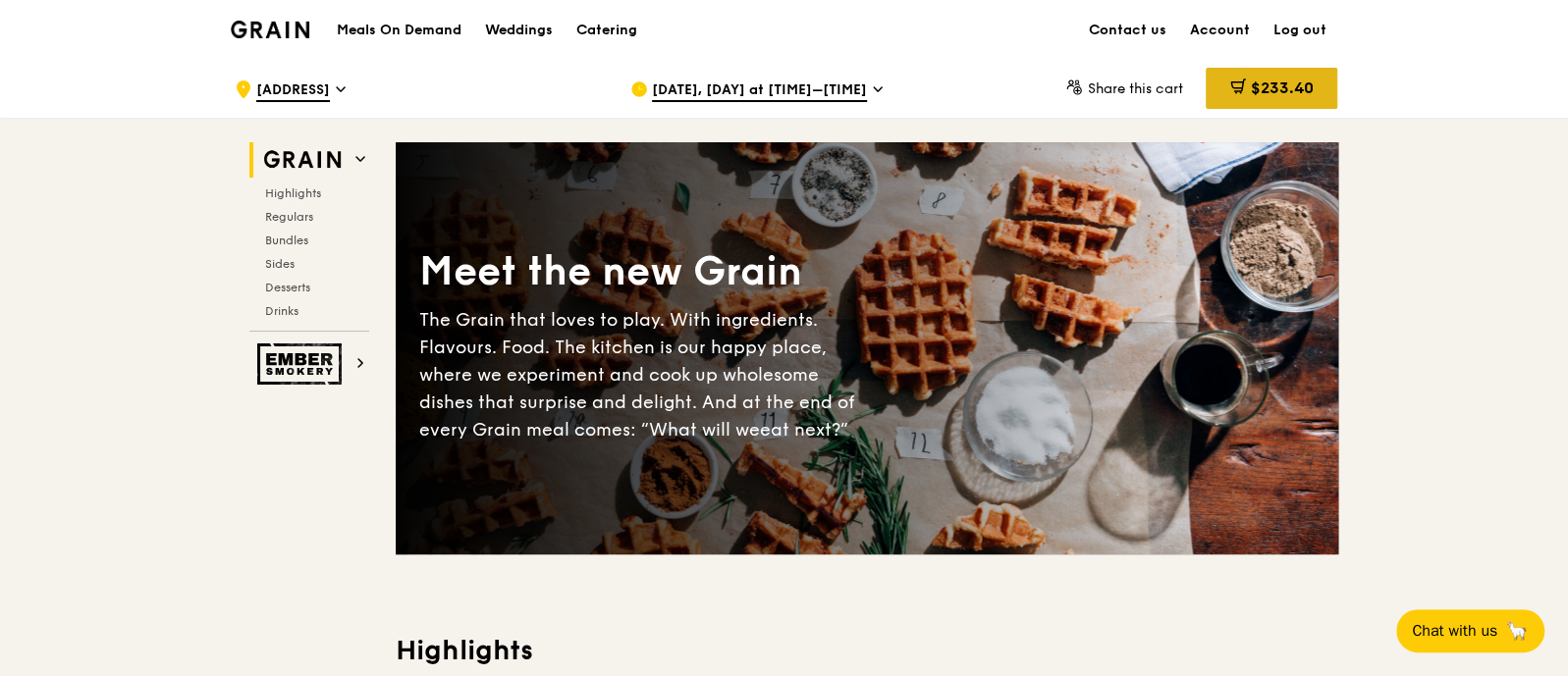click on "$233.40" at bounding box center (1281, 87) 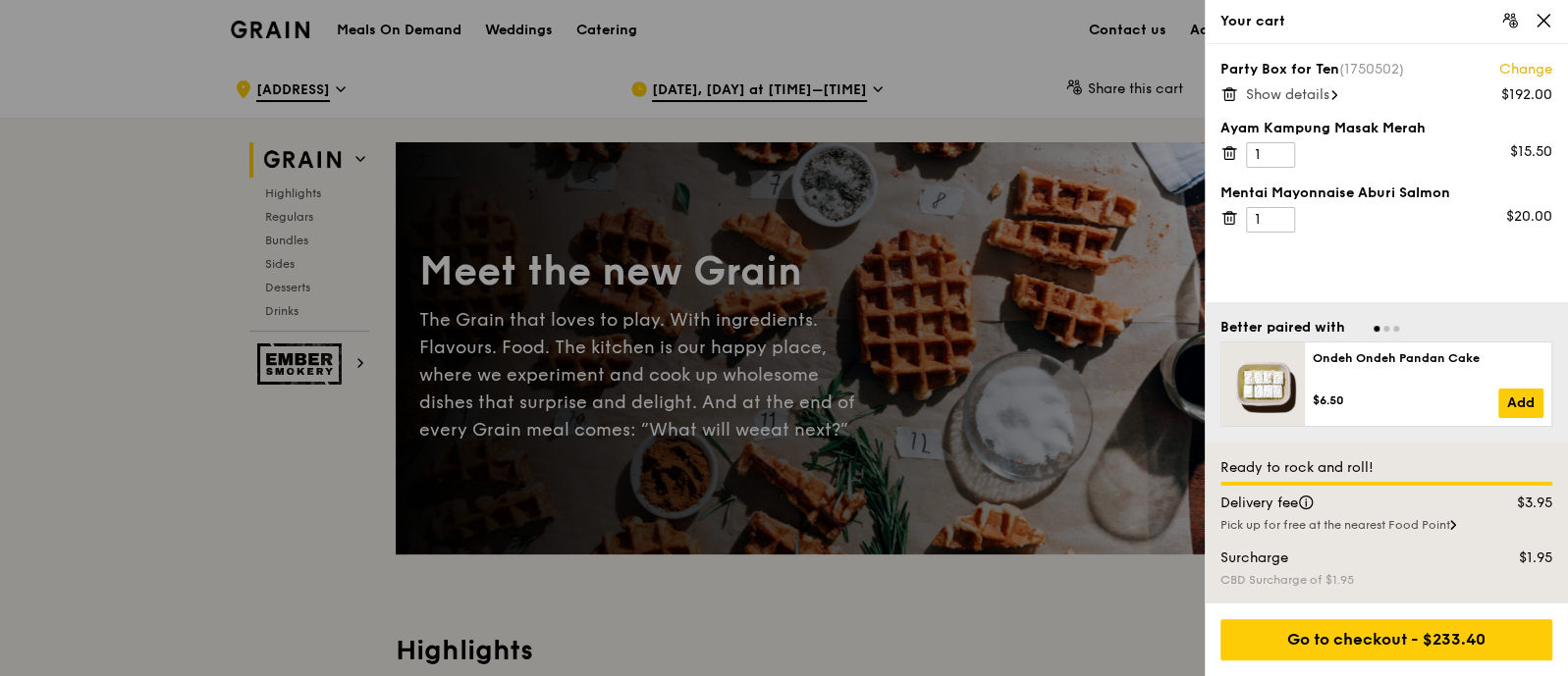 click on "Show details" at bounding box center (1287, 94) 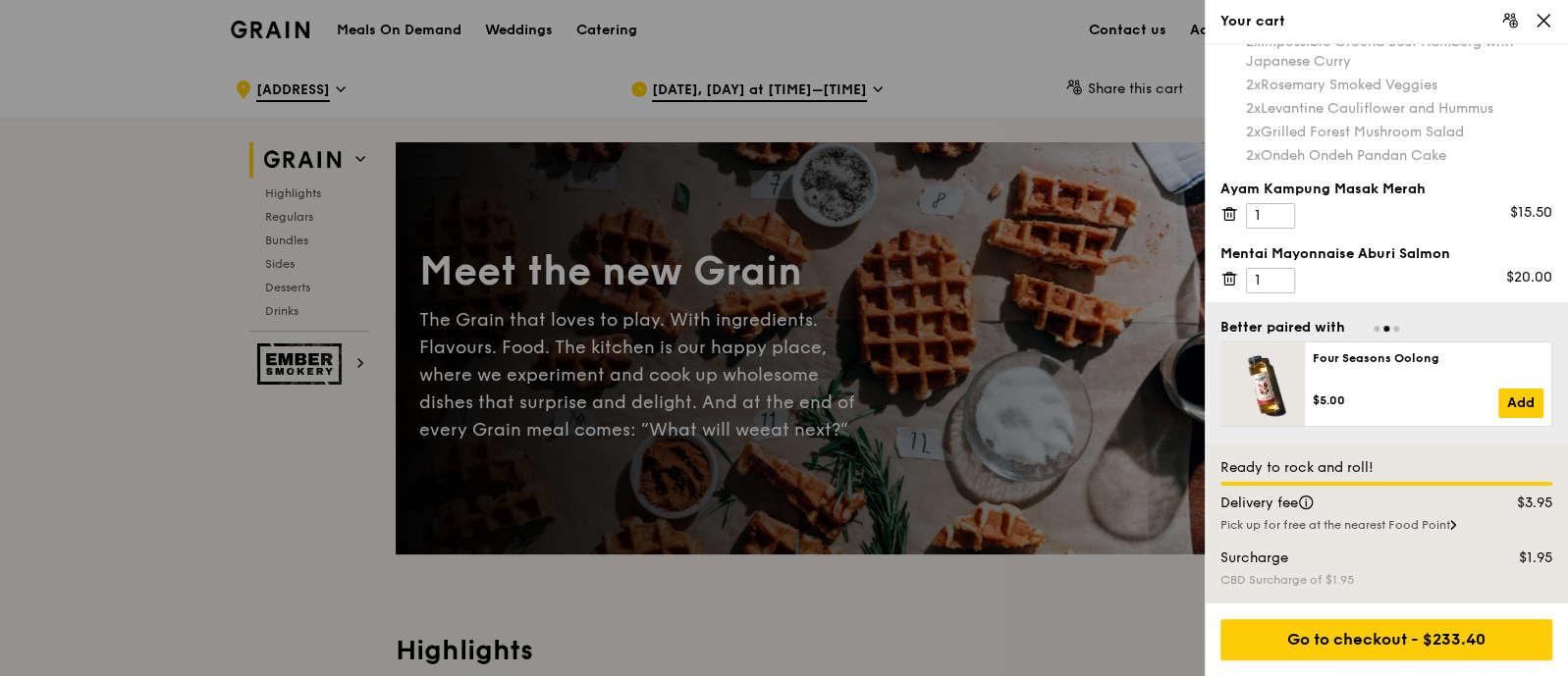 scroll, scrollTop: 198, scrollLeft: 0, axis: vertical 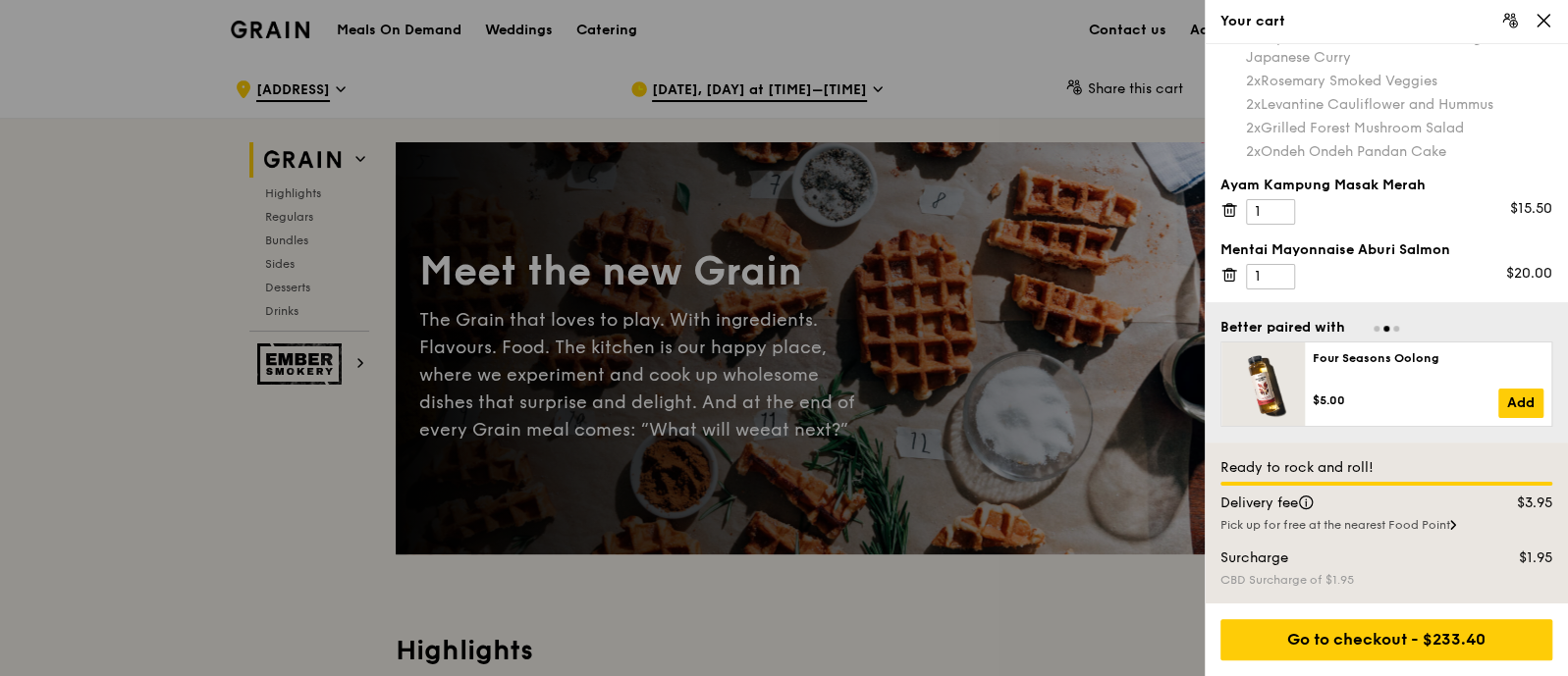 click on "Go to checkout - $233.40" at bounding box center [1386, 640] 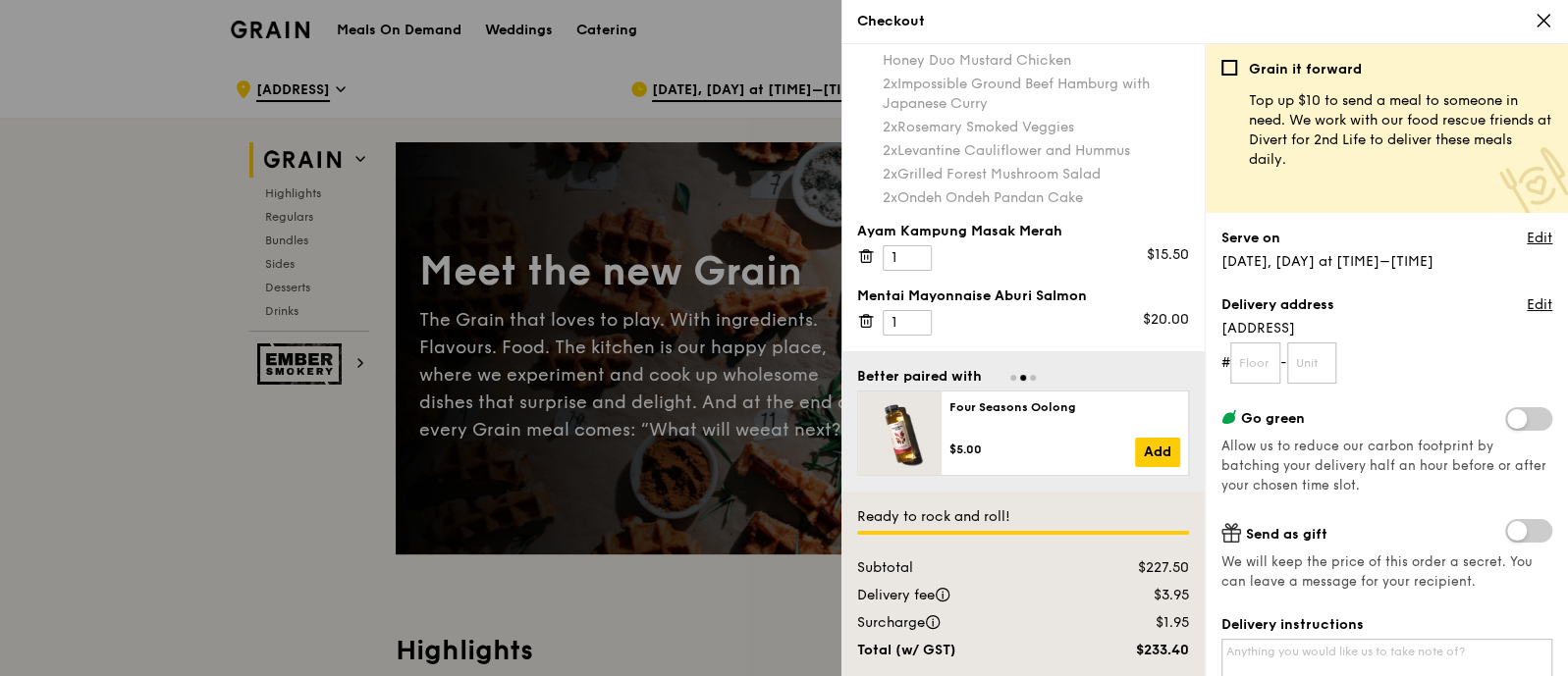 scroll, scrollTop: 150, scrollLeft: 0, axis: vertical 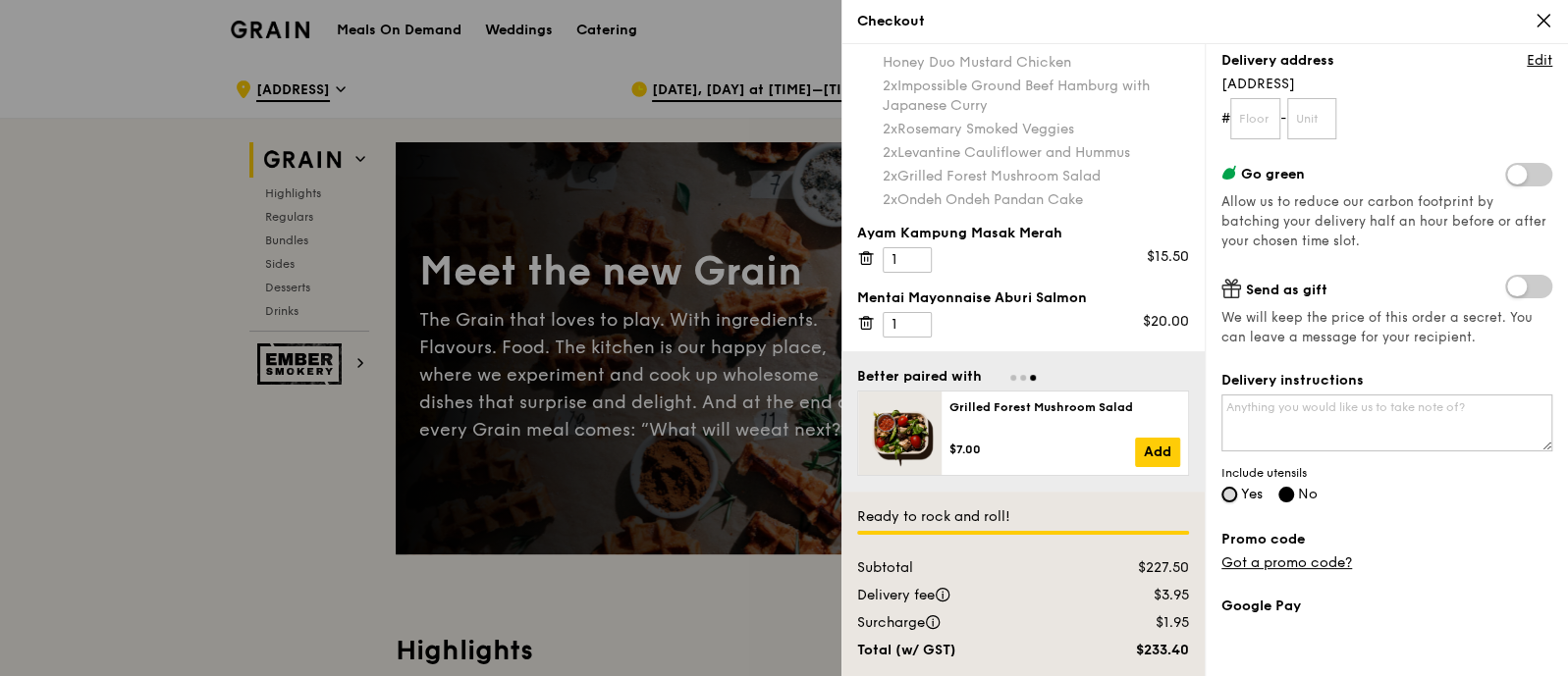 click on "Yes" at bounding box center [1229, 494] 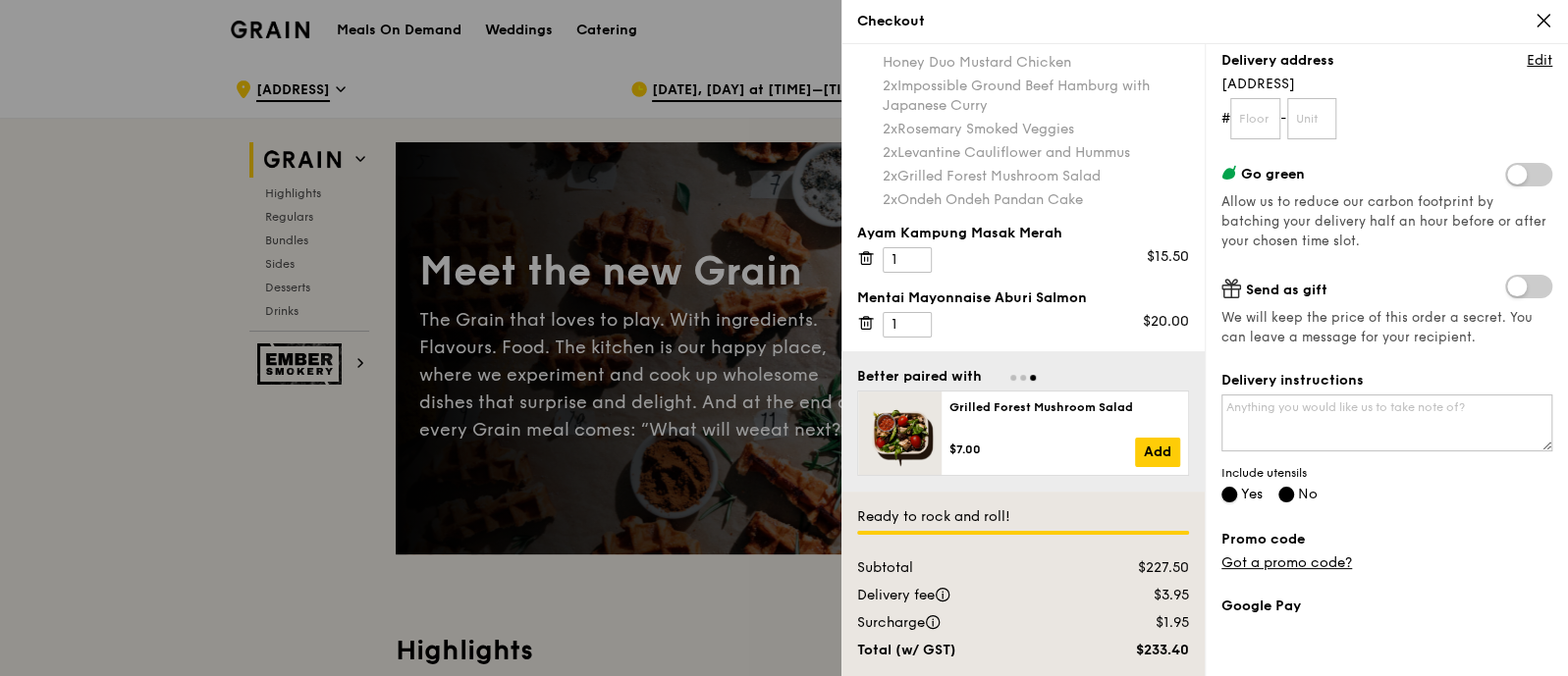 radio on "false" 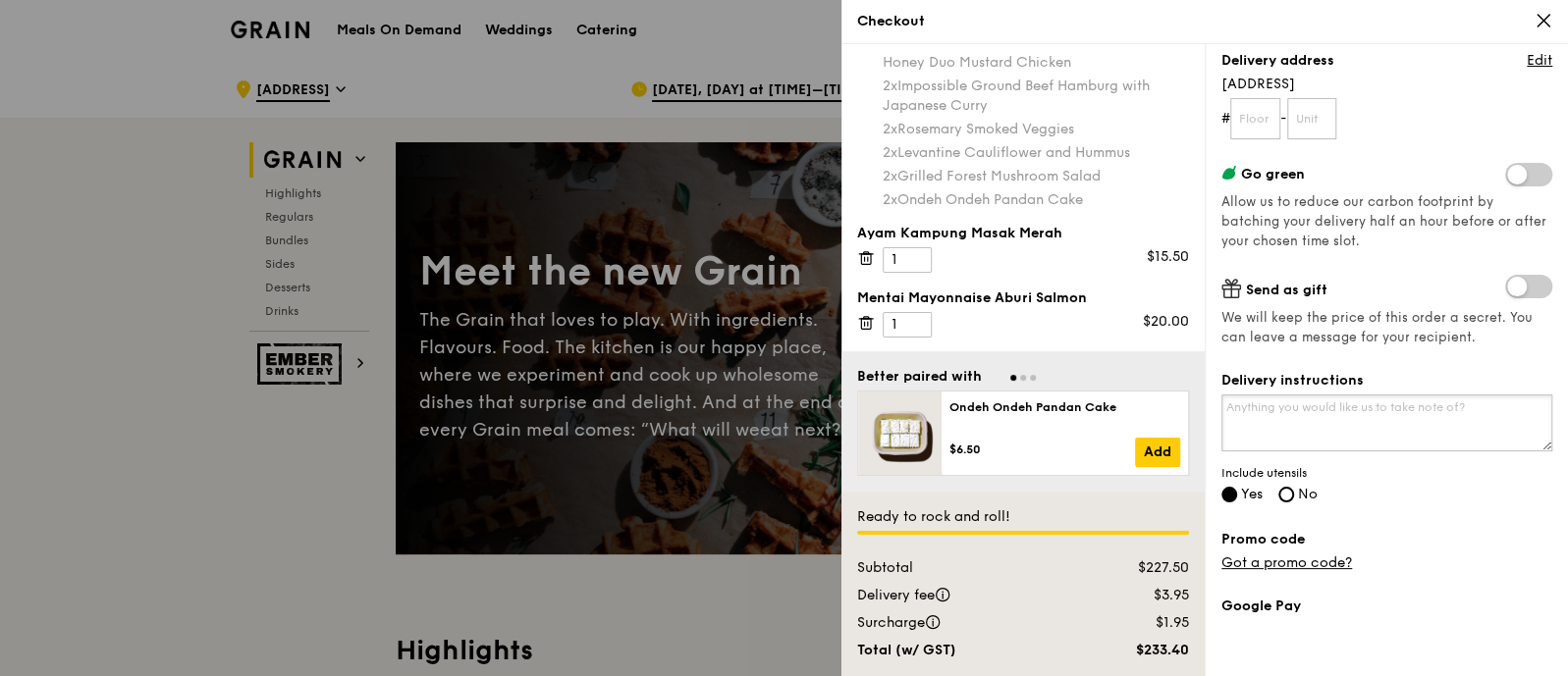 click on "Delivery instructions" at bounding box center (1386, 423) 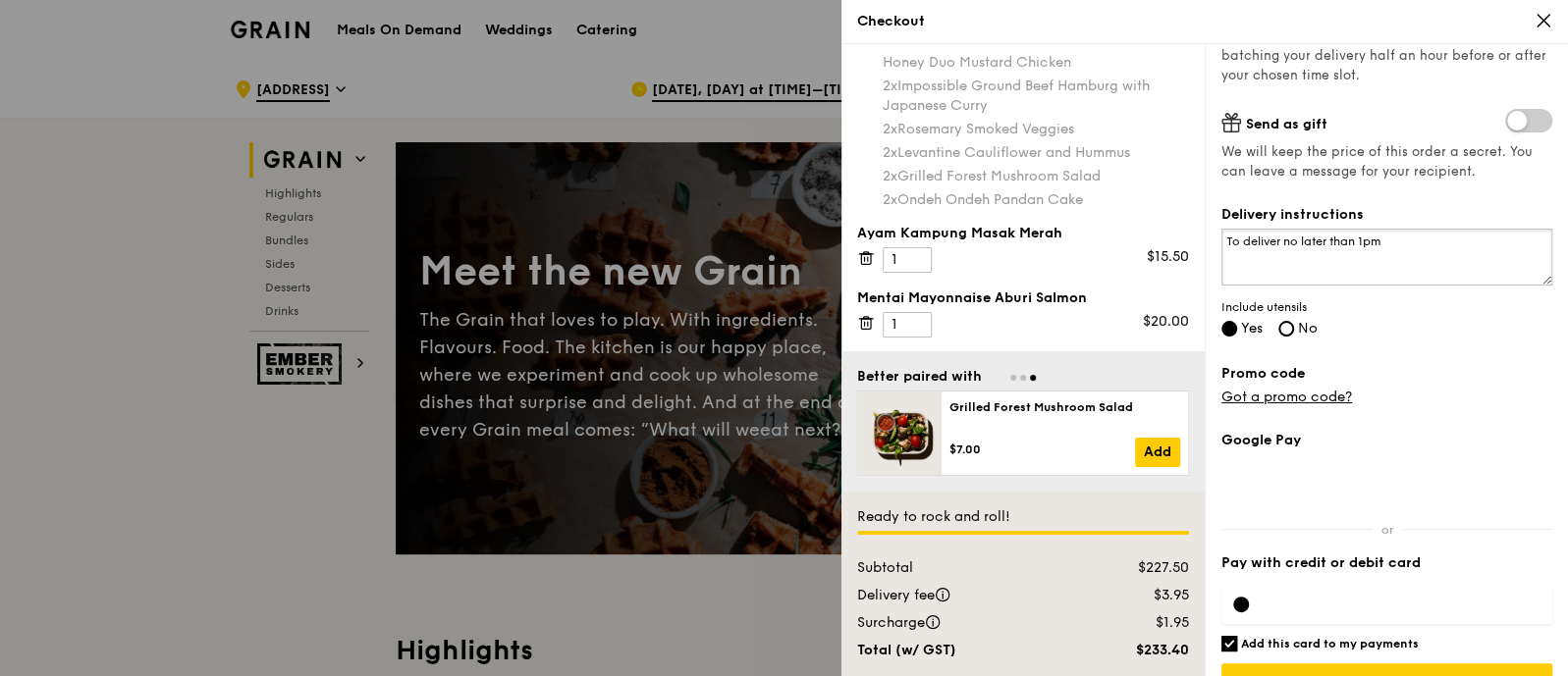 scroll, scrollTop: 451, scrollLeft: 0, axis: vertical 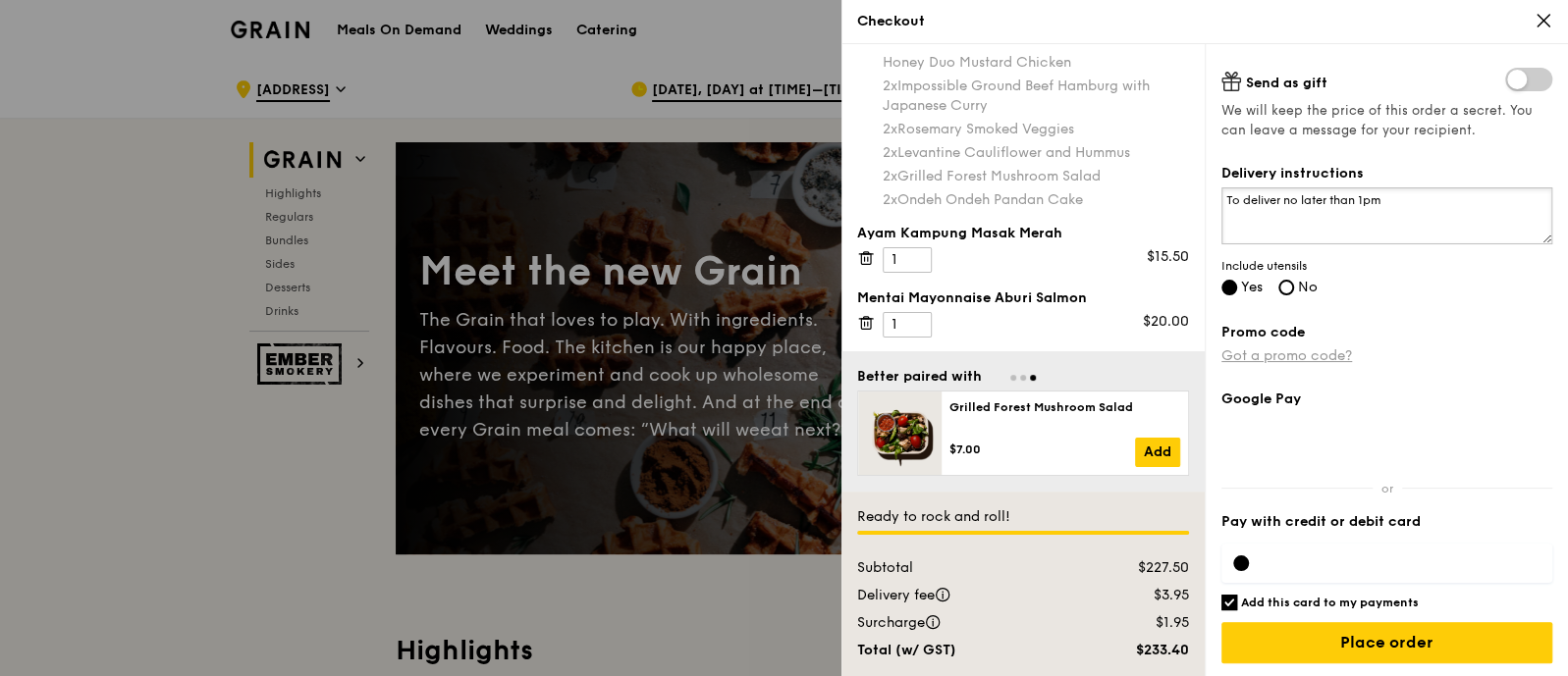 type on "To deliver no later than 1pm" 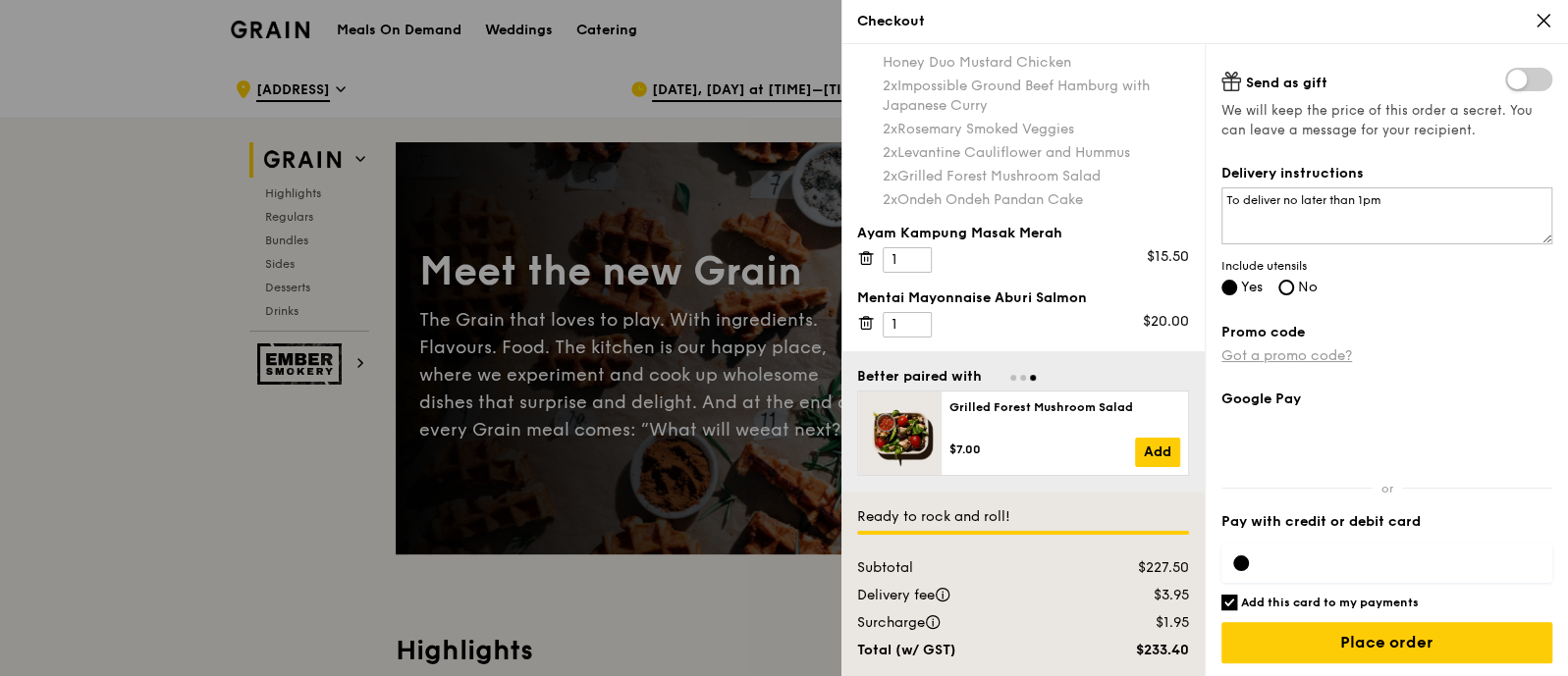 click on "Got a promo code?" at bounding box center [1286, 355] 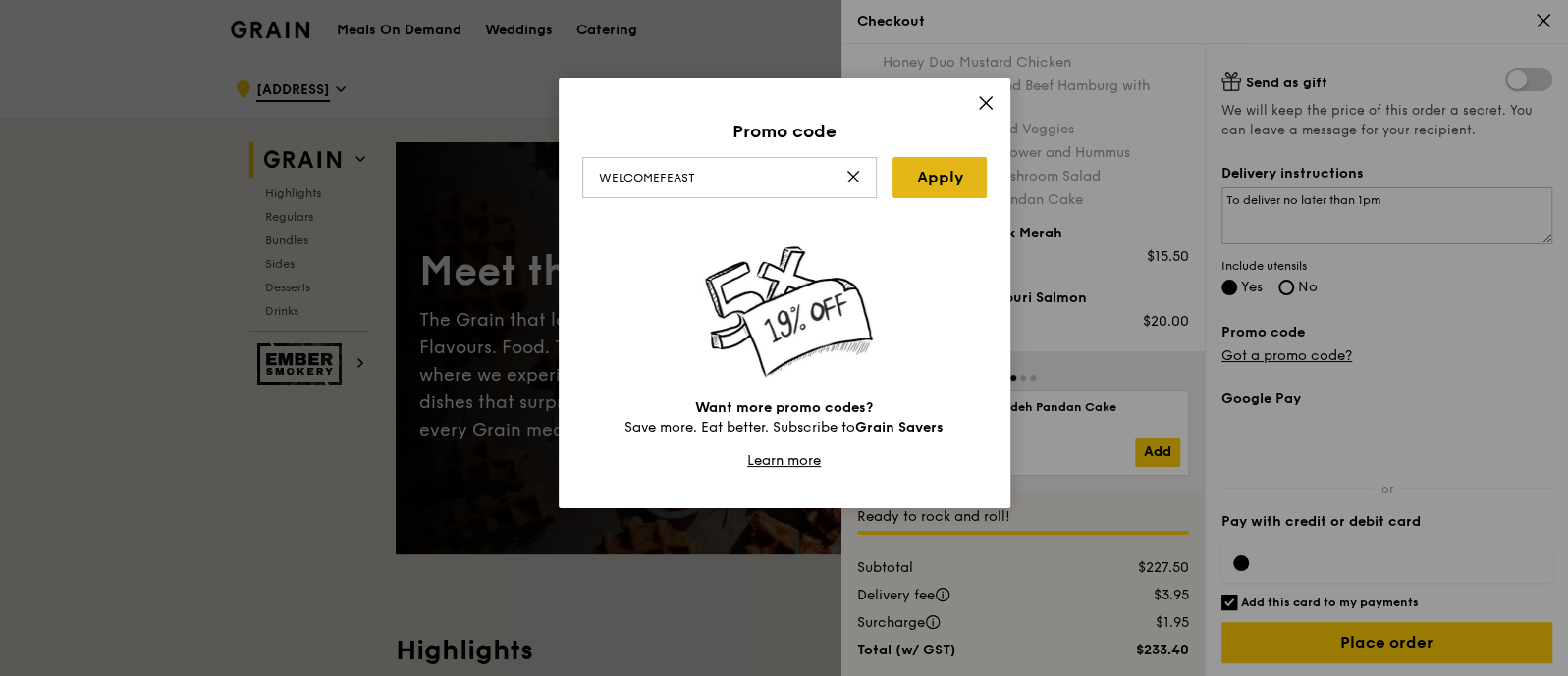 click on "Apply" at bounding box center (940, 178) 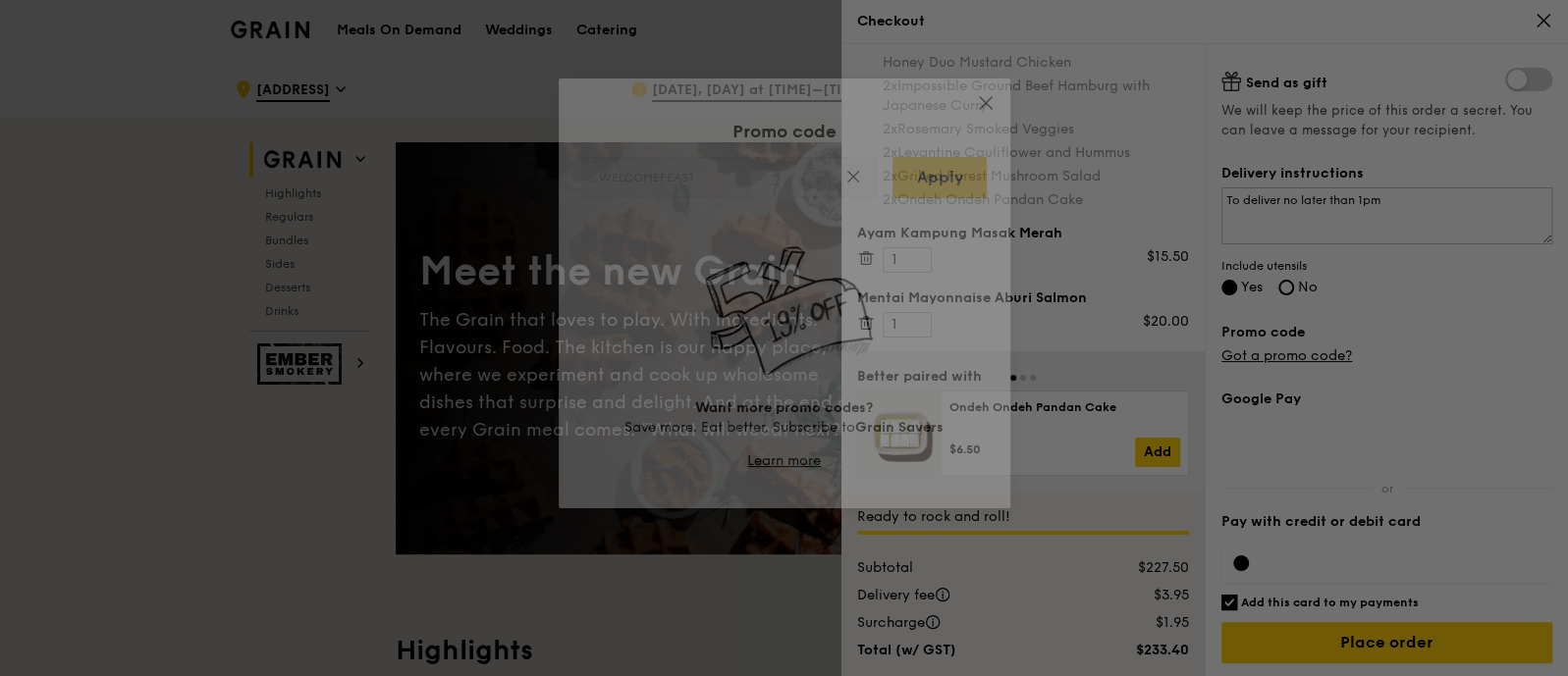 type on "WELCOMEFEAST" 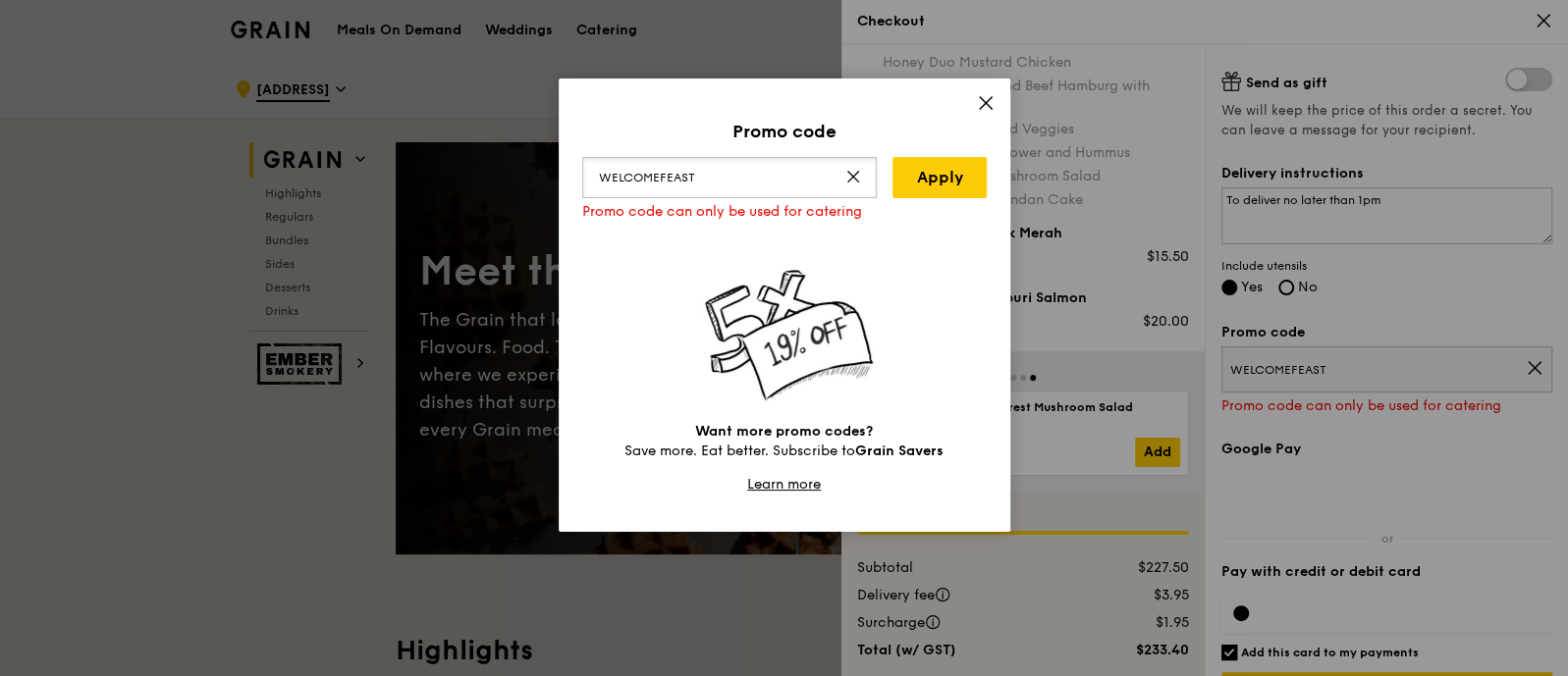 click on "WELCOMEFEAST" at bounding box center (730, 178) 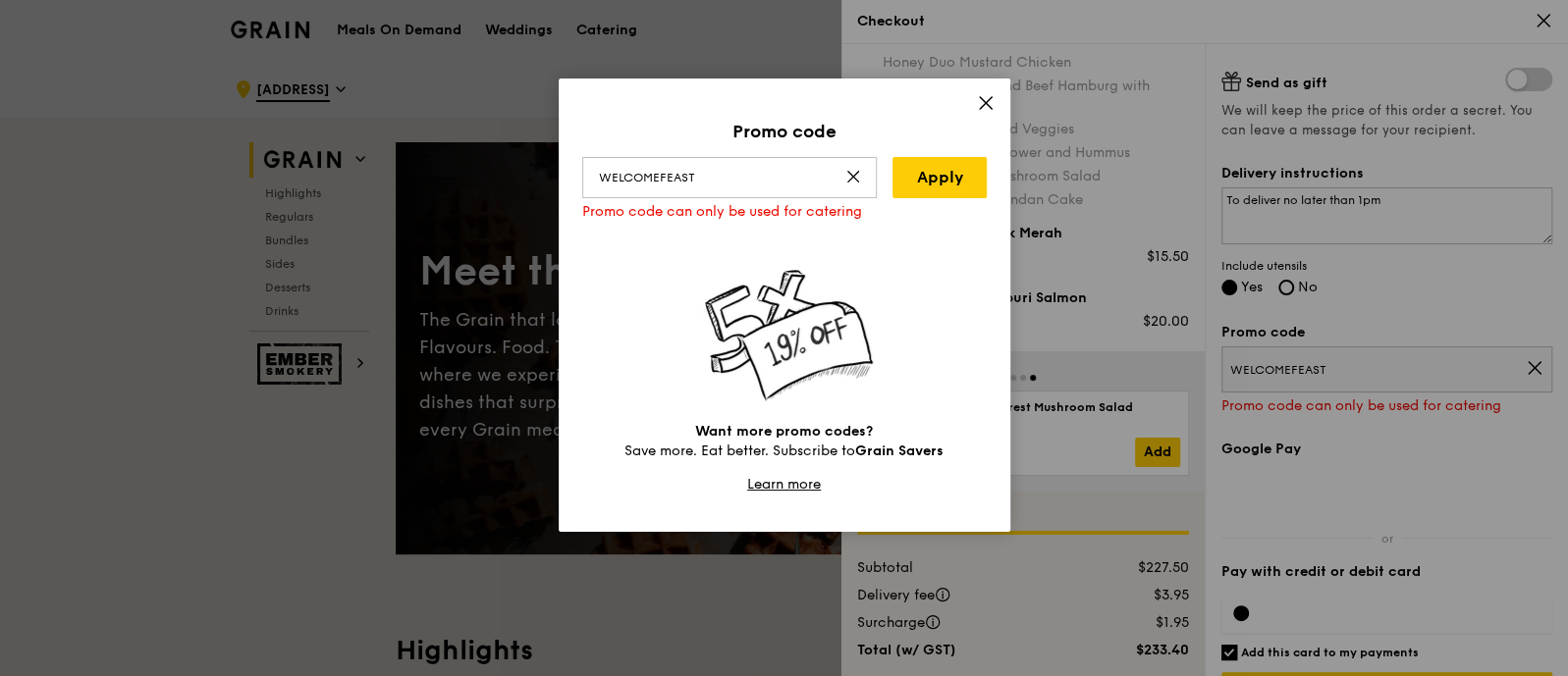 click 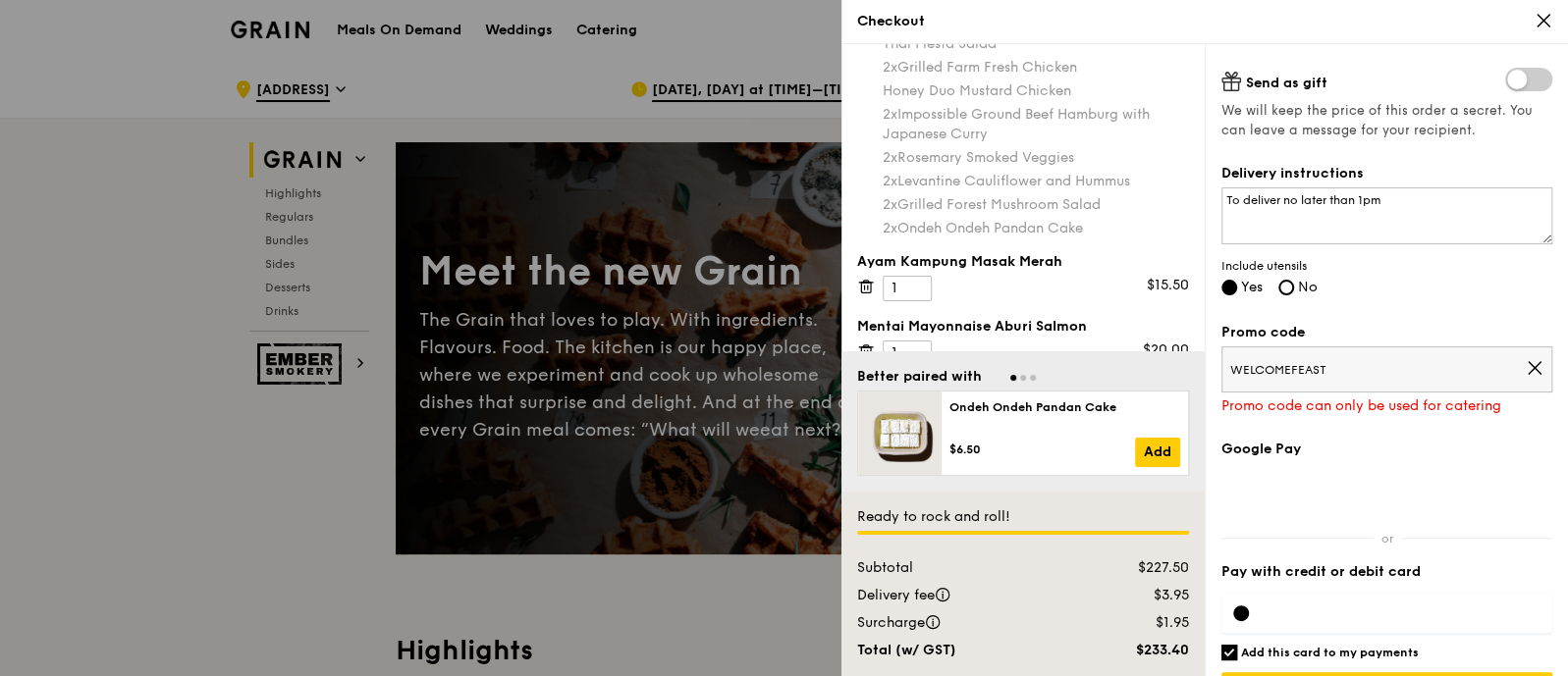 scroll, scrollTop: 150, scrollLeft: 0, axis: vertical 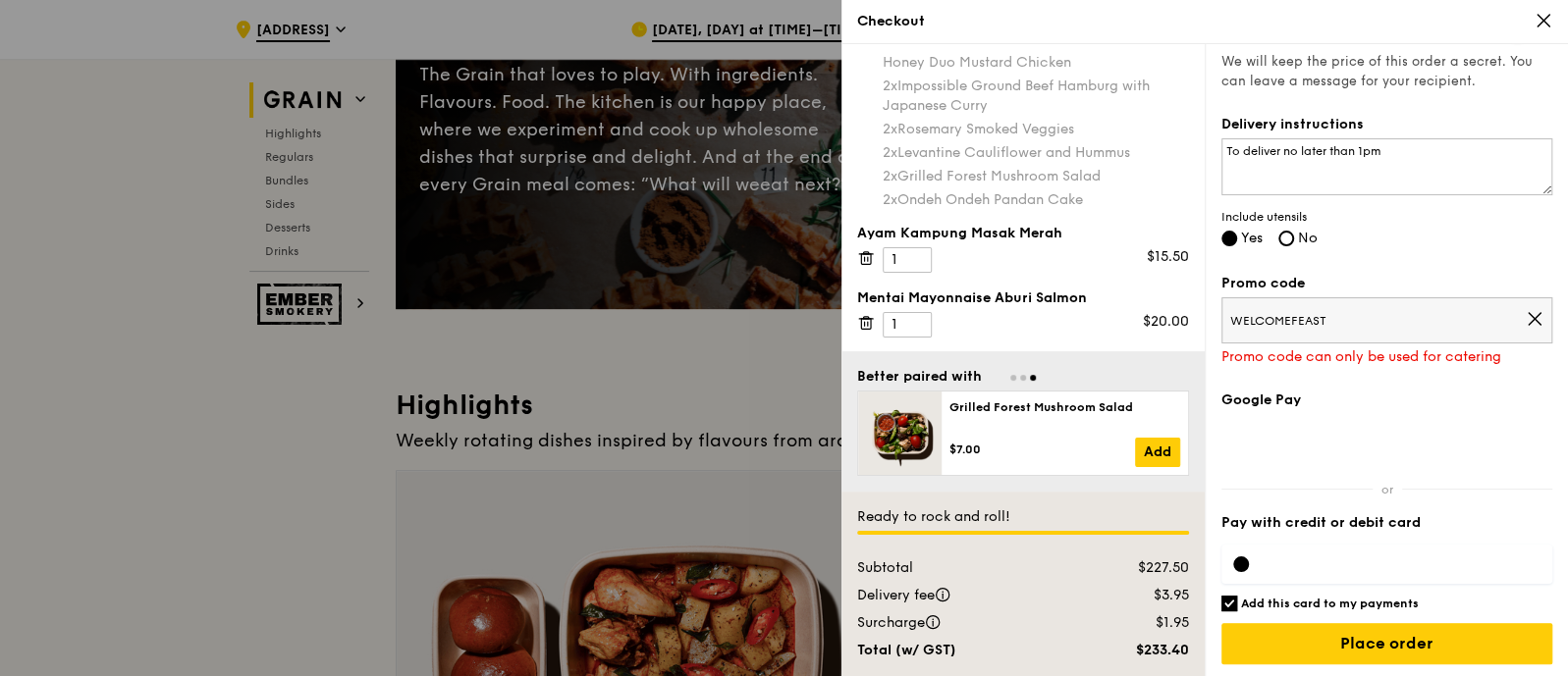 click on "Add this card to my payments" at bounding box center (1229, 603) 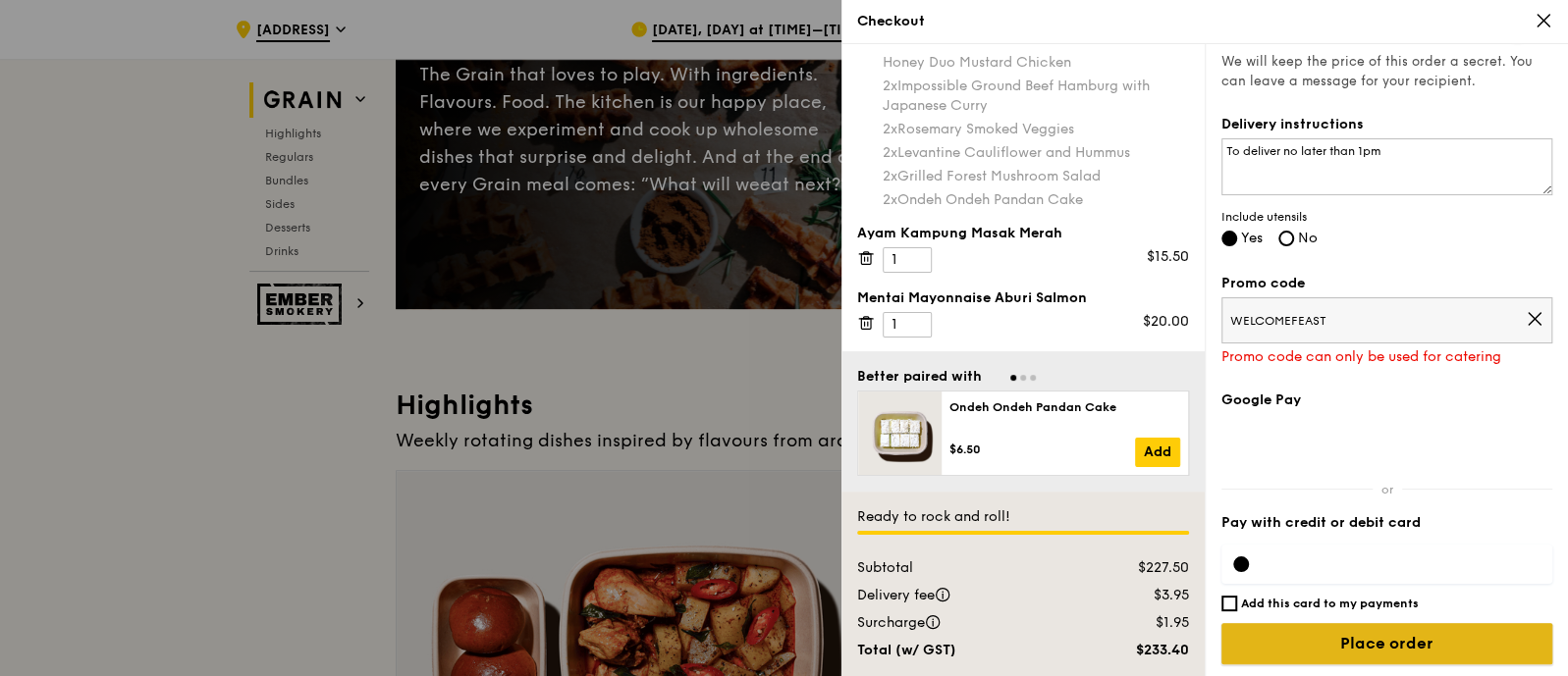 click on "Place order" at bounding box center [1386, 644] 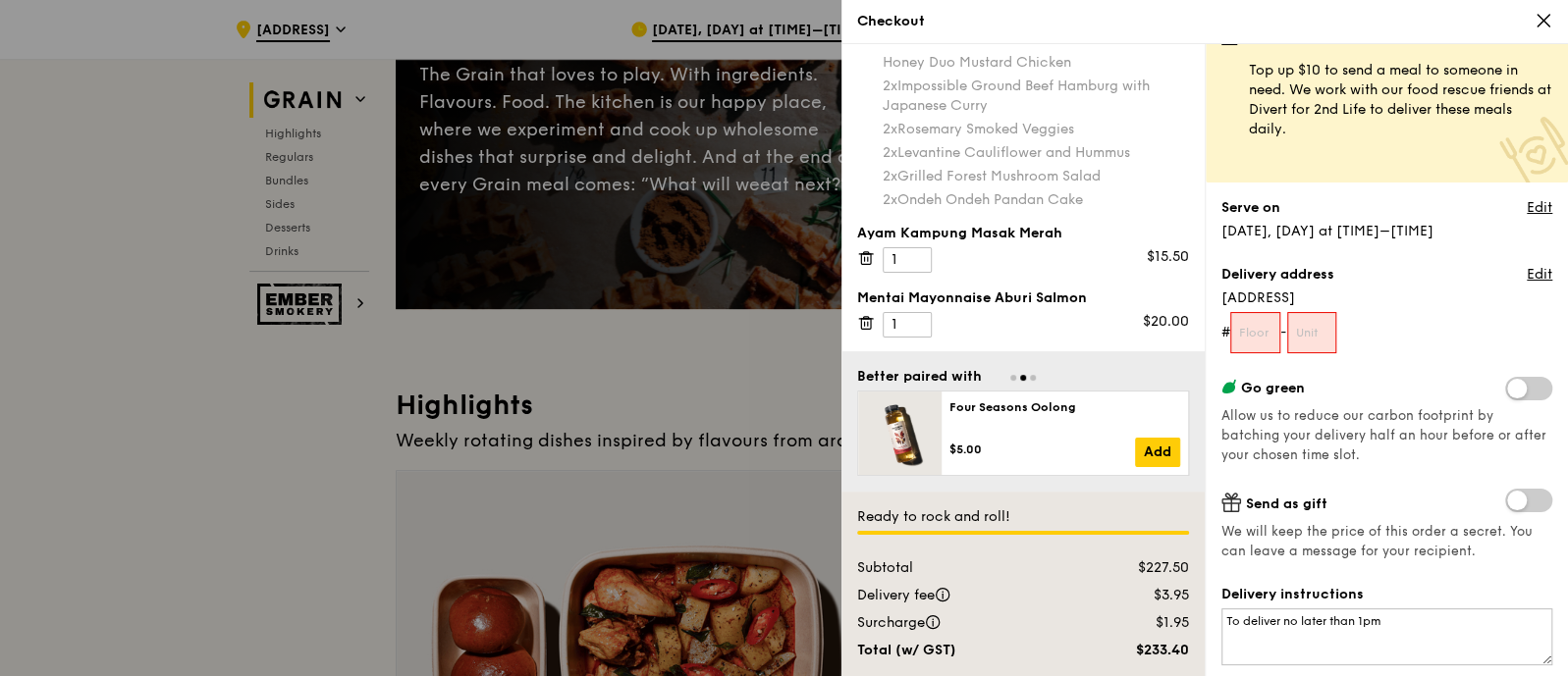 scroll, scrollTop: 0, scrollLeft: 0, axis: both 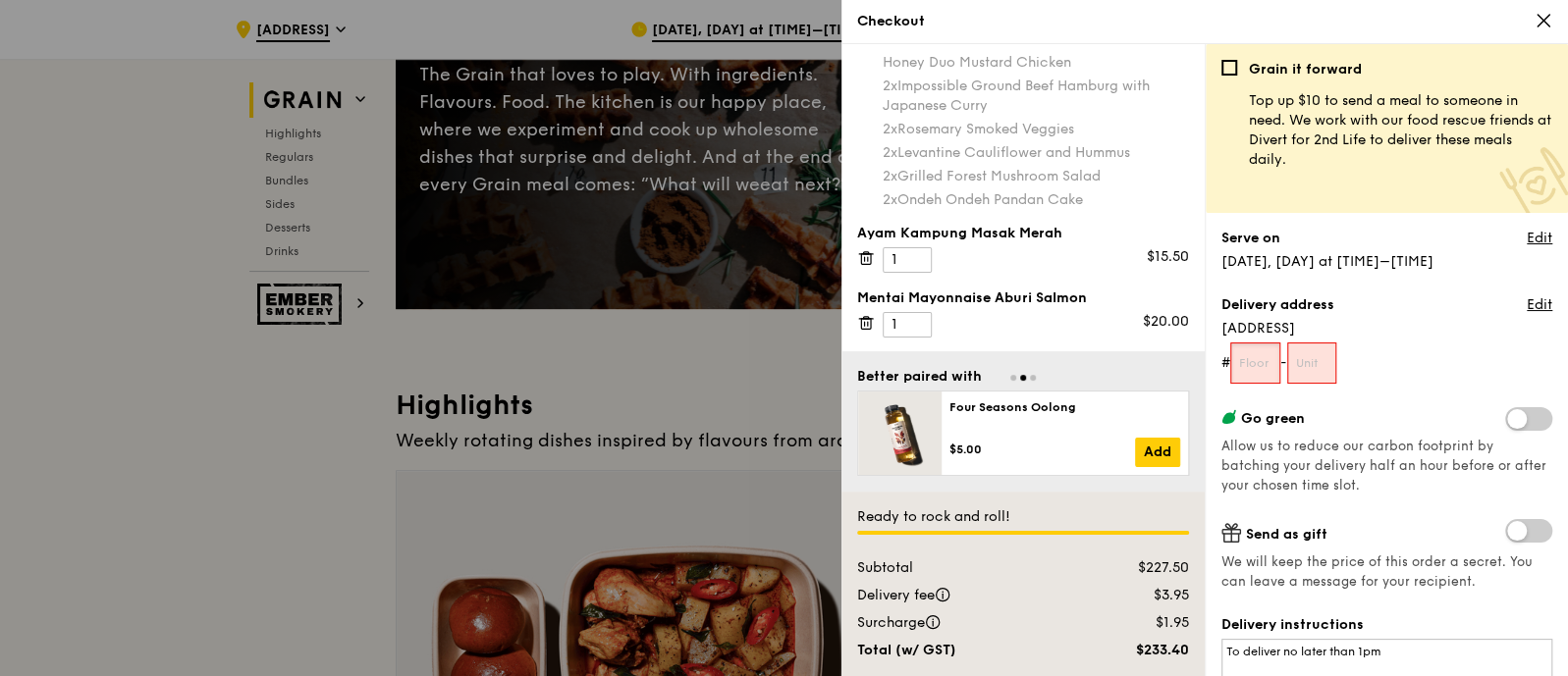 click at bounding box center [1255, 363] 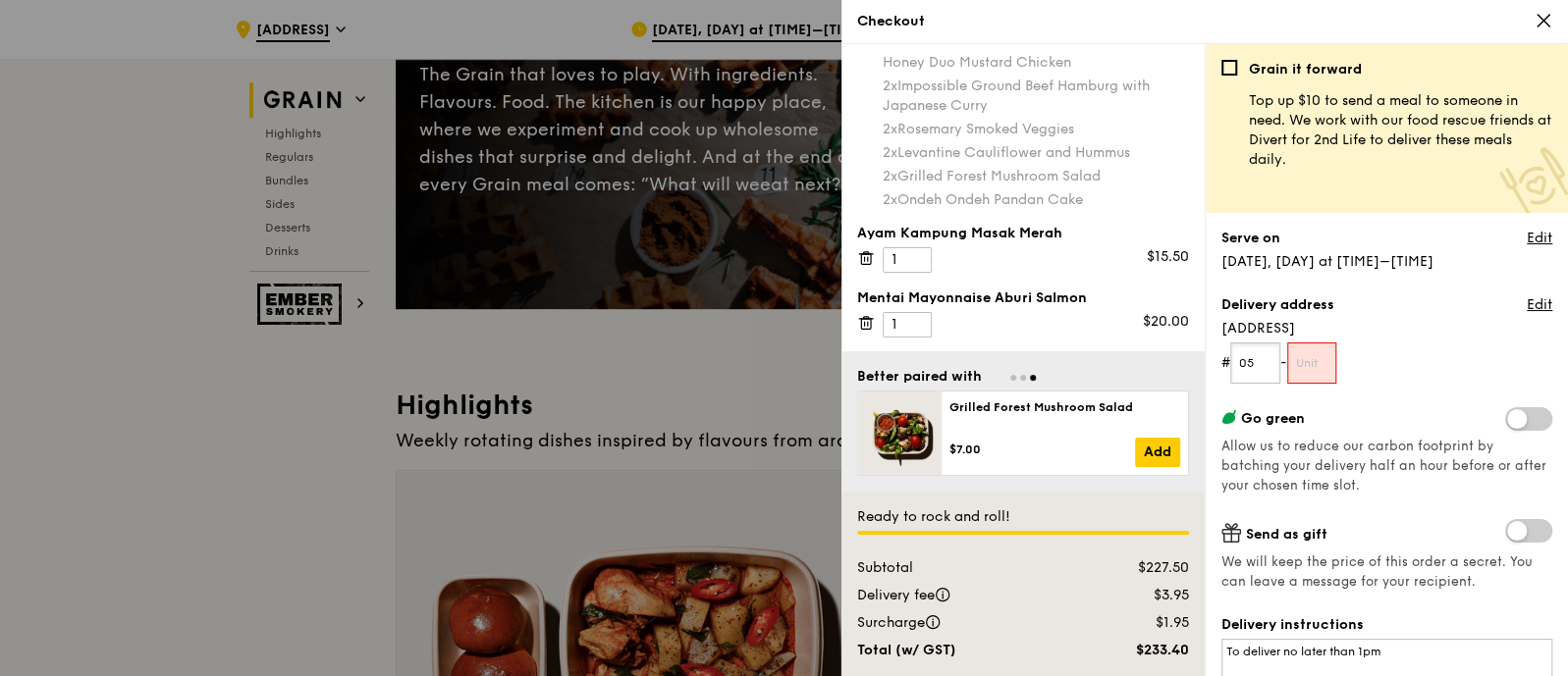 type on "05" 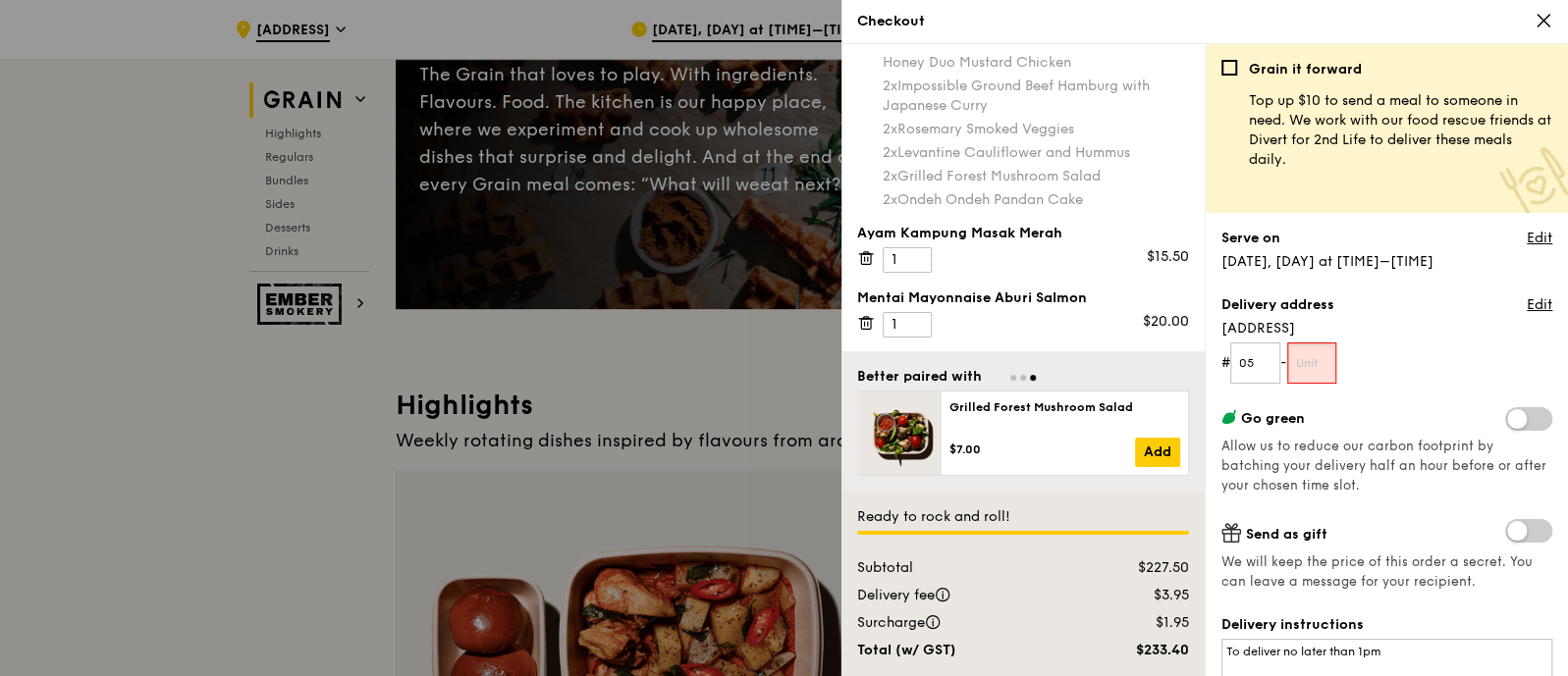 click at bounding box center (1312, 363) 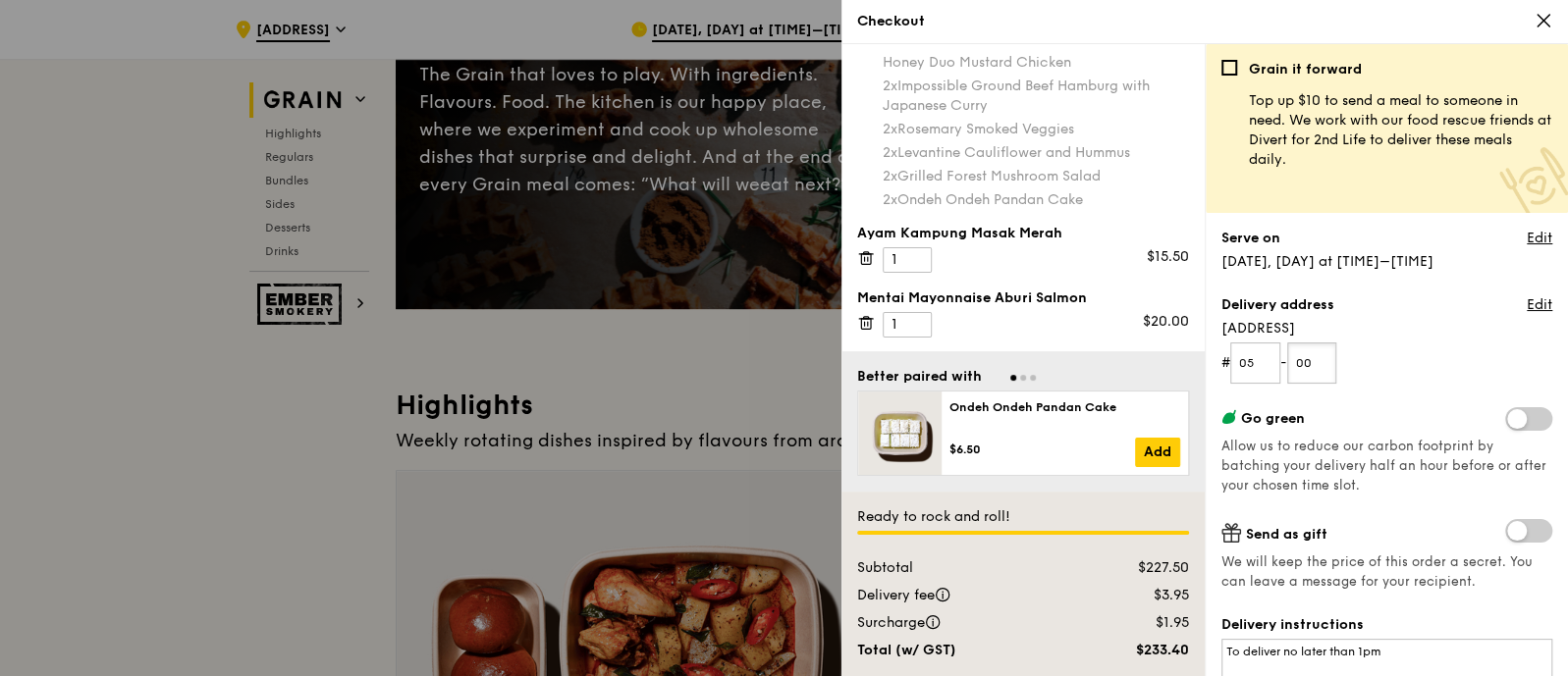 scroll, scrollTop: 122, scrollLeft: 0, axis: vertical 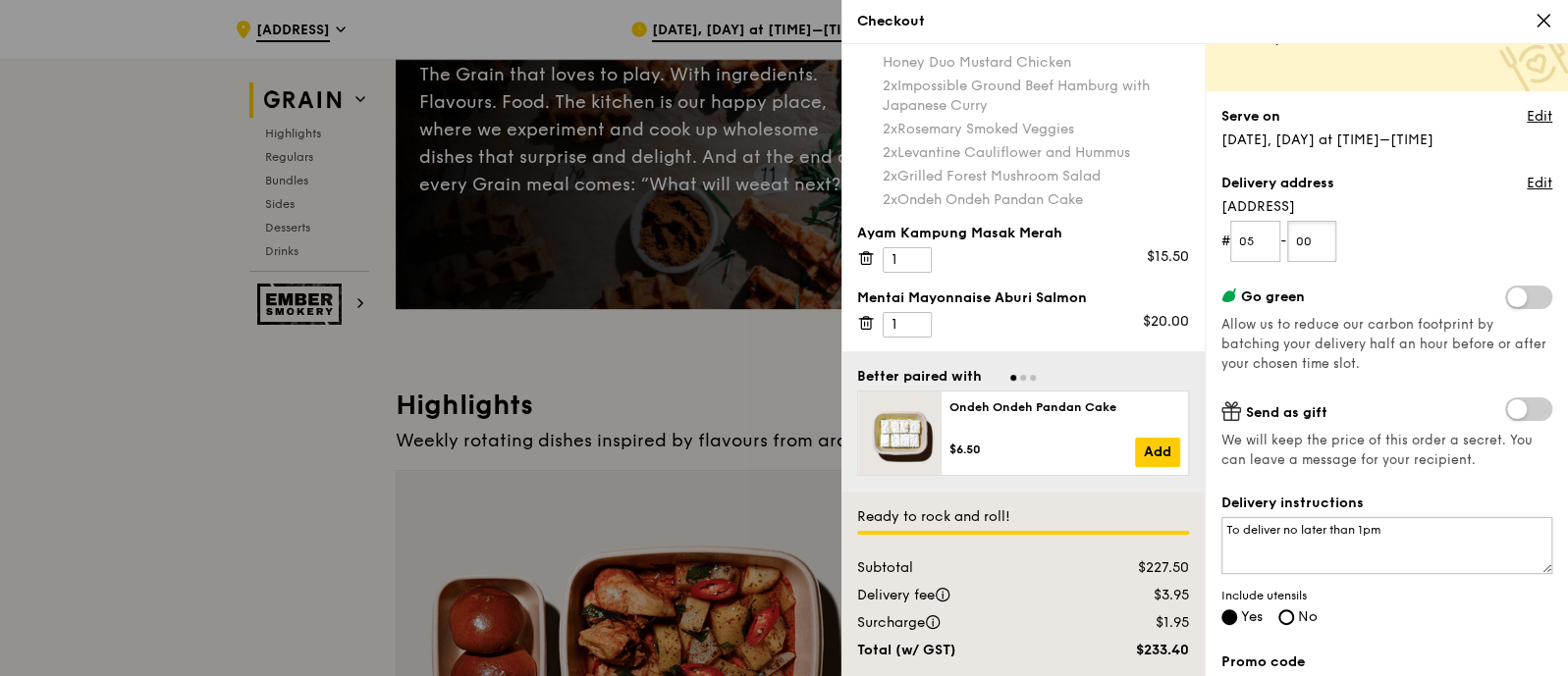 type on "00" 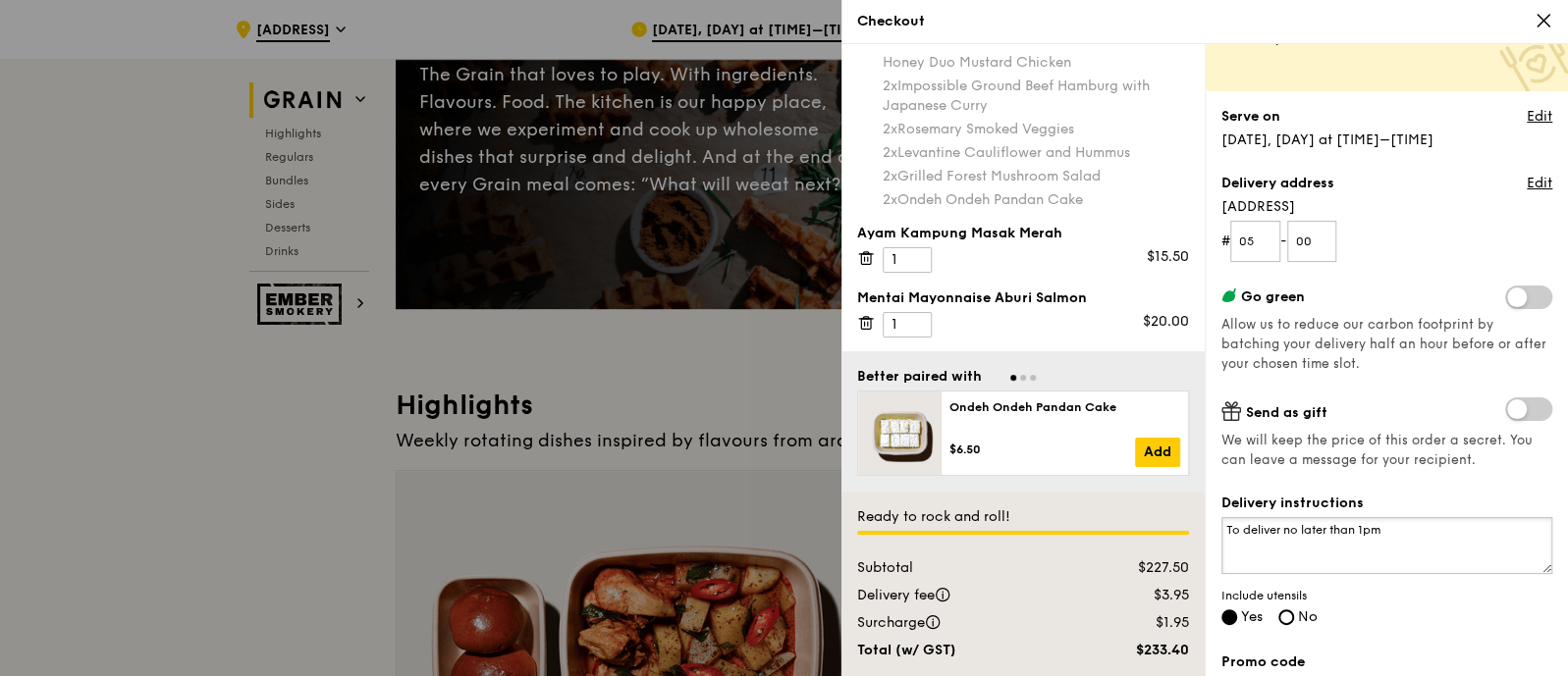 click on "To deliver no later than 1pm" at bounding box center (1386, 546) 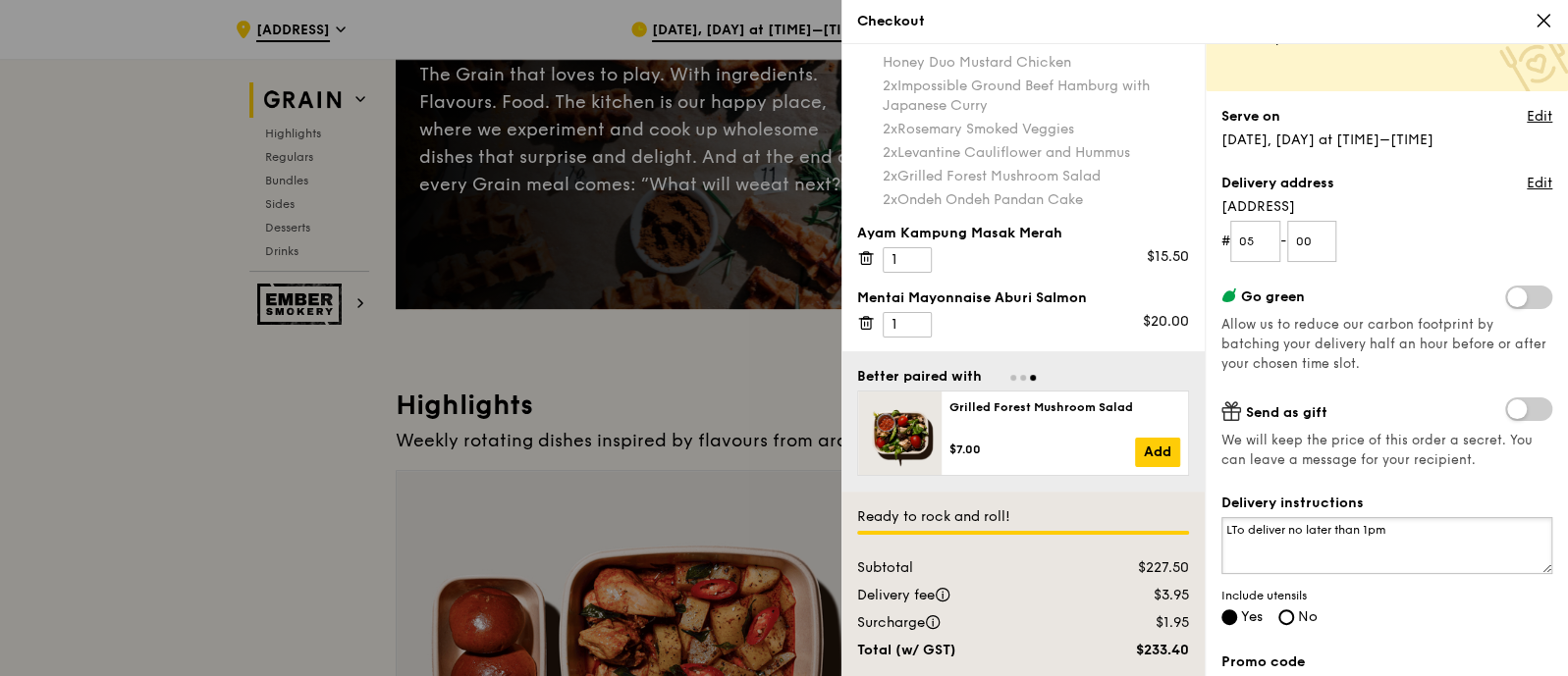 type on "To deliver no later than 1pm" 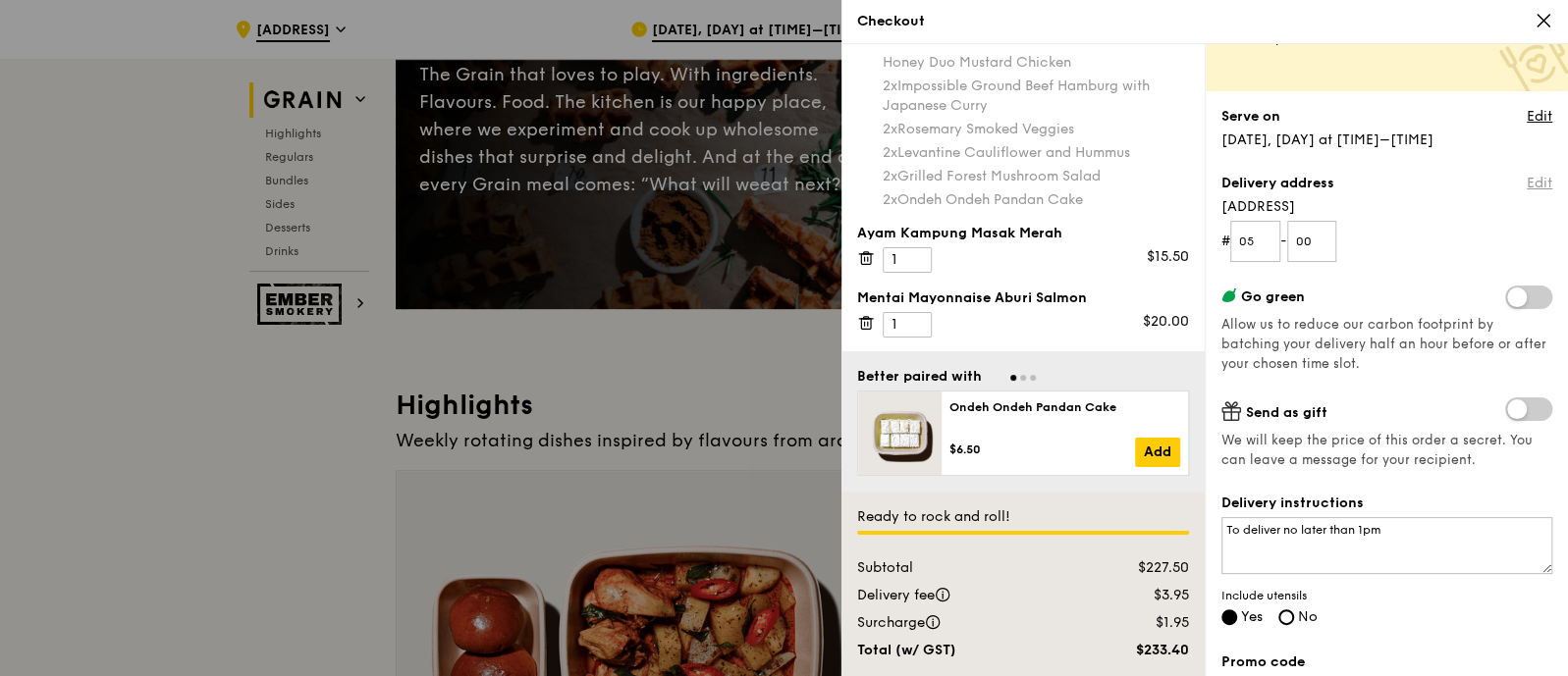 click on "Edit" at bounding box center [1540, 183] 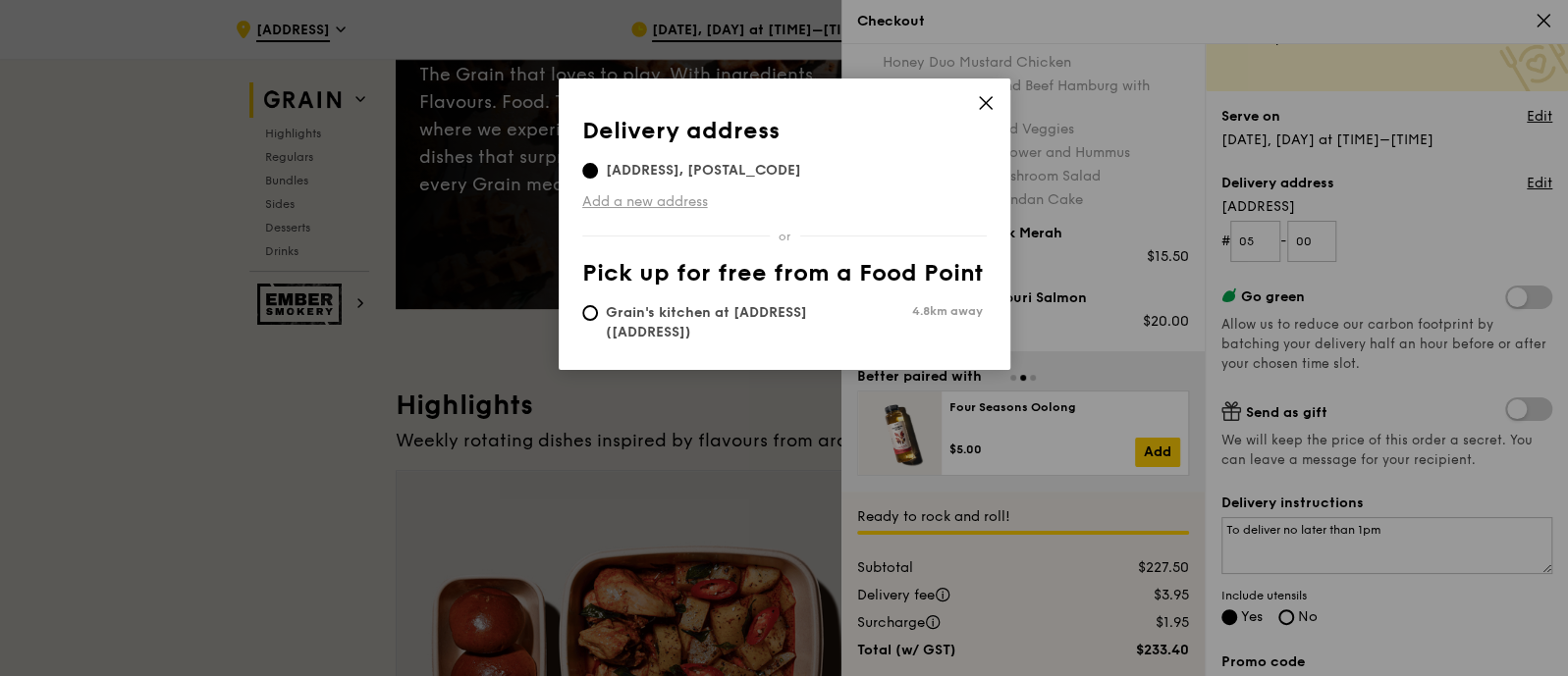 click on "Add a new address" at bounding box center [784, 202] 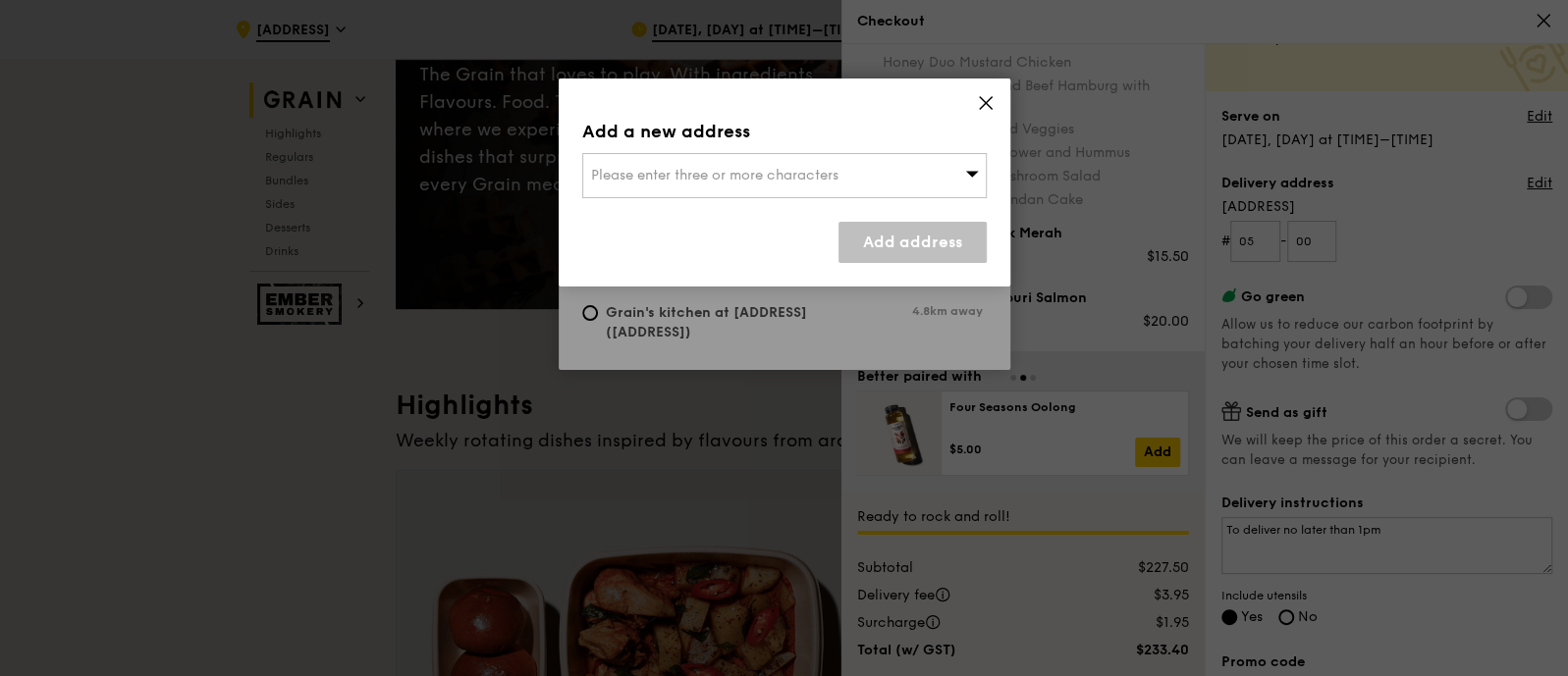 click on "Please enter three or more characters" at bounding box center [784, 176] 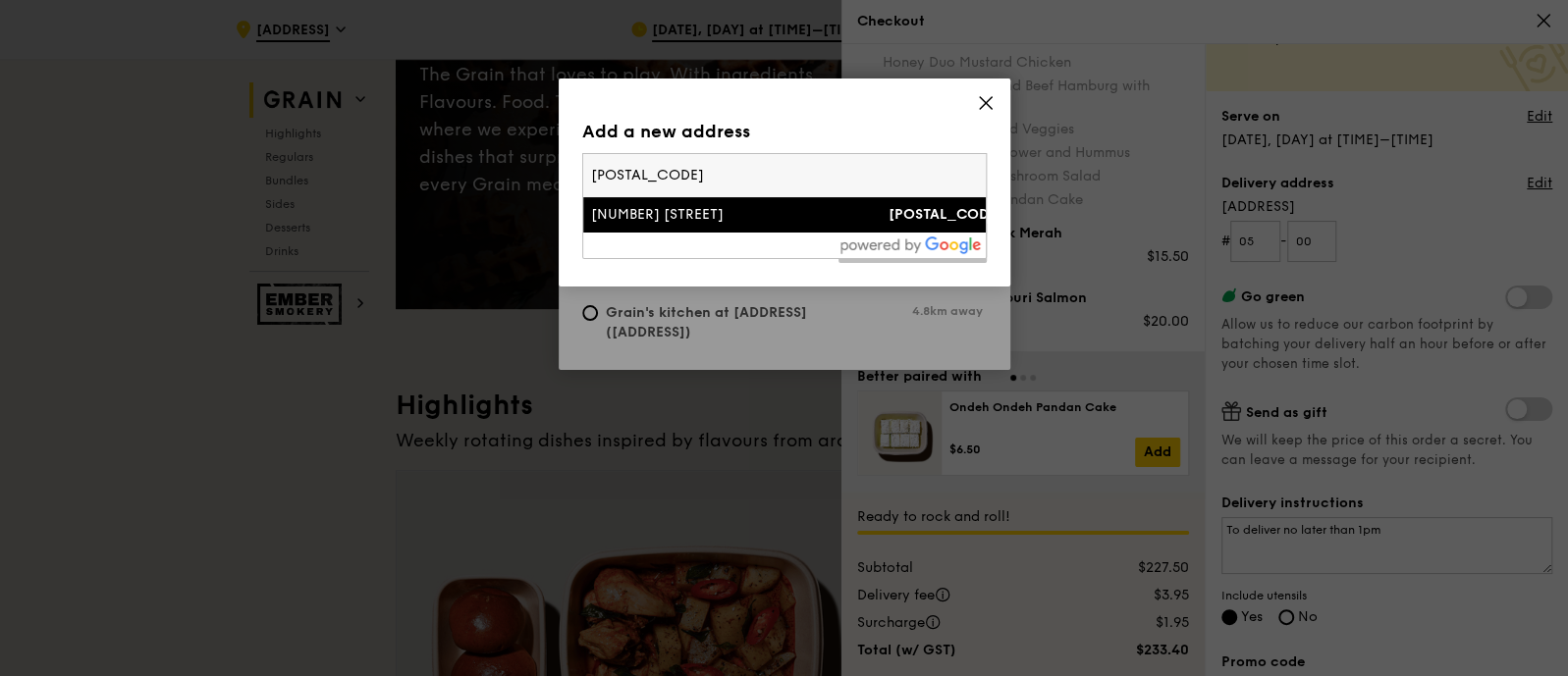 type on "188720" 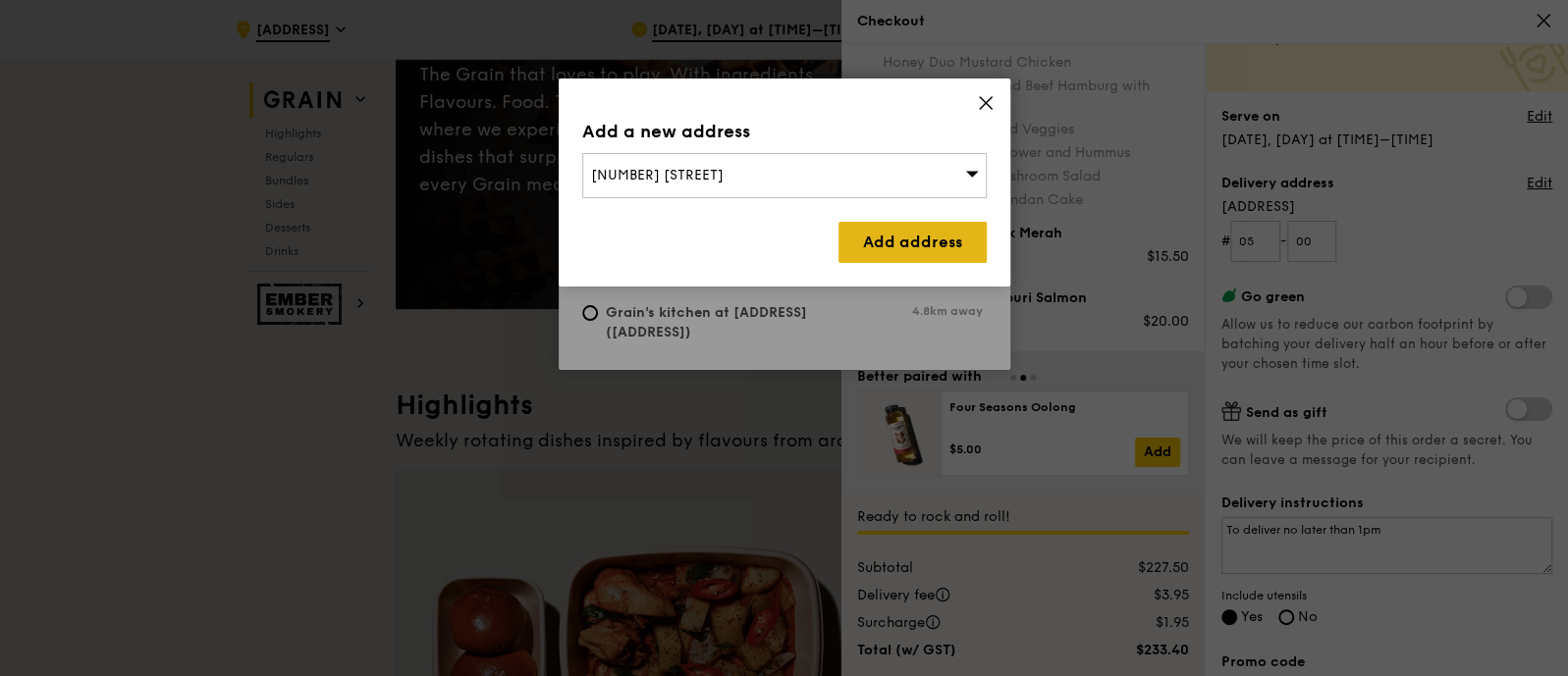 click on "Add address" at bounding box center [912, 242] 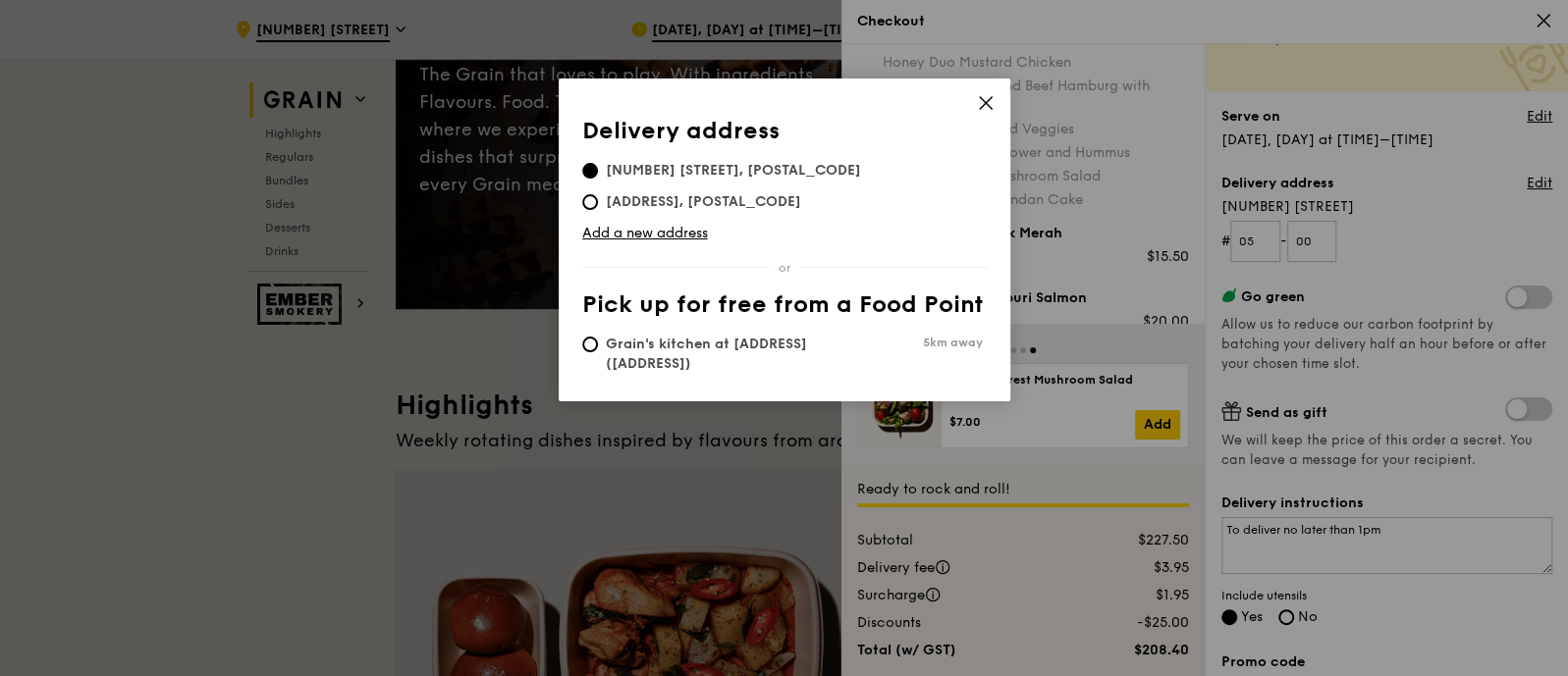 click 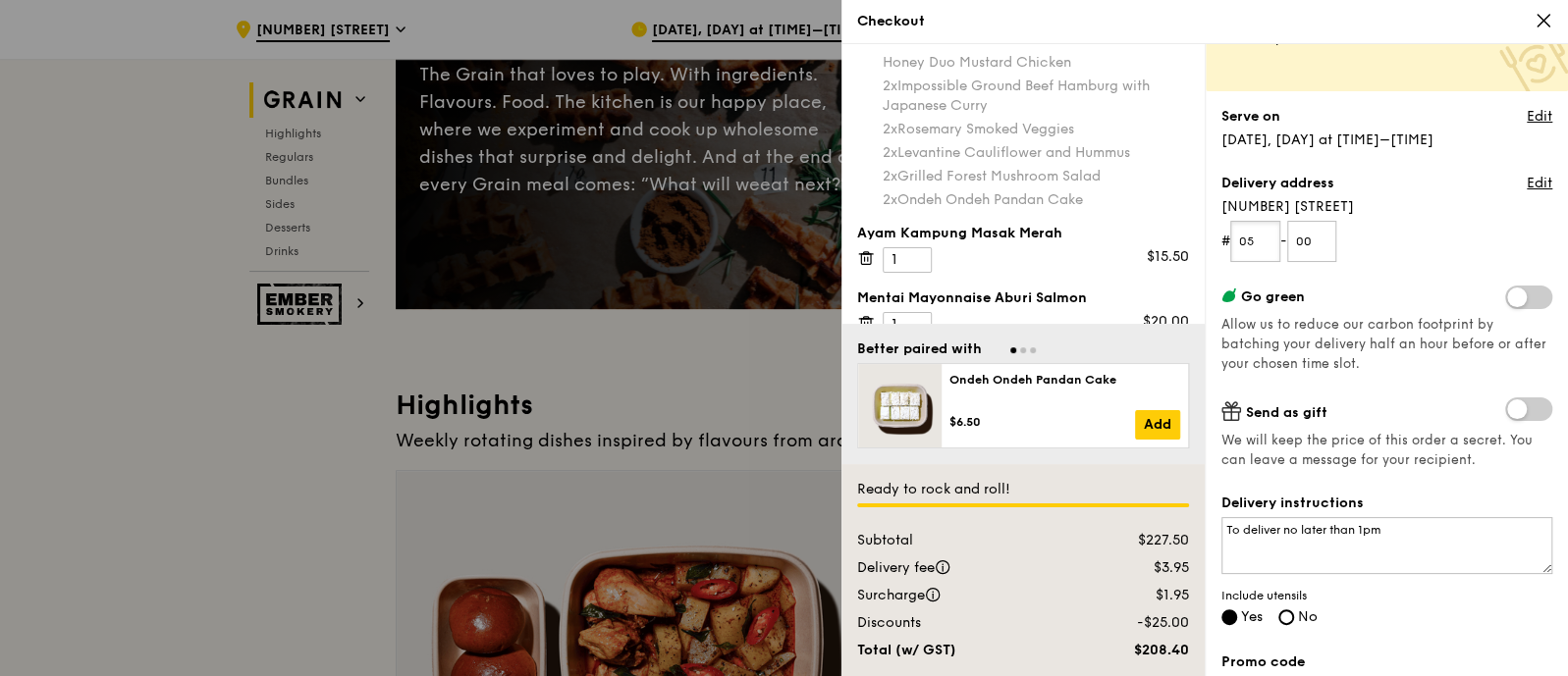 drag, startPoint x: 1264, startPoint y: 237, endPoint x: 1203, endPoint y: 233, distance: 61.131007 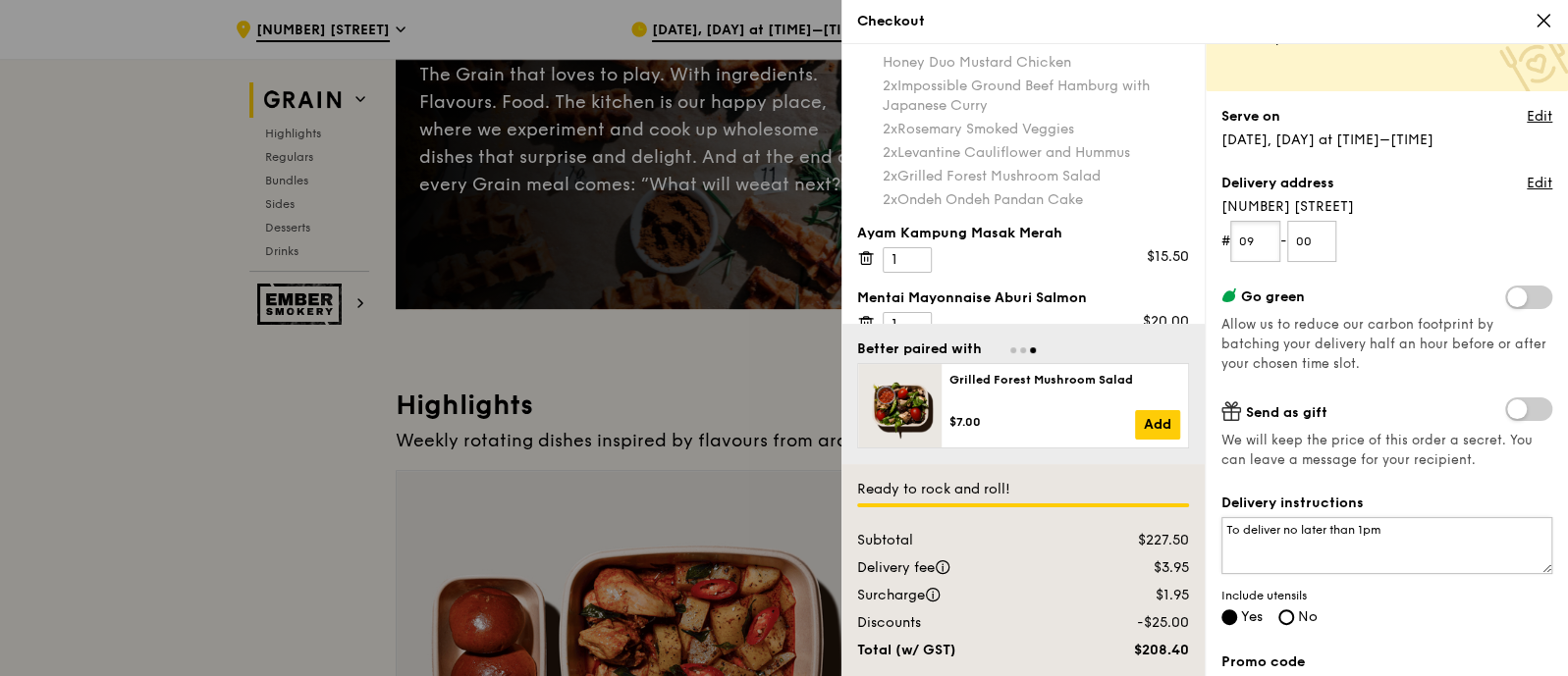 type on "09" 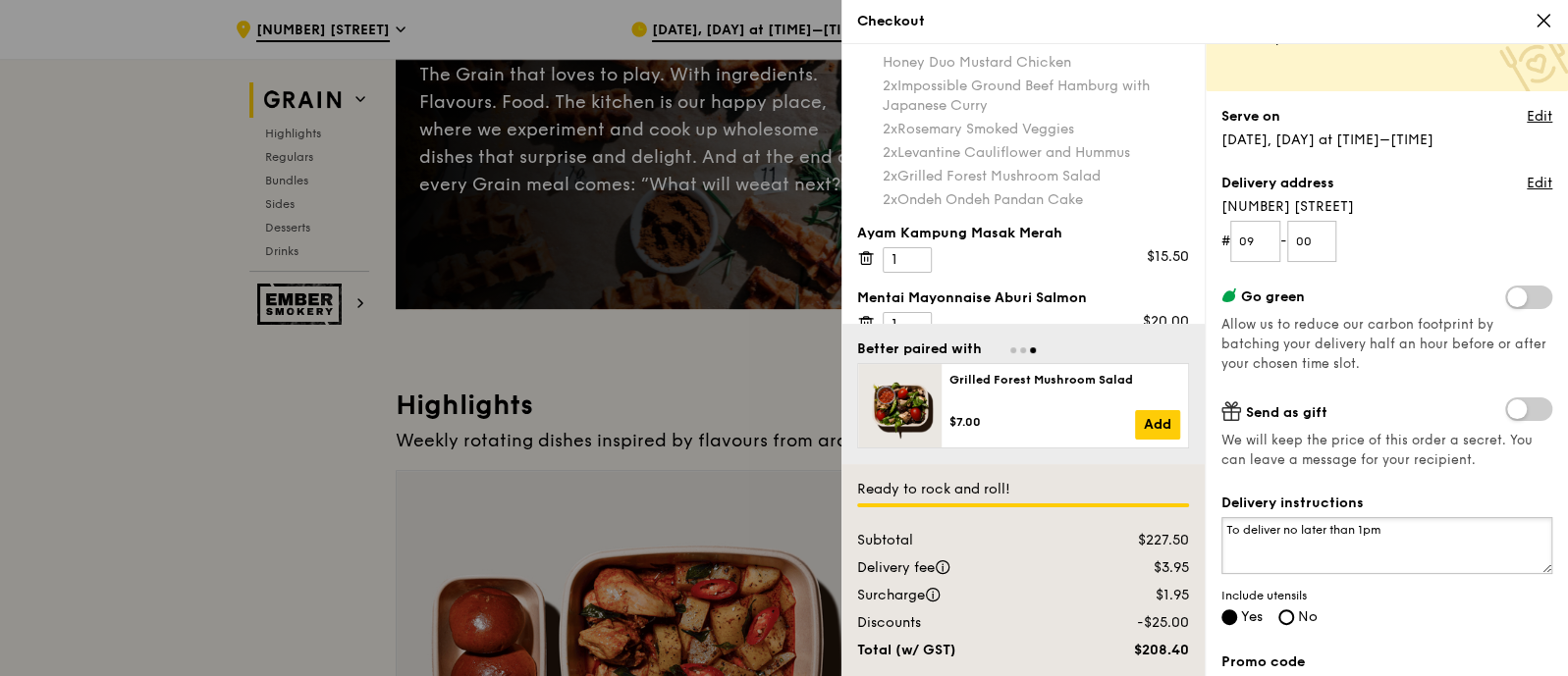 click on "To deliver no later than 1pm" at bounding box center [1386, 546] 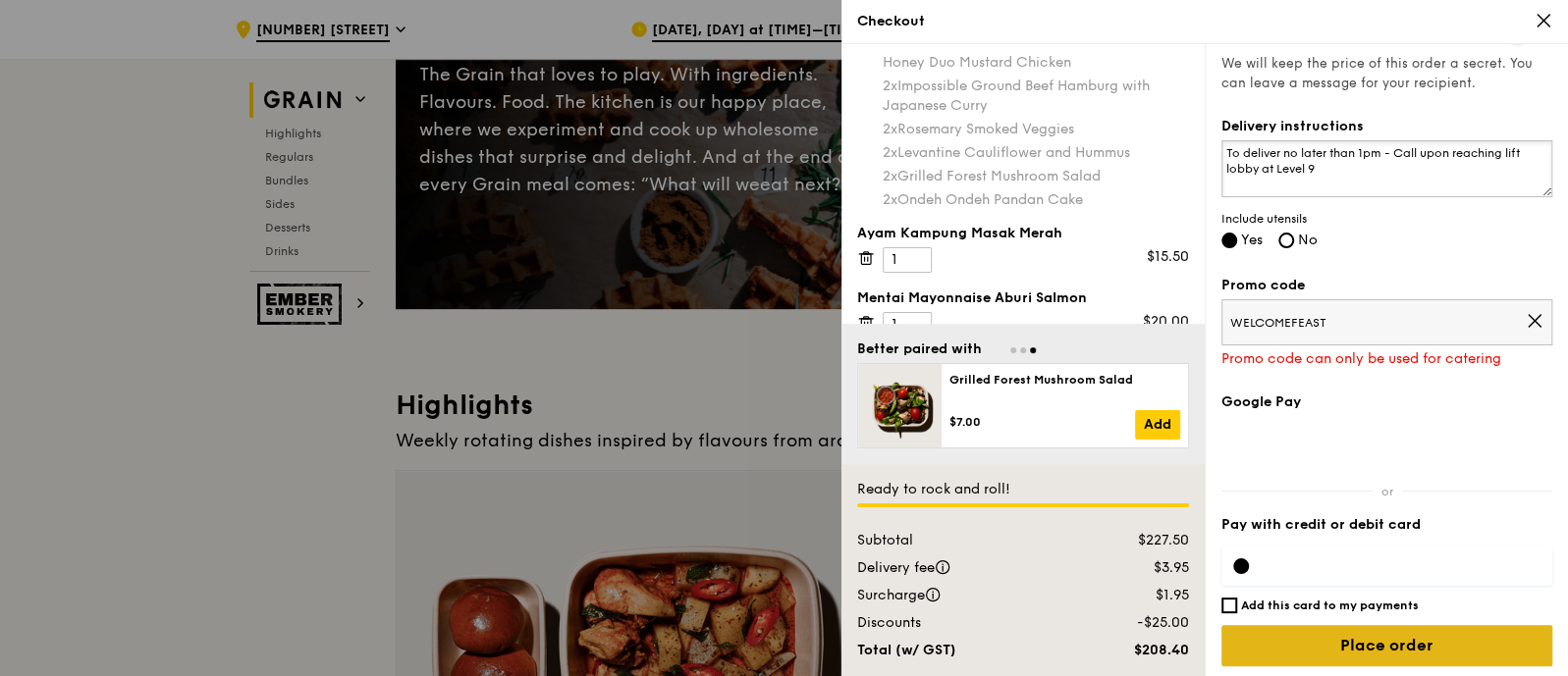 scroll, scrollTop: 500, scrollLeft: 0, axis: vertical 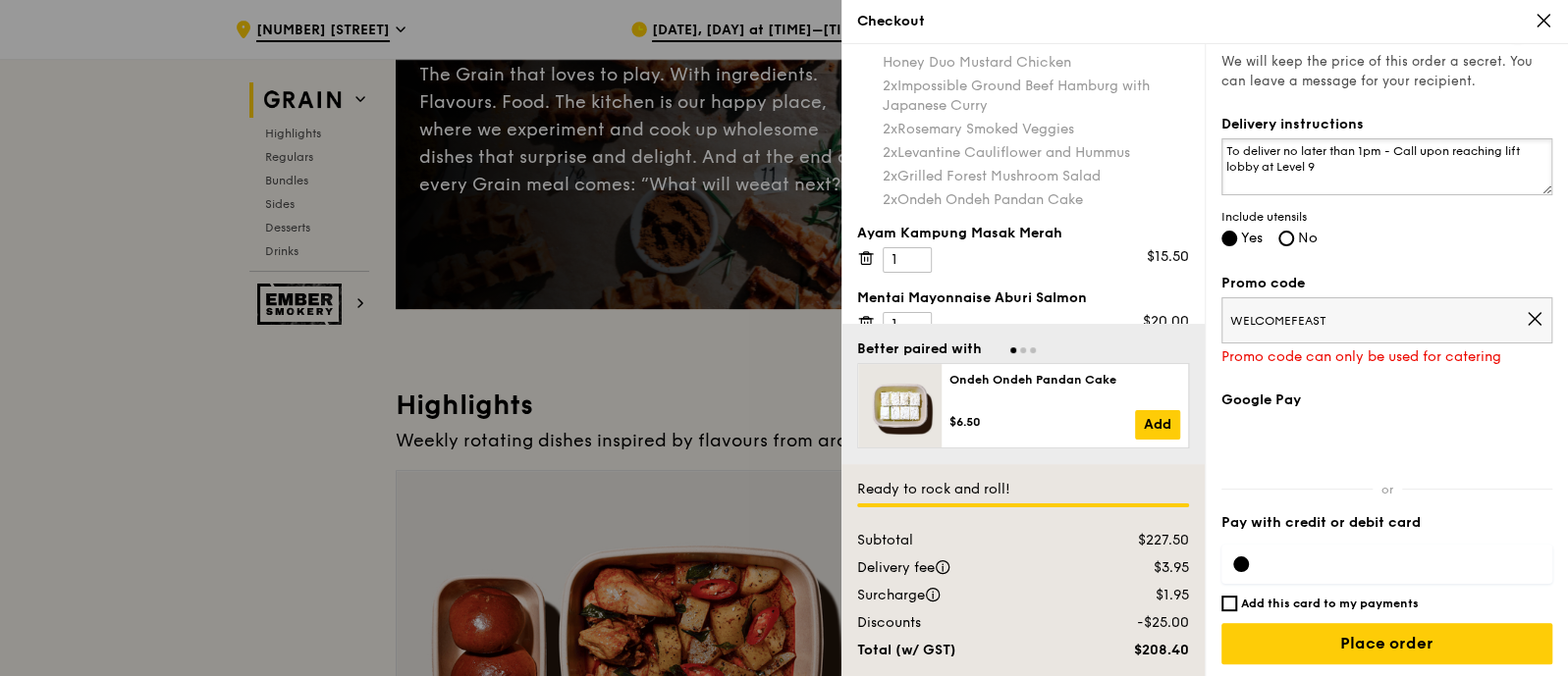 type on "To deliver no later than 1pm - Call upon reaching lift lobby at Level 9" 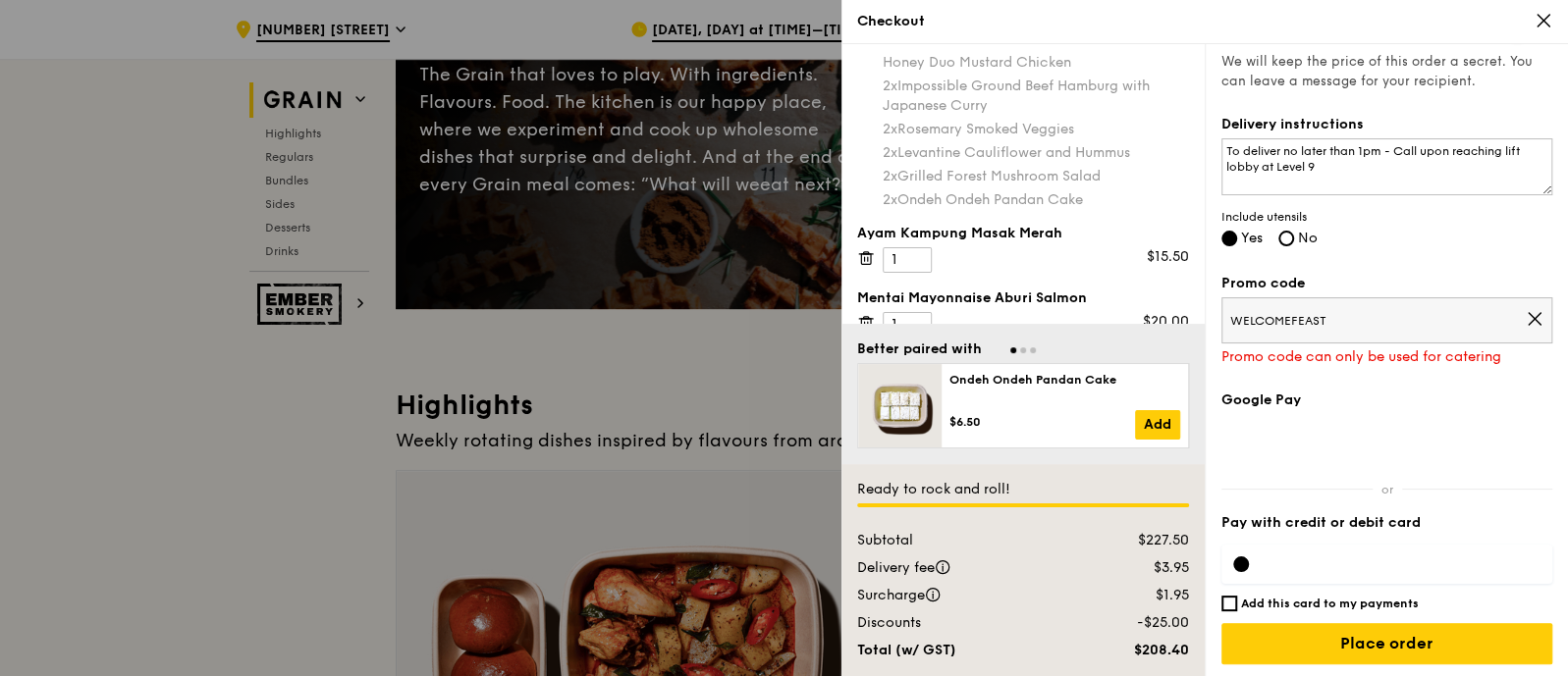 click 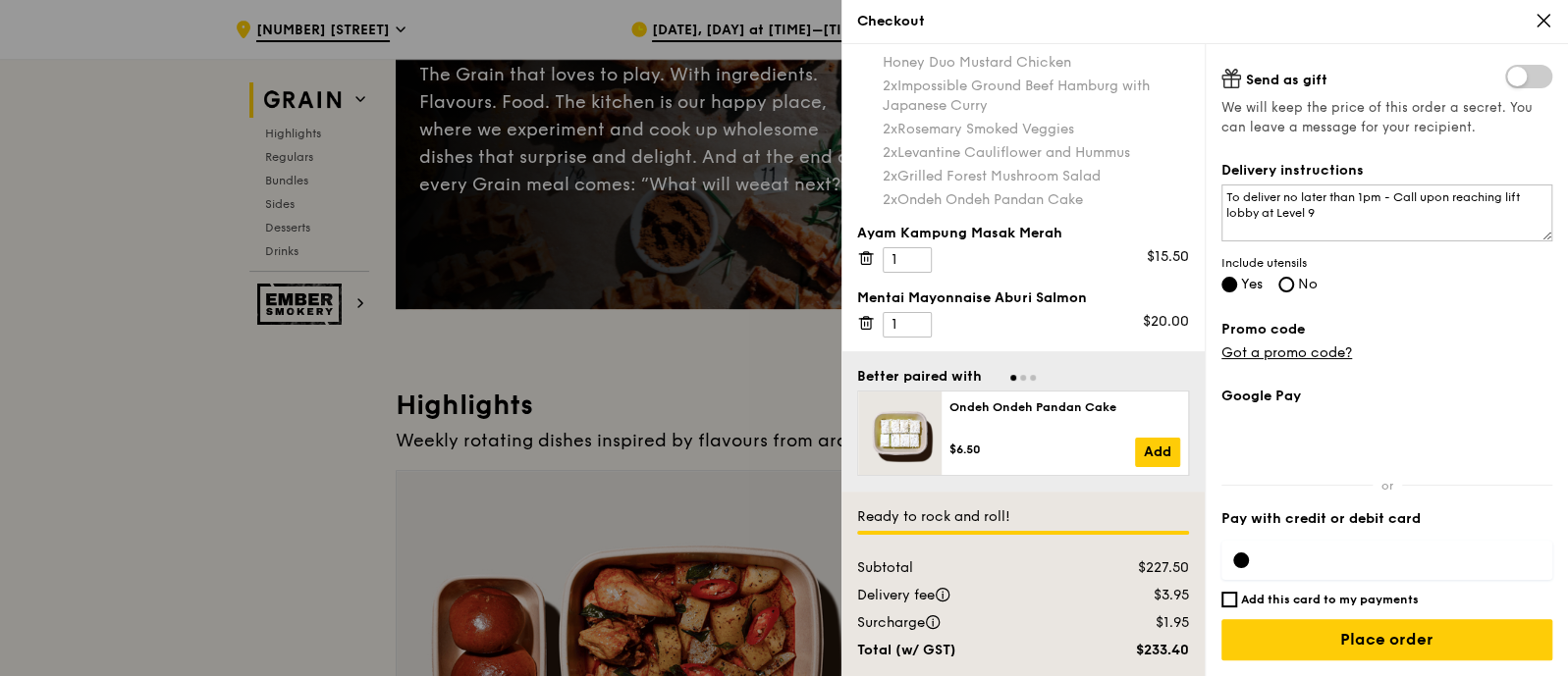 scroll, scrollTop: 451, scrollLeft: 0, axis: vertical 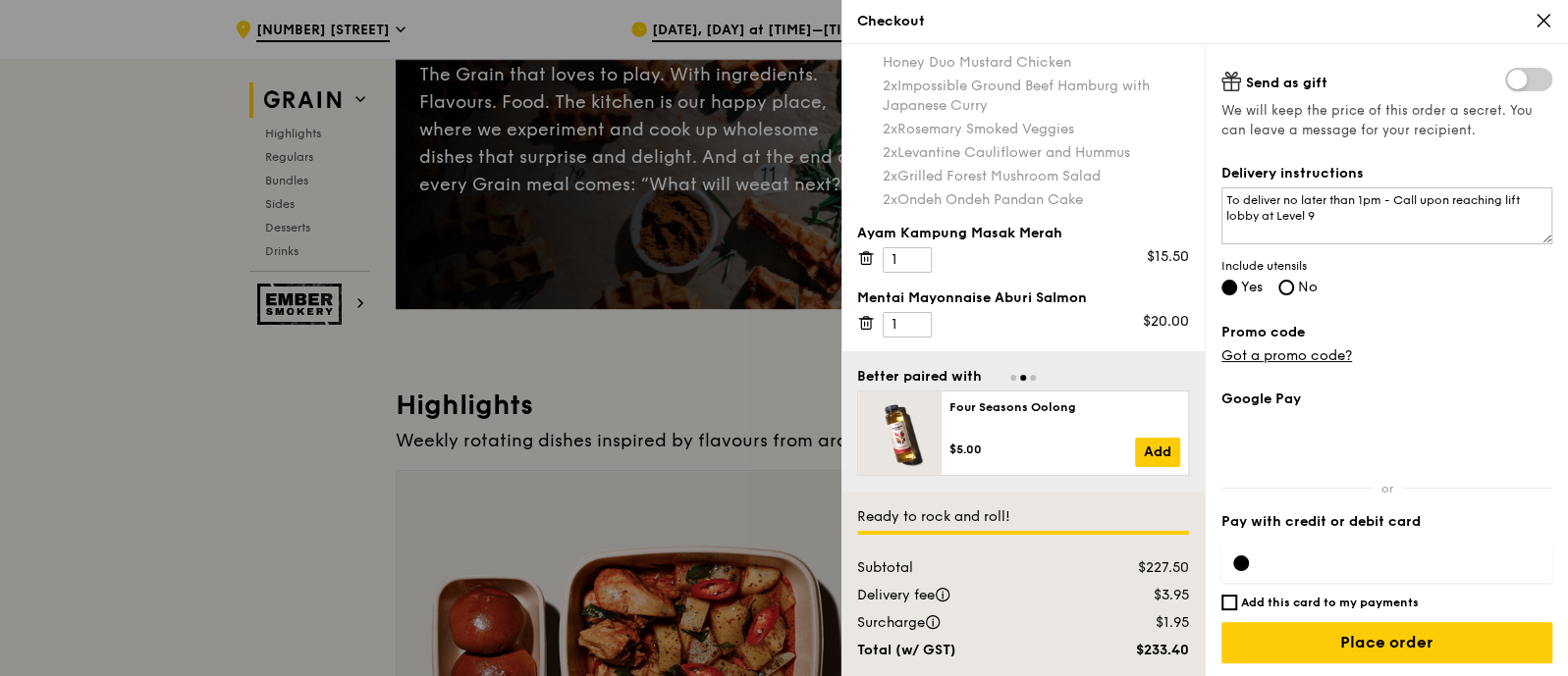 click on "Checkout" at bounding box center (1205, 22) 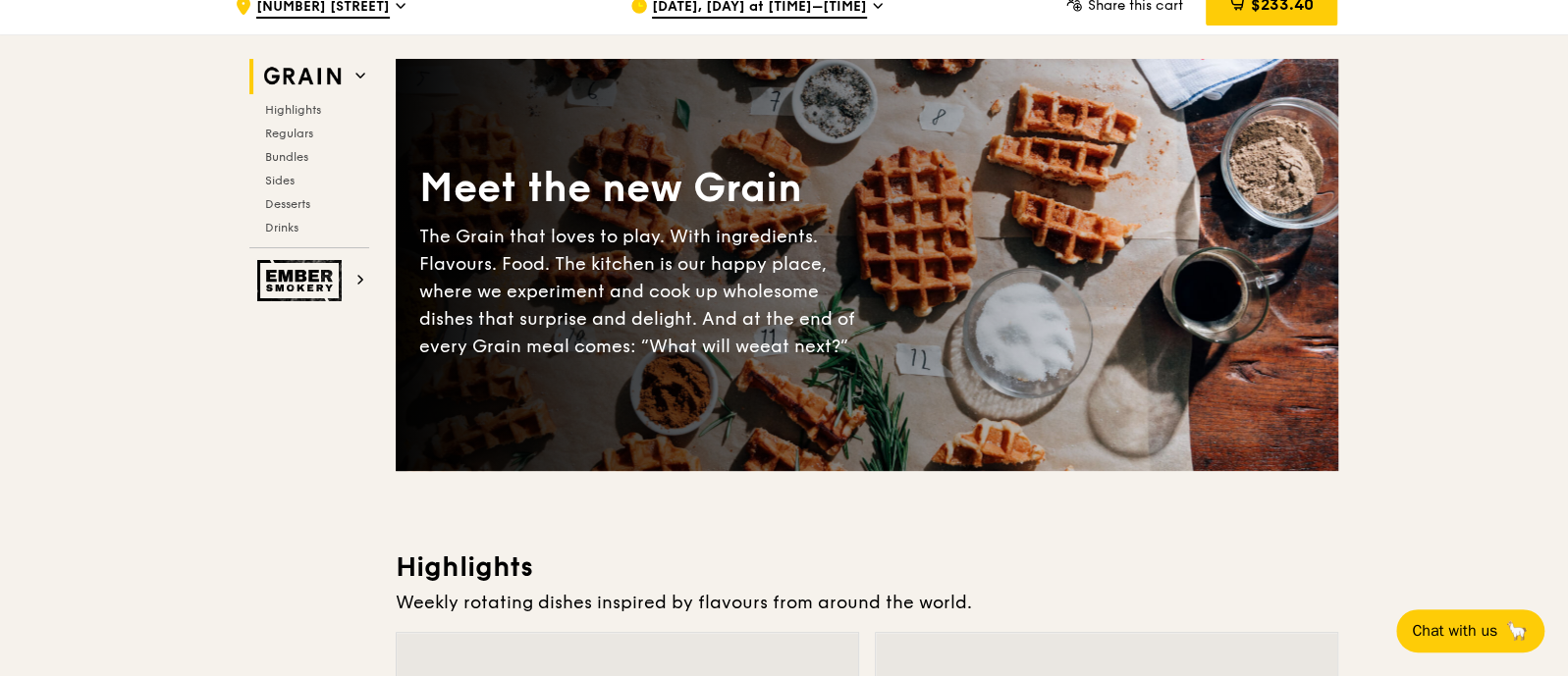 scroll, scrollTop: 0, scrollLeft: 0, axis: both 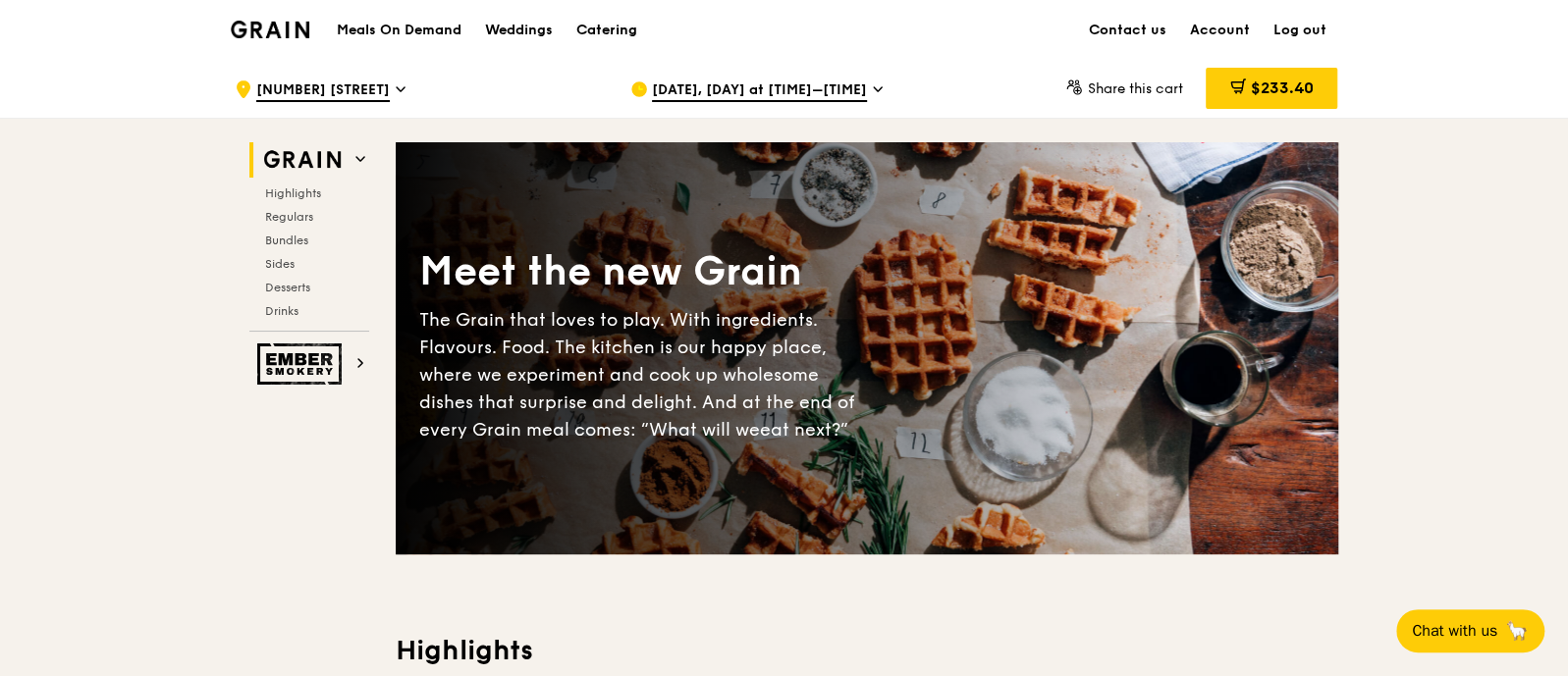 click on "Catering" at bounding box center (607, 30) 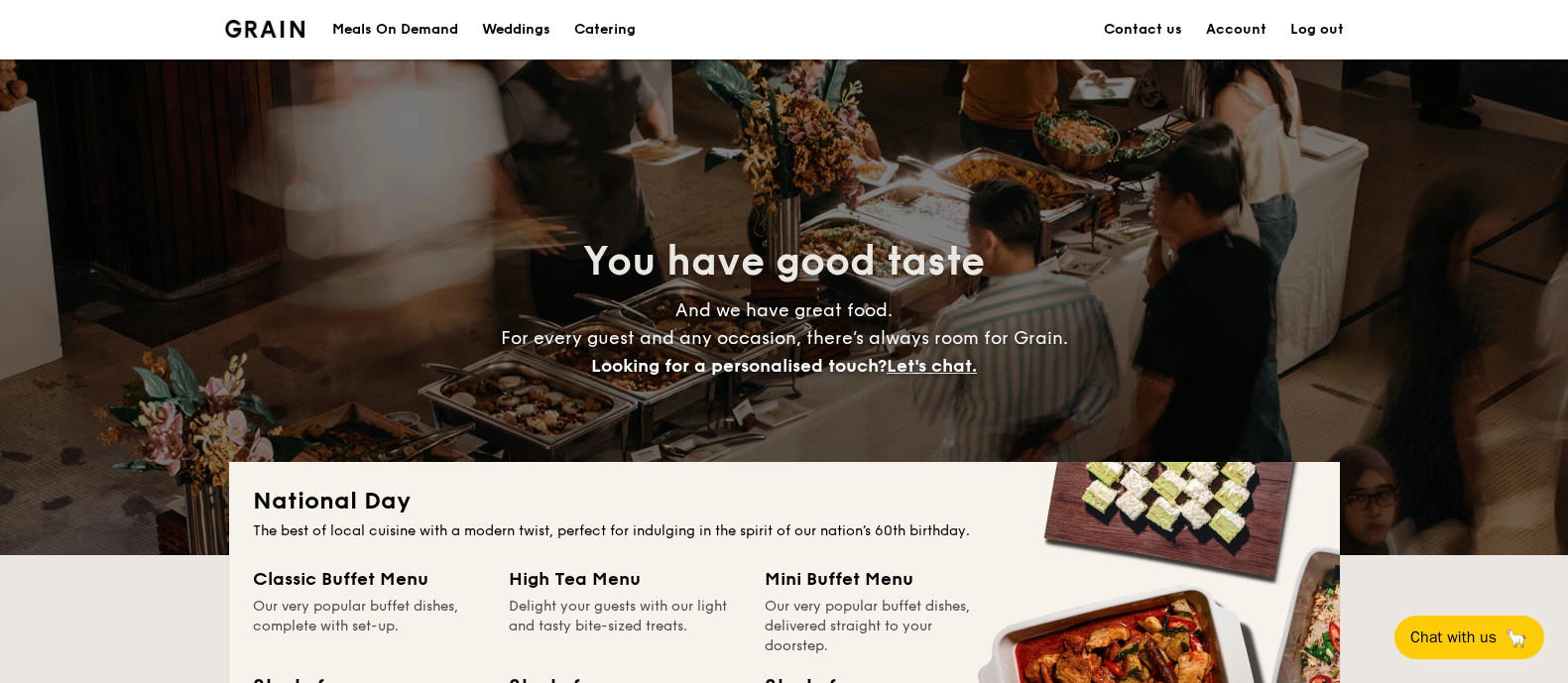 scroll, scrollTop: 247, scrollLeft: 0, axis: vertical 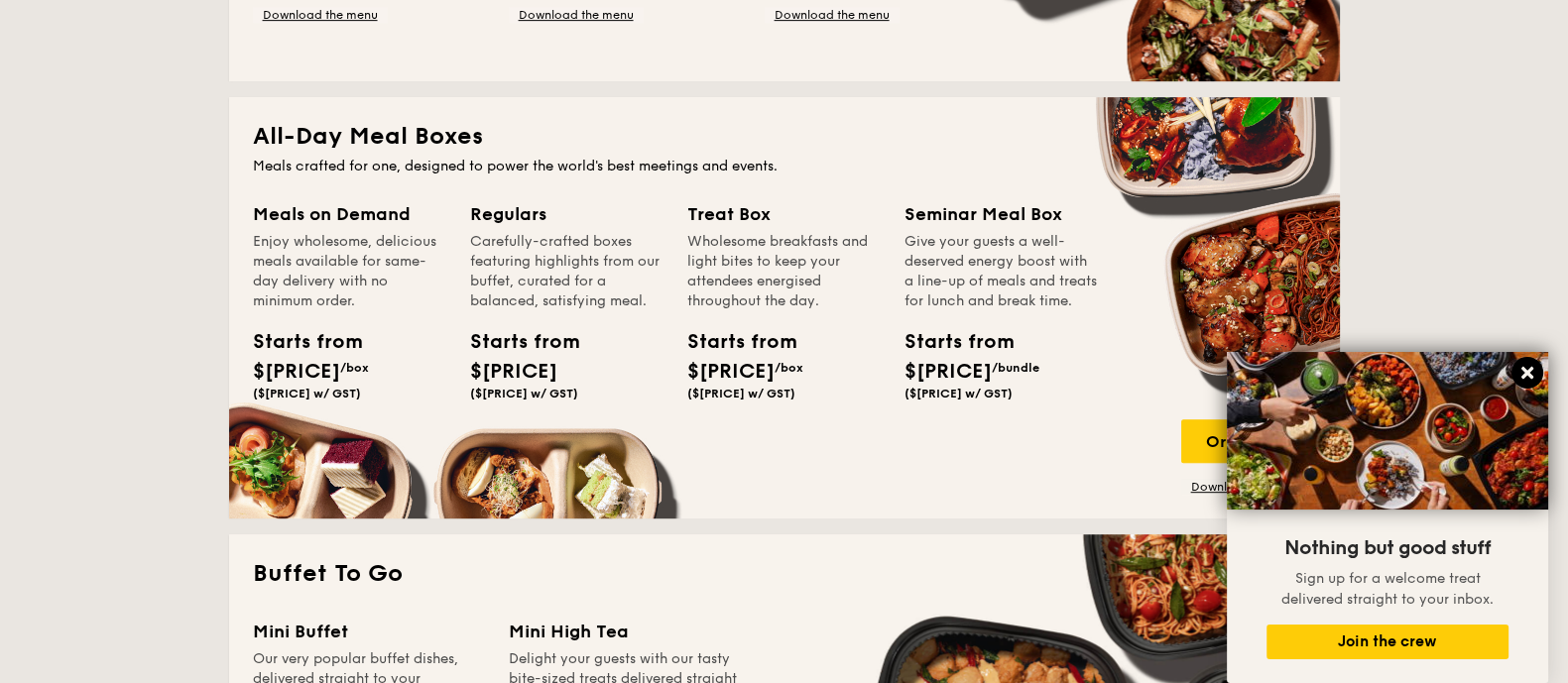 click 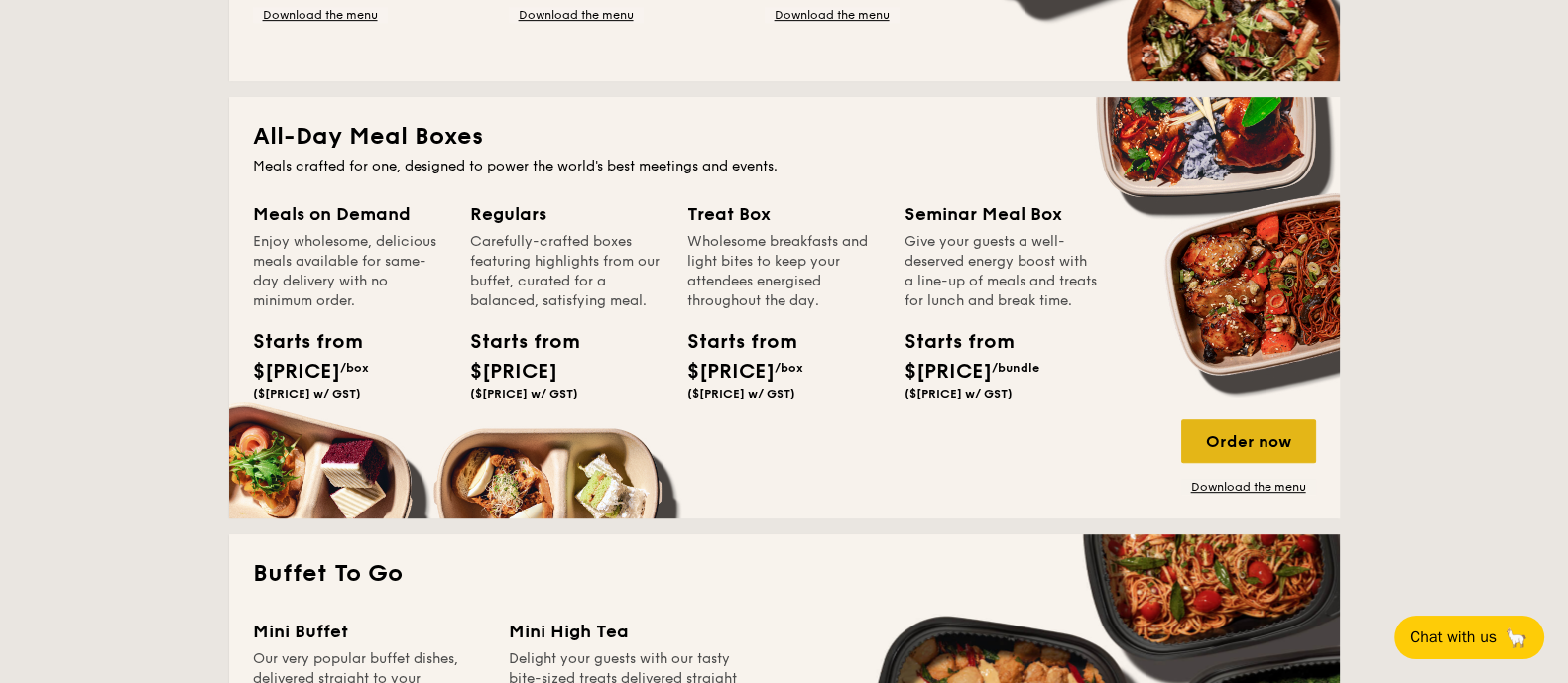 click on "Order now" at bounding box center (1249, 441) 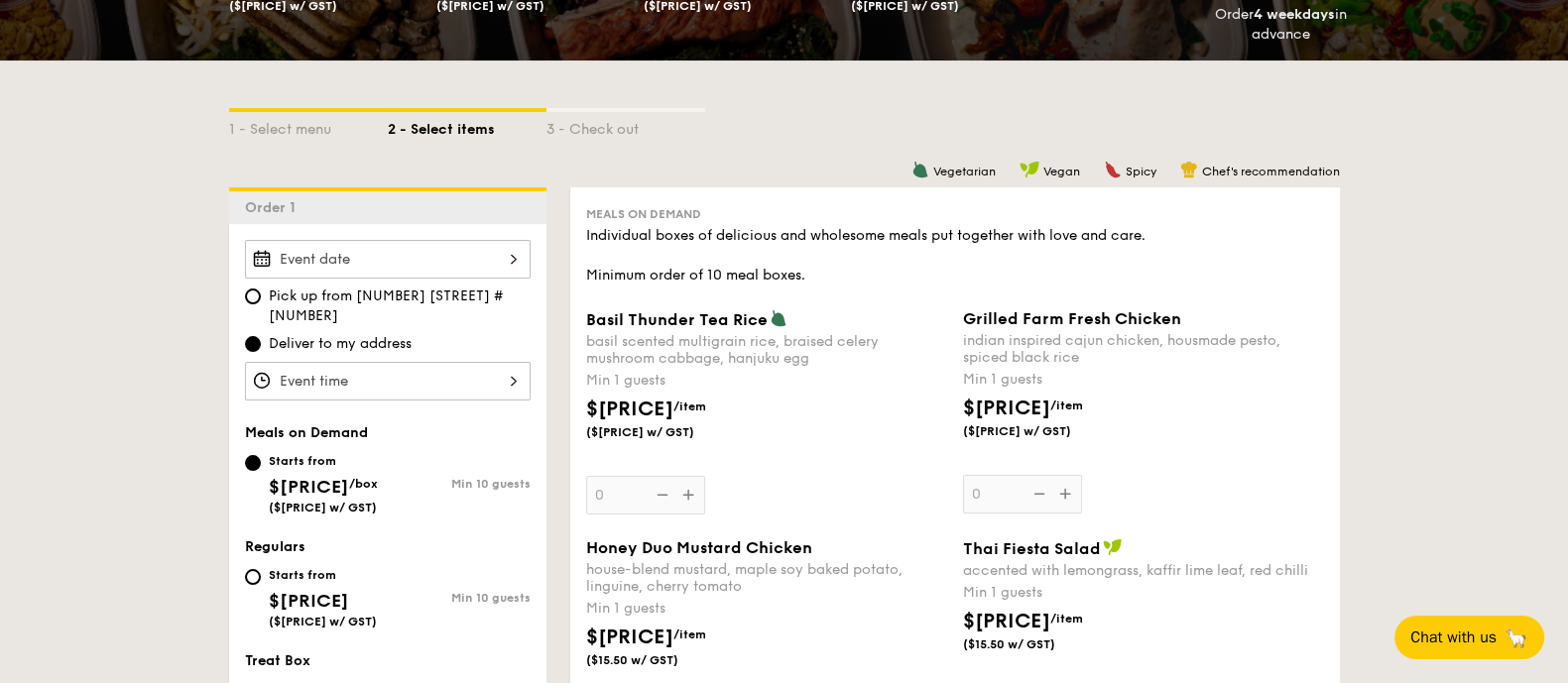 scroll, scrollTop: 495, scrollLeft: 0, axis: vertical 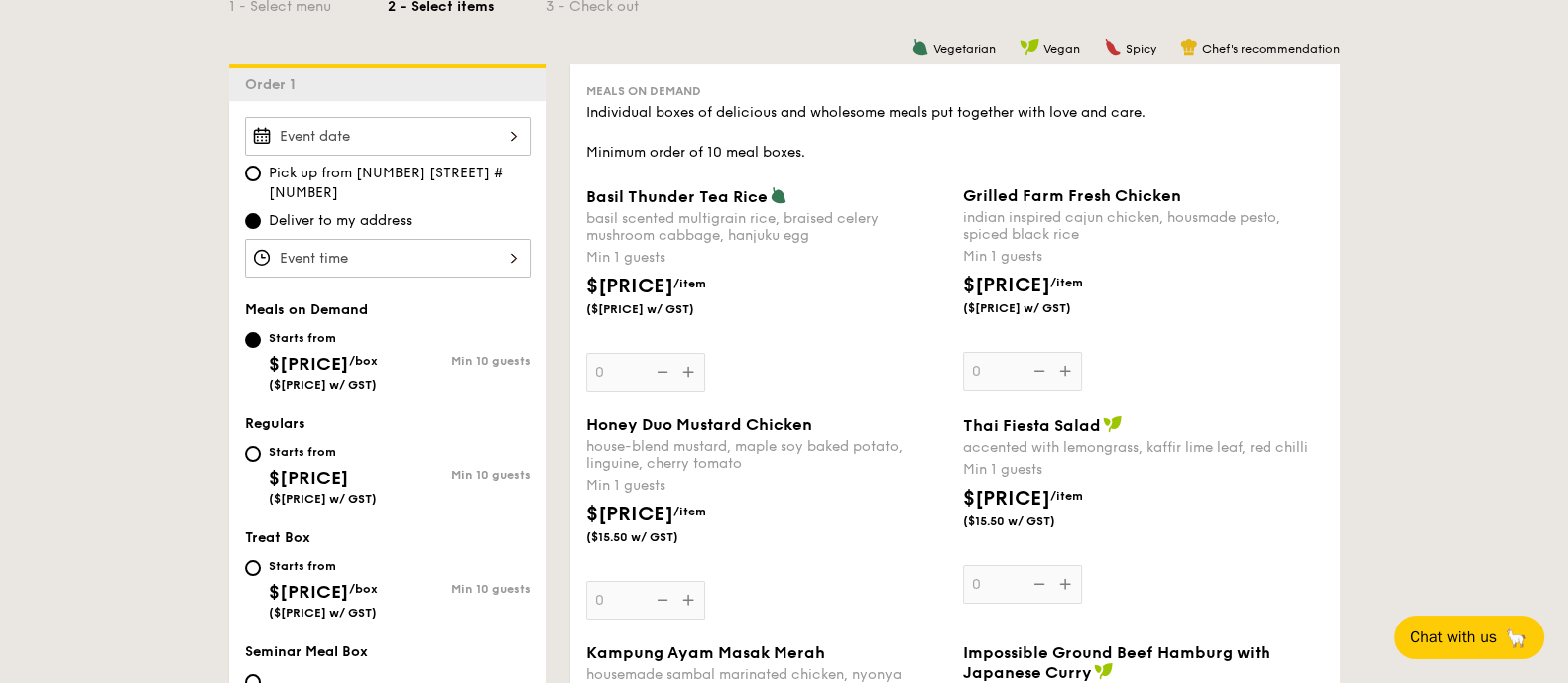 click at bounding box center [388, 136] 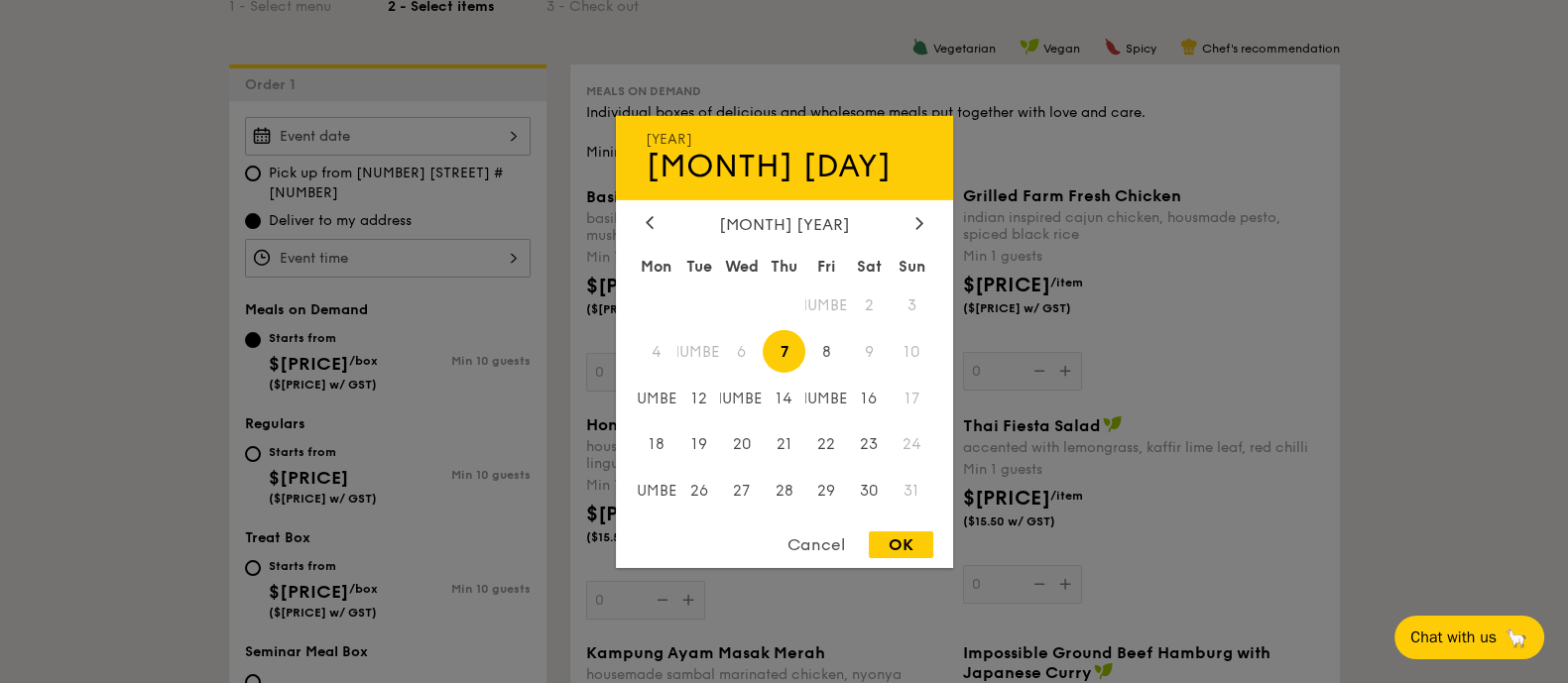 click on "4" at bounding box center (657, 351) 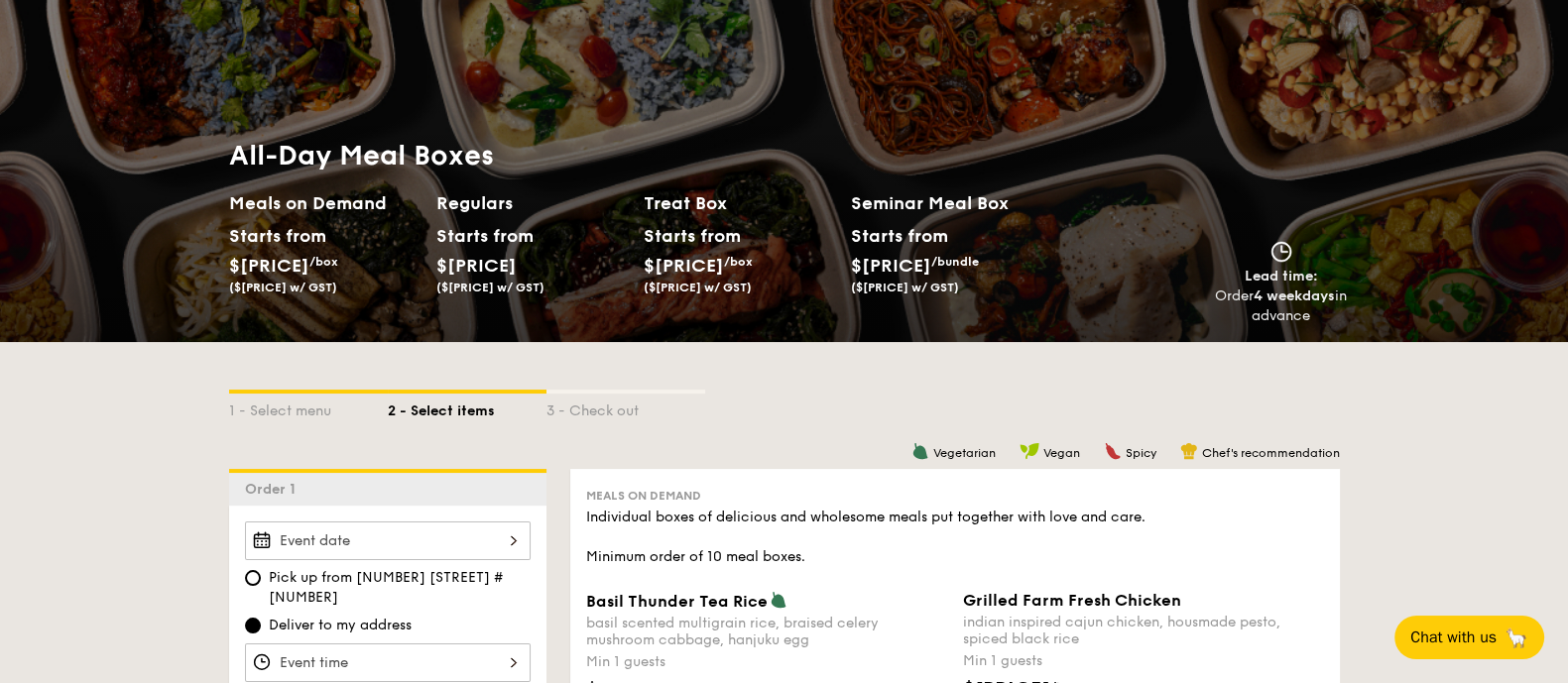 scroll, scrollTop: 0, scrollLeft: 0, axis: both 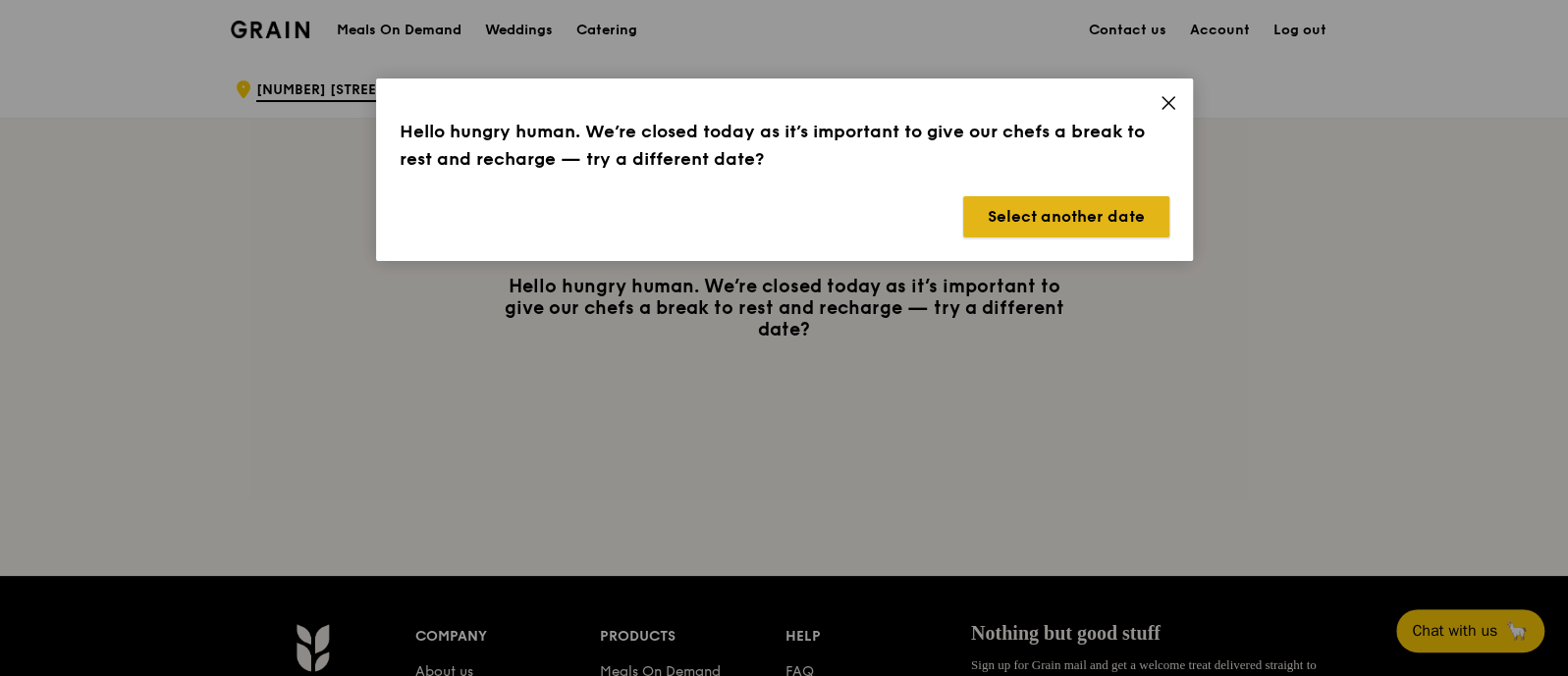 click on "Select another date" at bounding box center (1066, 217) 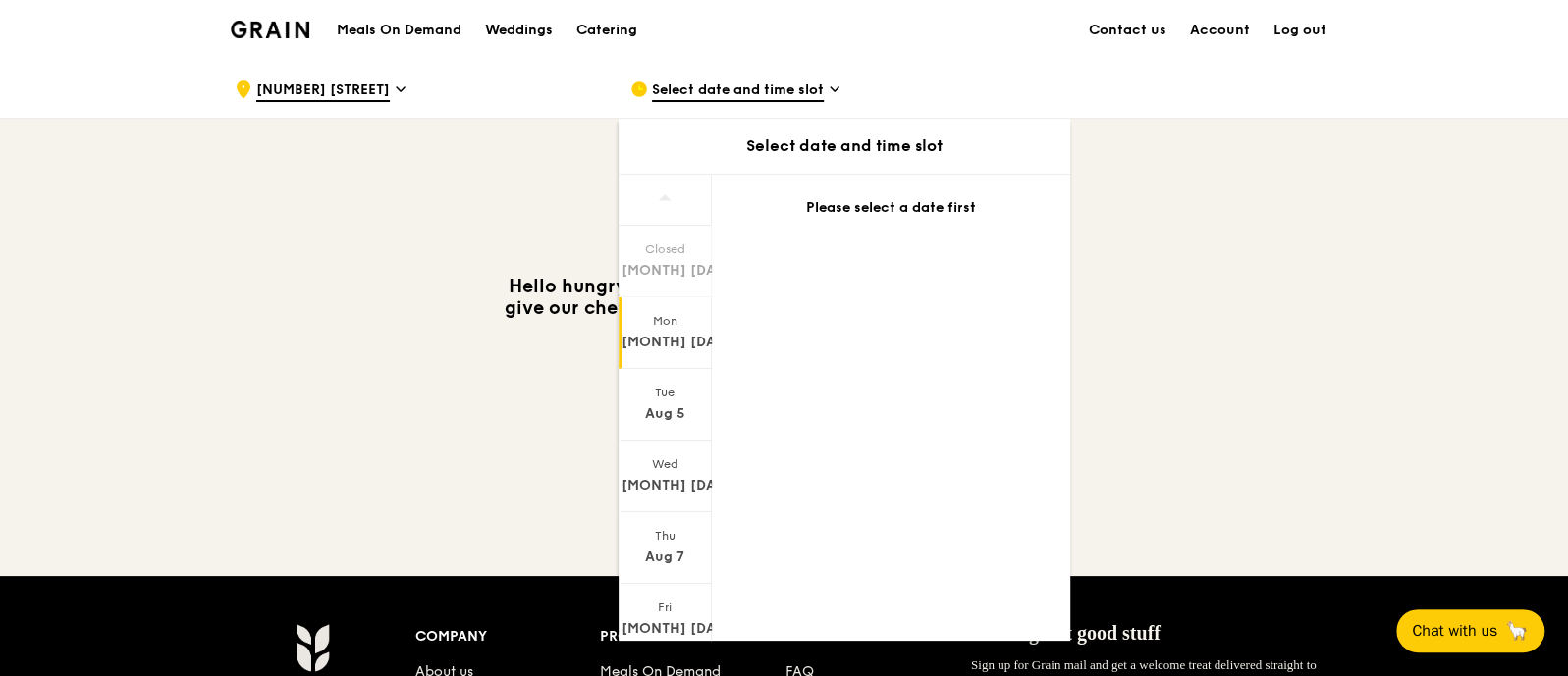 click on "Aug 4" at bounding box center [665, 342] 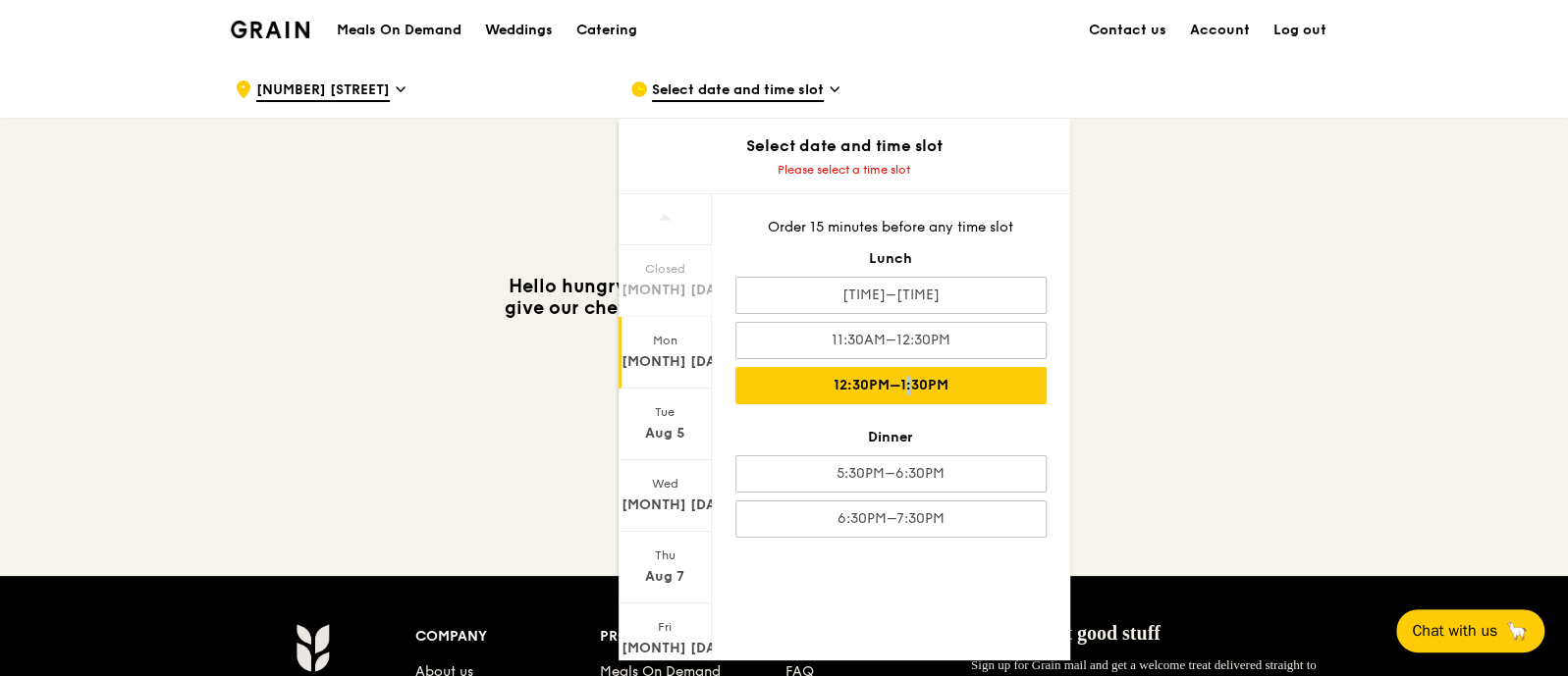 click on "12:30PM–1:30PM" at bounding box center [891, 386] 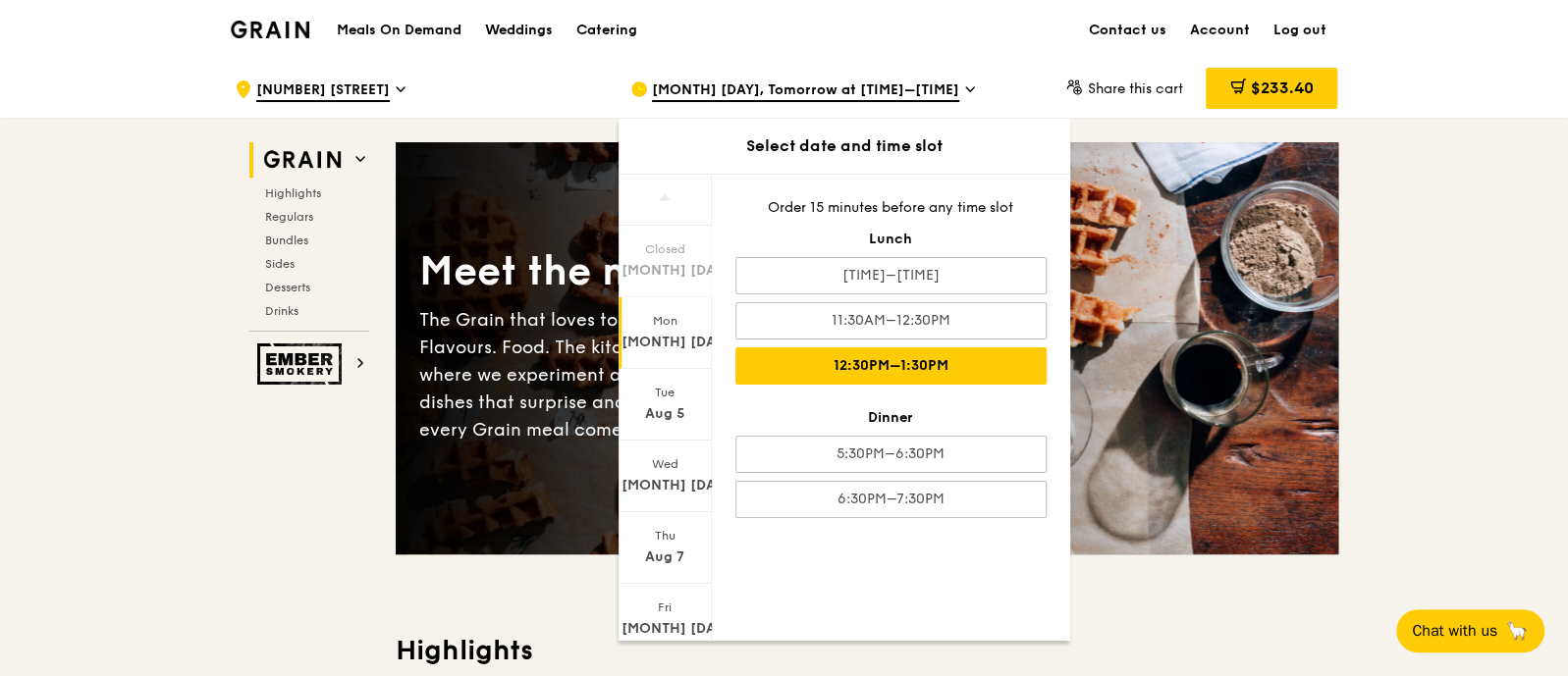 drag, startPoint x: 368, startPoint y: 95, endPoint x: 358, endPoint y: 93, distance: 10.198039 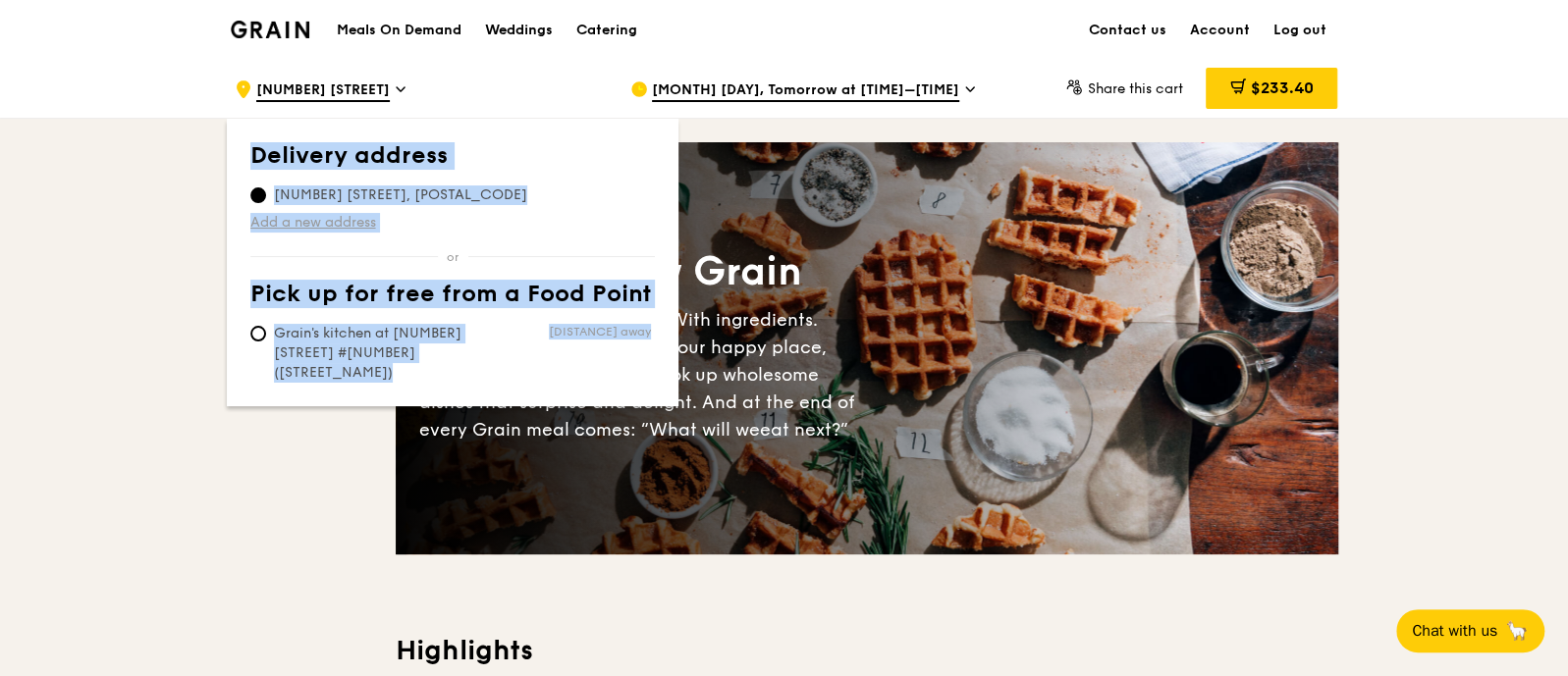 click on "Add a new address" at bounding box center [453, 223] 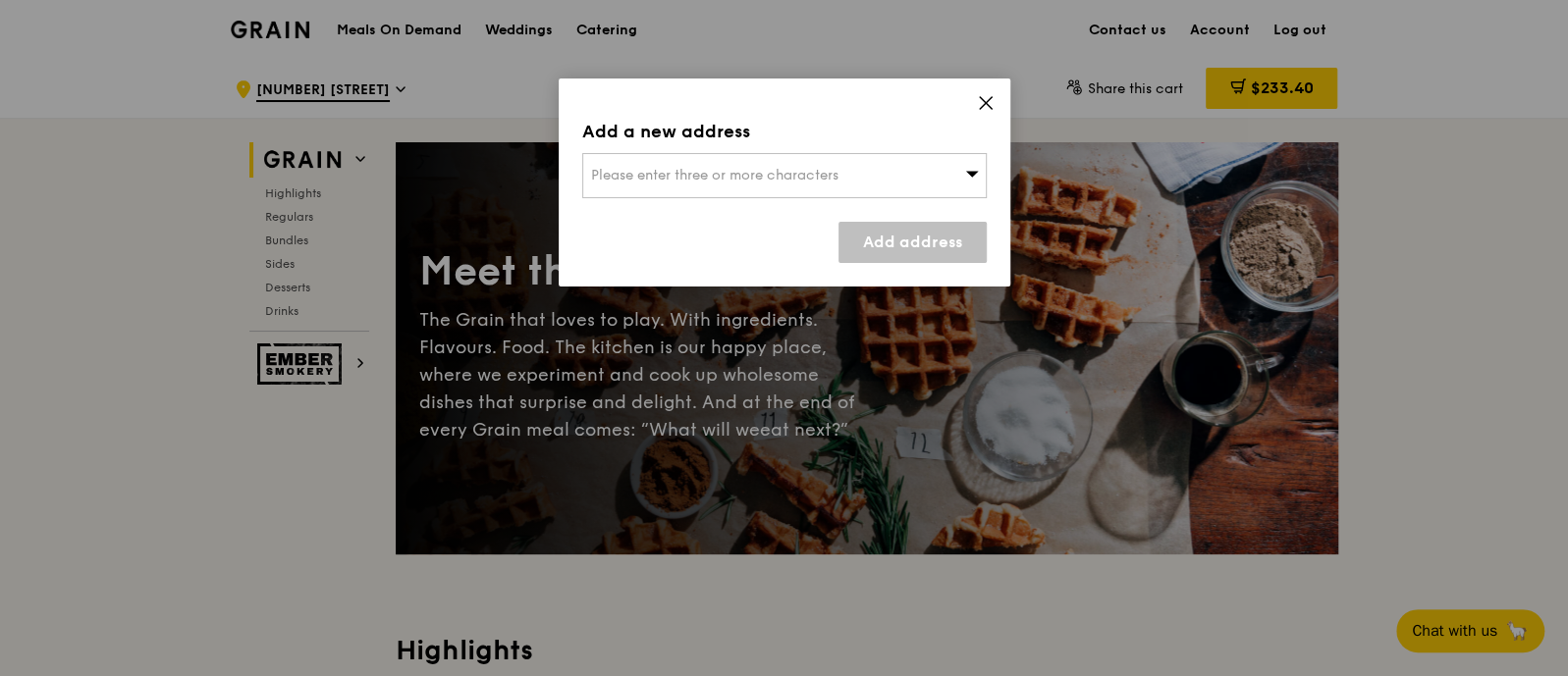 click on "Please enter three or more characters" at bounding box center [784, 176] 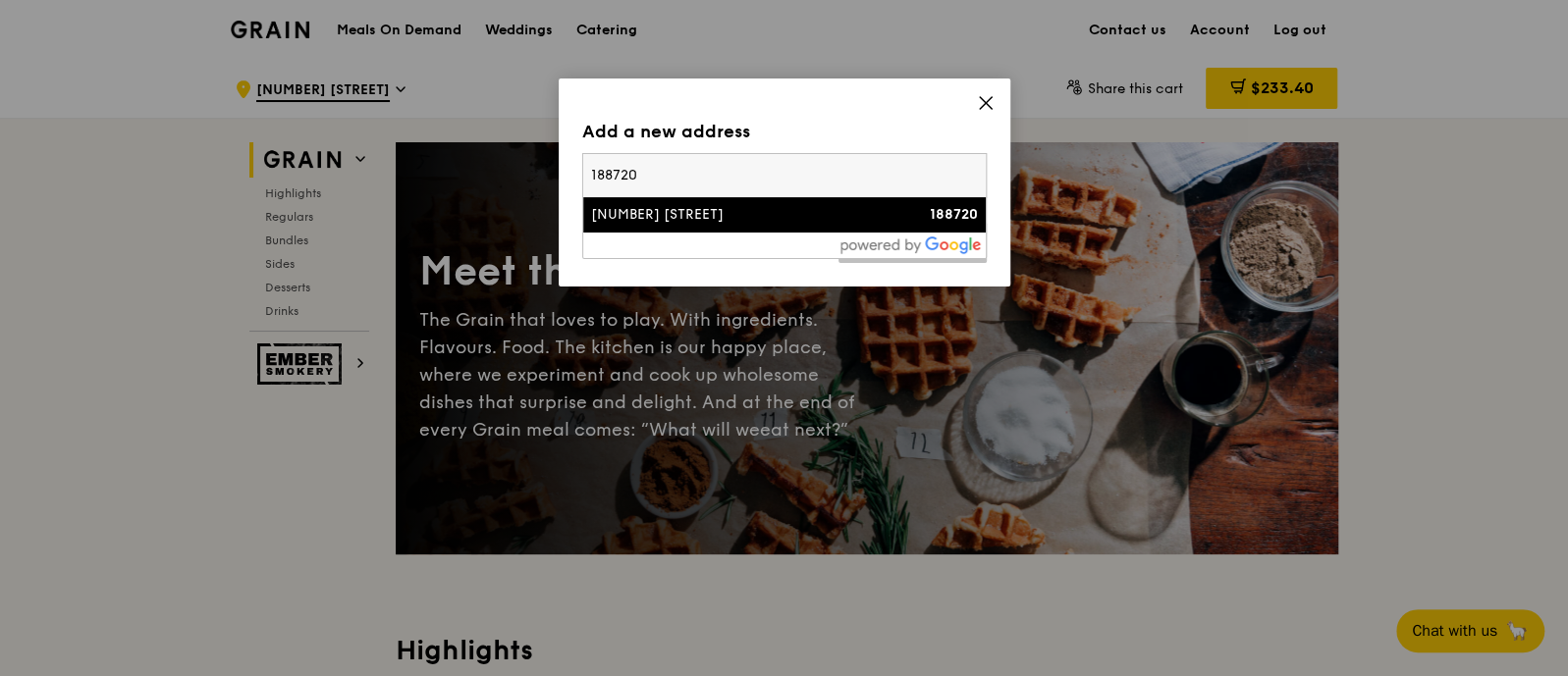type on "188720" 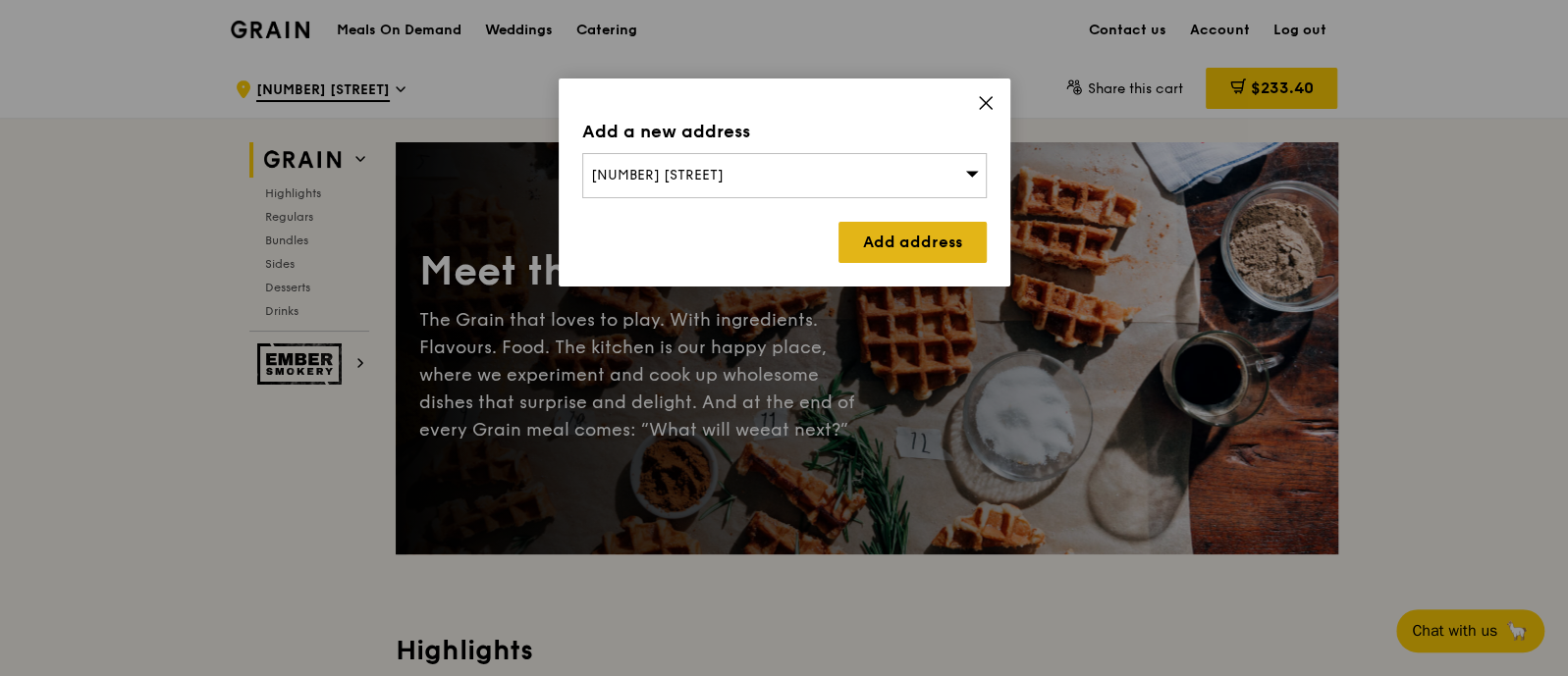 click on "Add address" at bounding box center [912, 242] 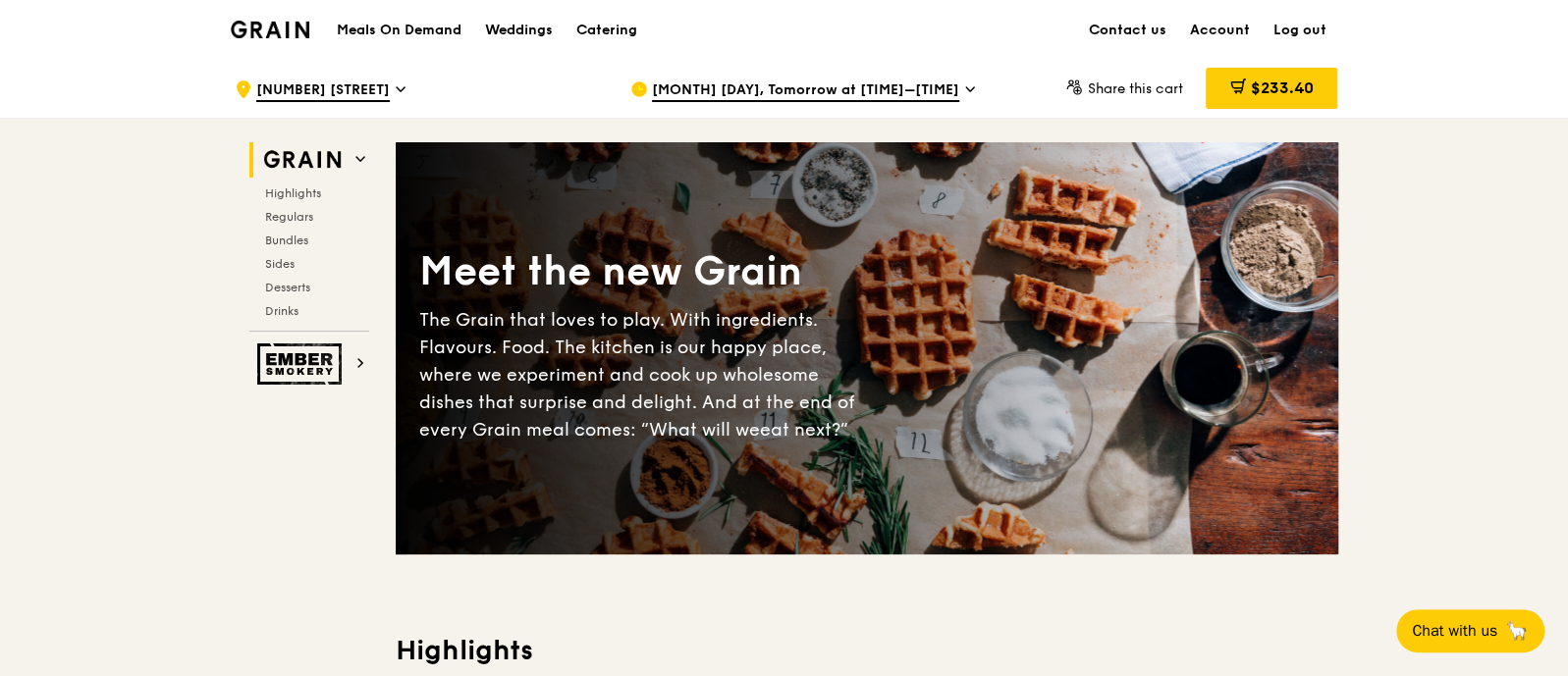 click on "$233.40" at bounding box center (1281, 87) 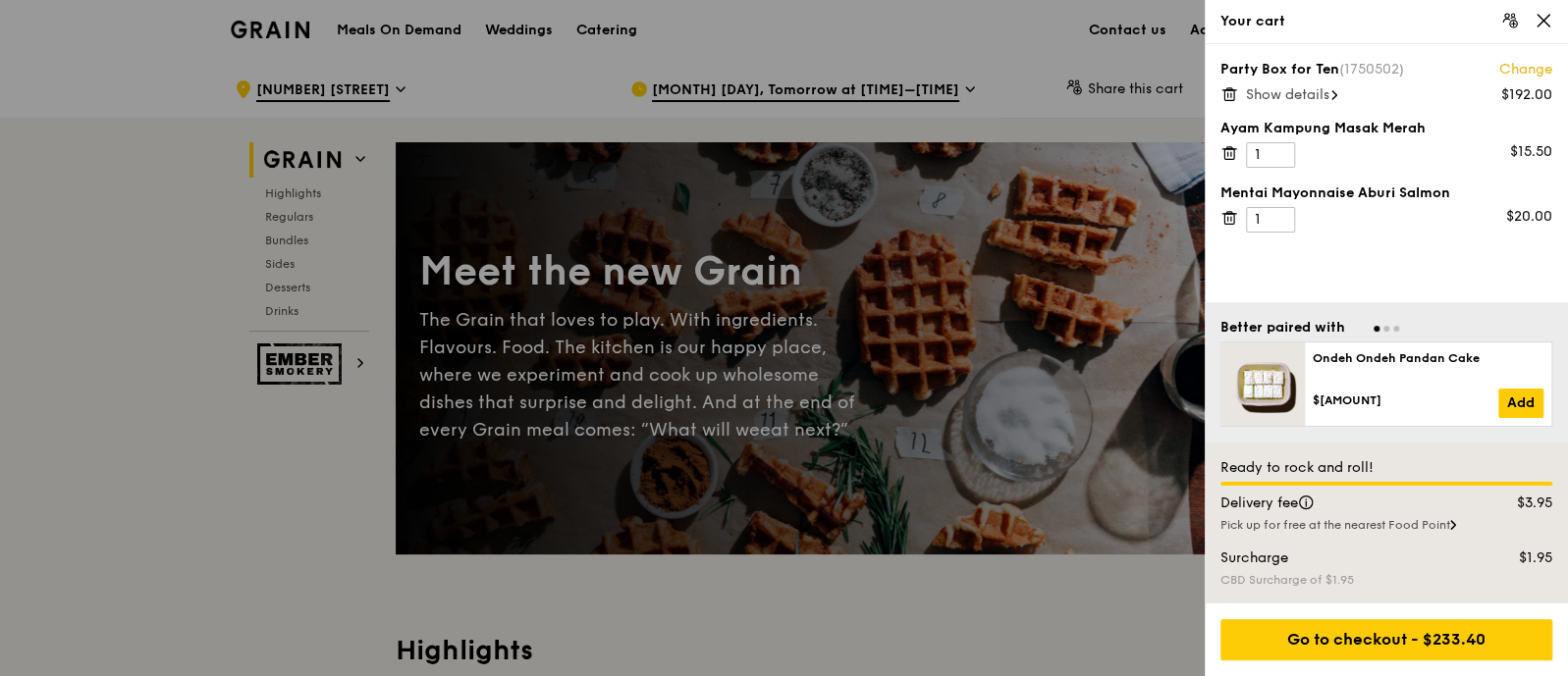 click on "Show details" at bounding box center (1287, 94) 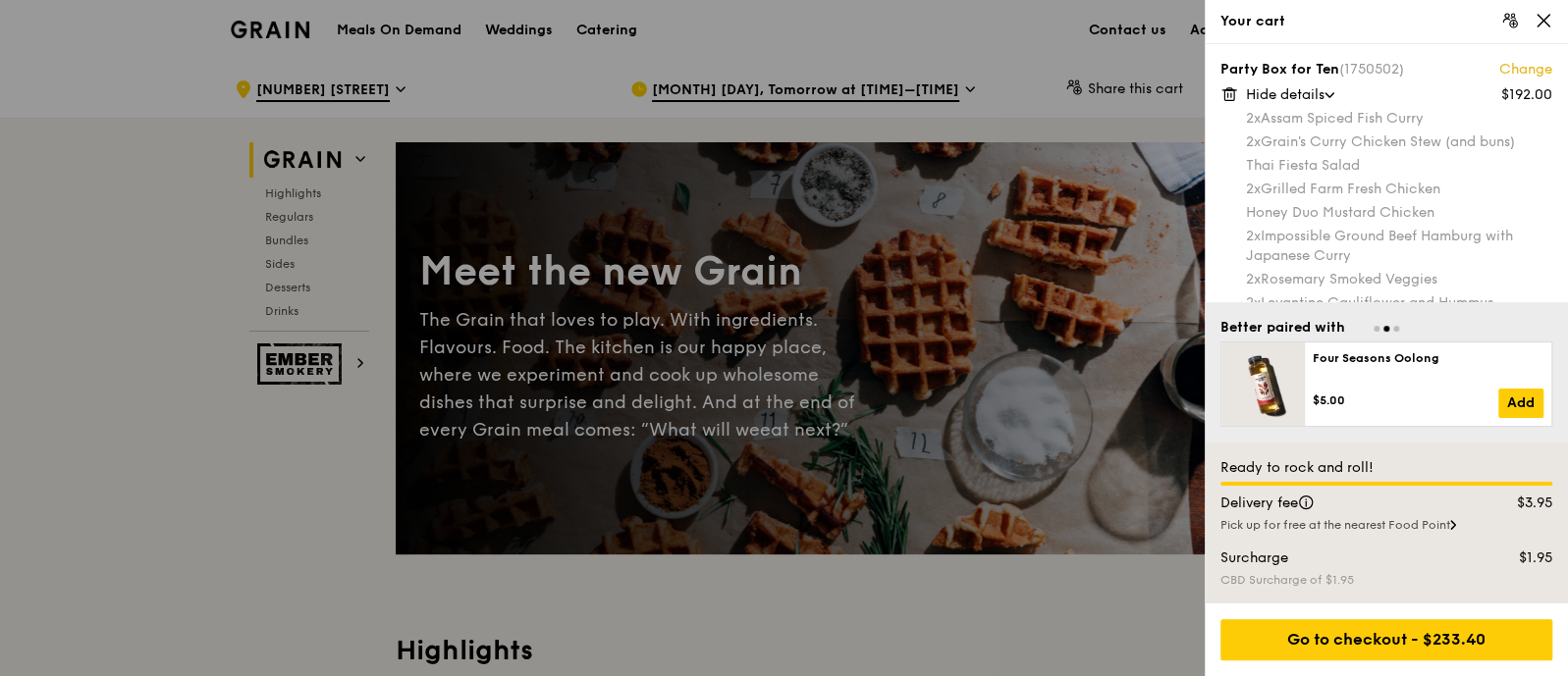 scroll, scrollTop: 198, scrollLeft: 0, axis: vertical 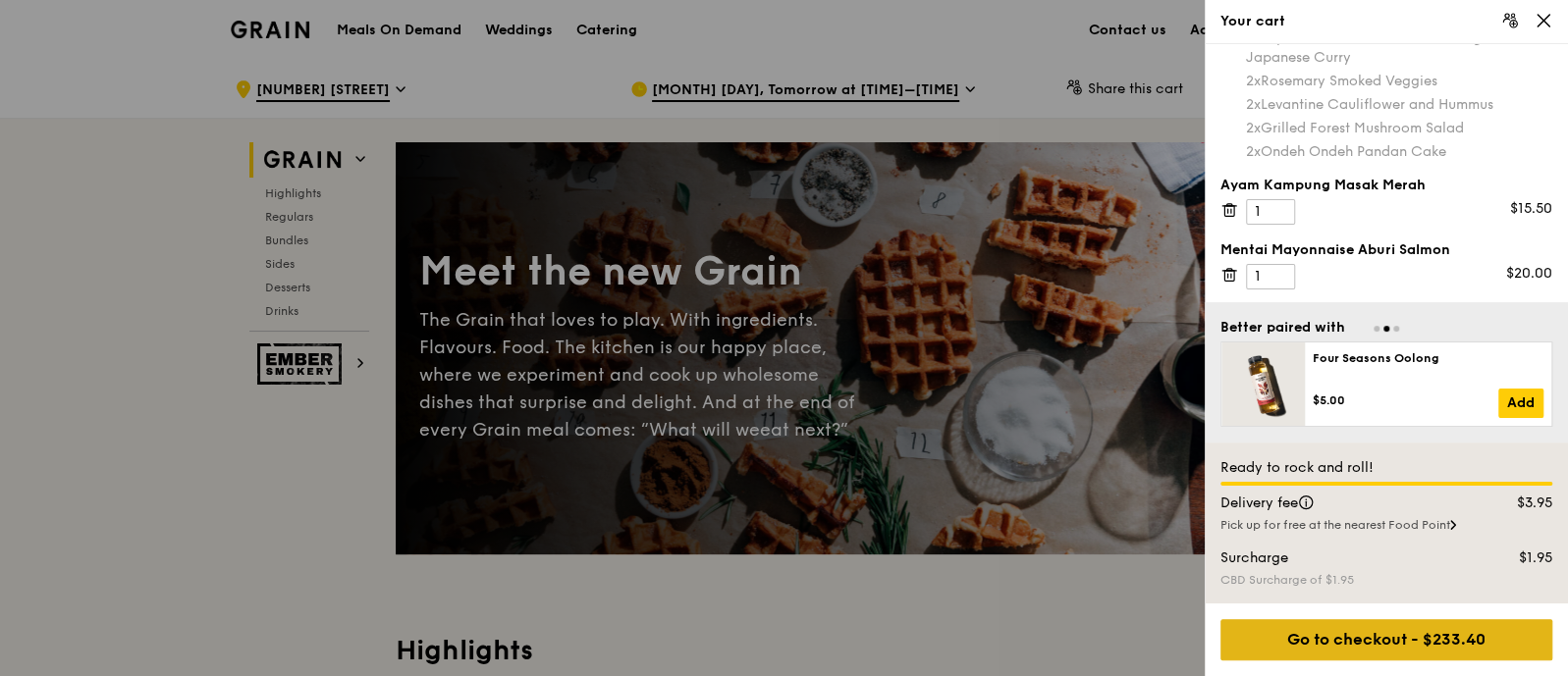 click on "Go to checkout - $233.40" at bounding box center [1386, 640] 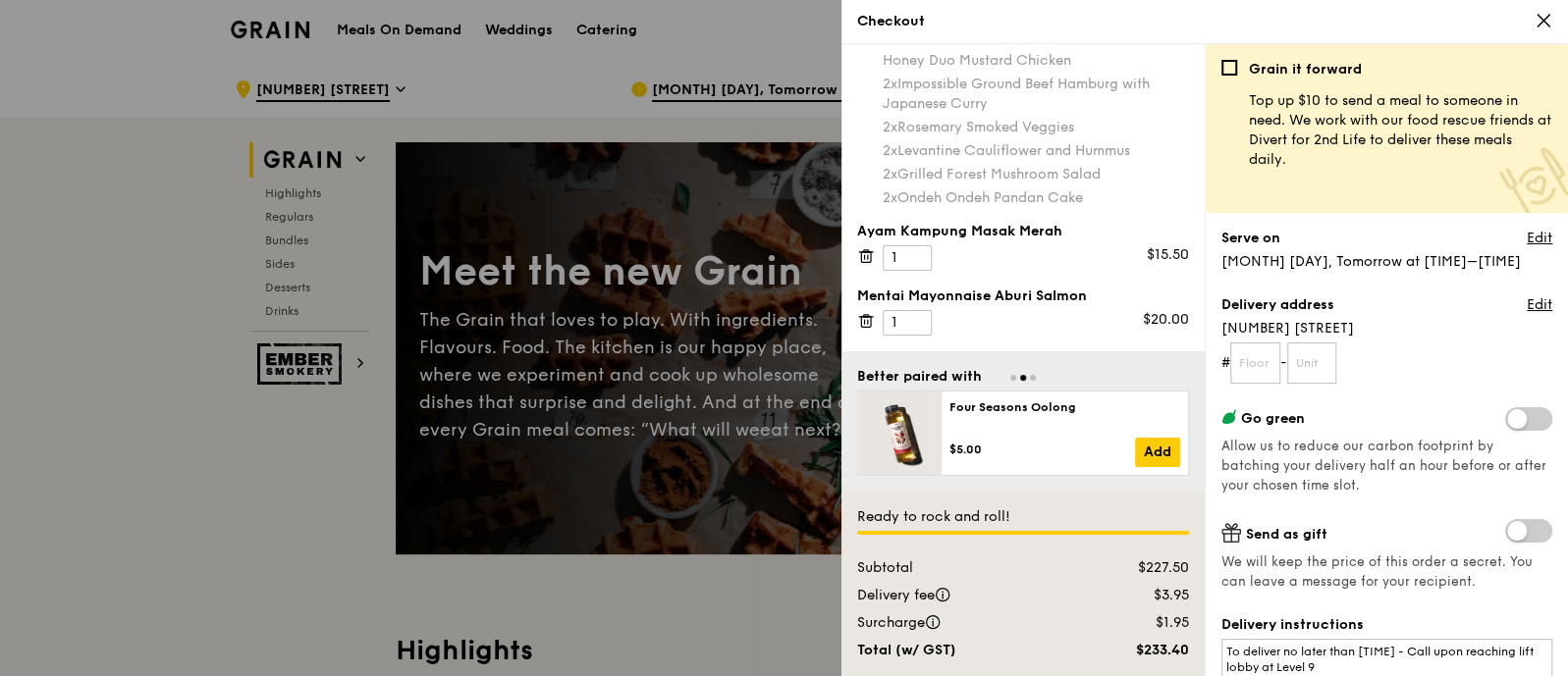 scroll, scrollTop: 150, scrollLeft: 0, axis: vertical 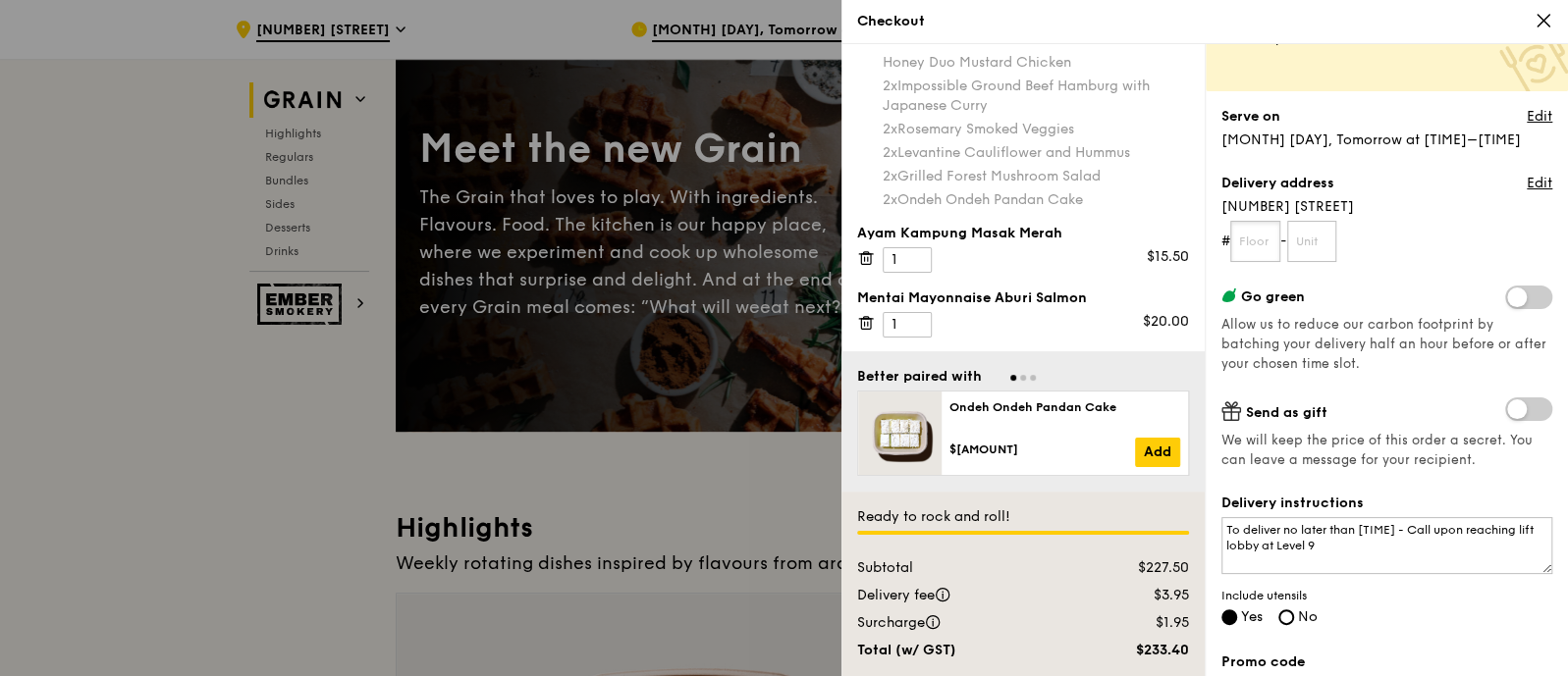 click at bounding box center [1255, 241] 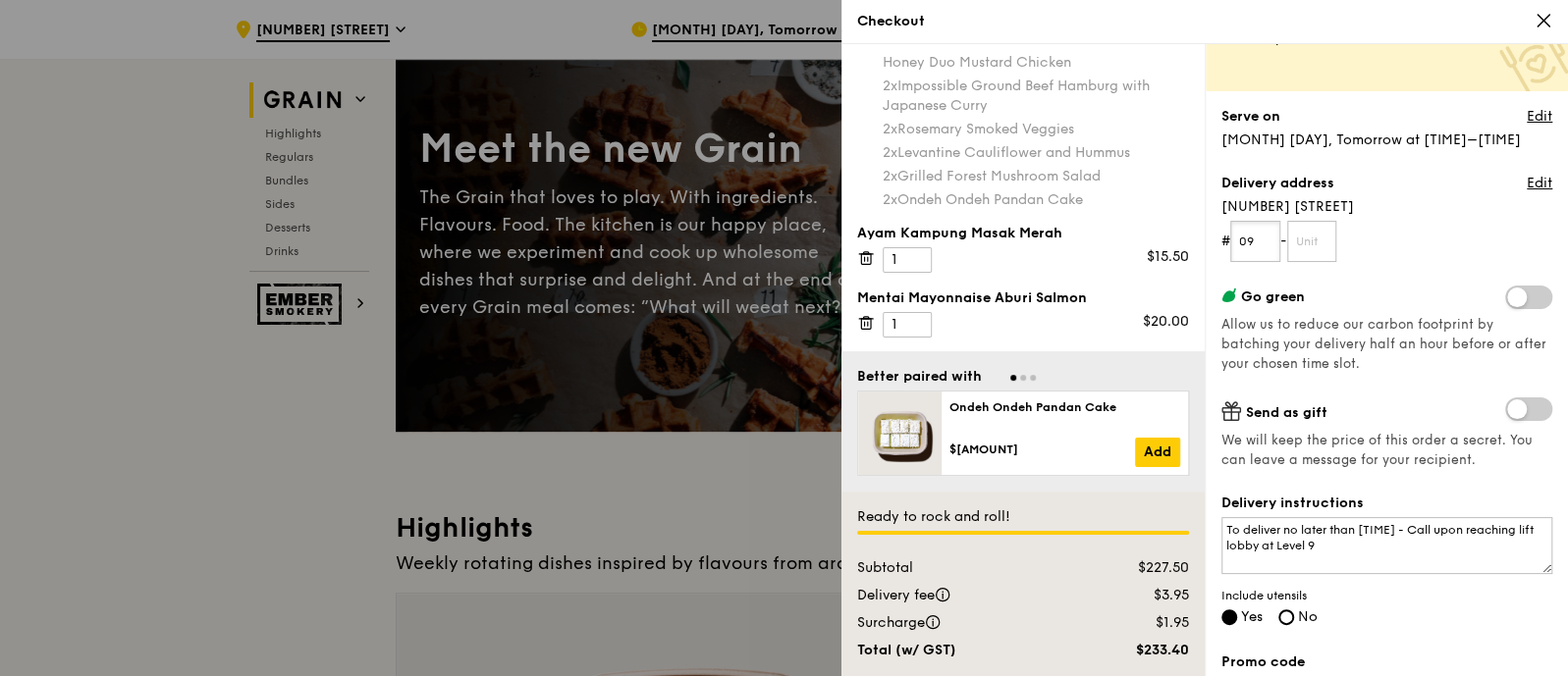 type on "09" 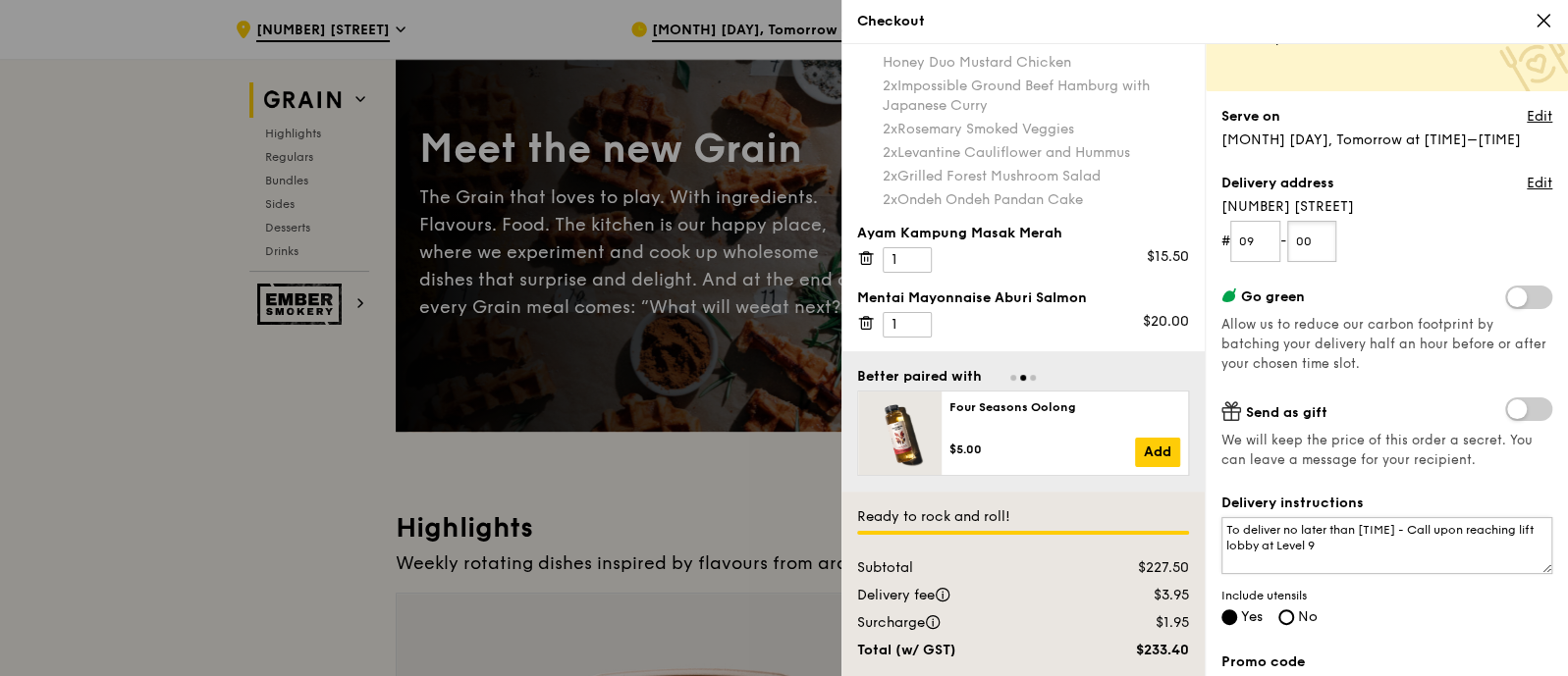 type on "00" 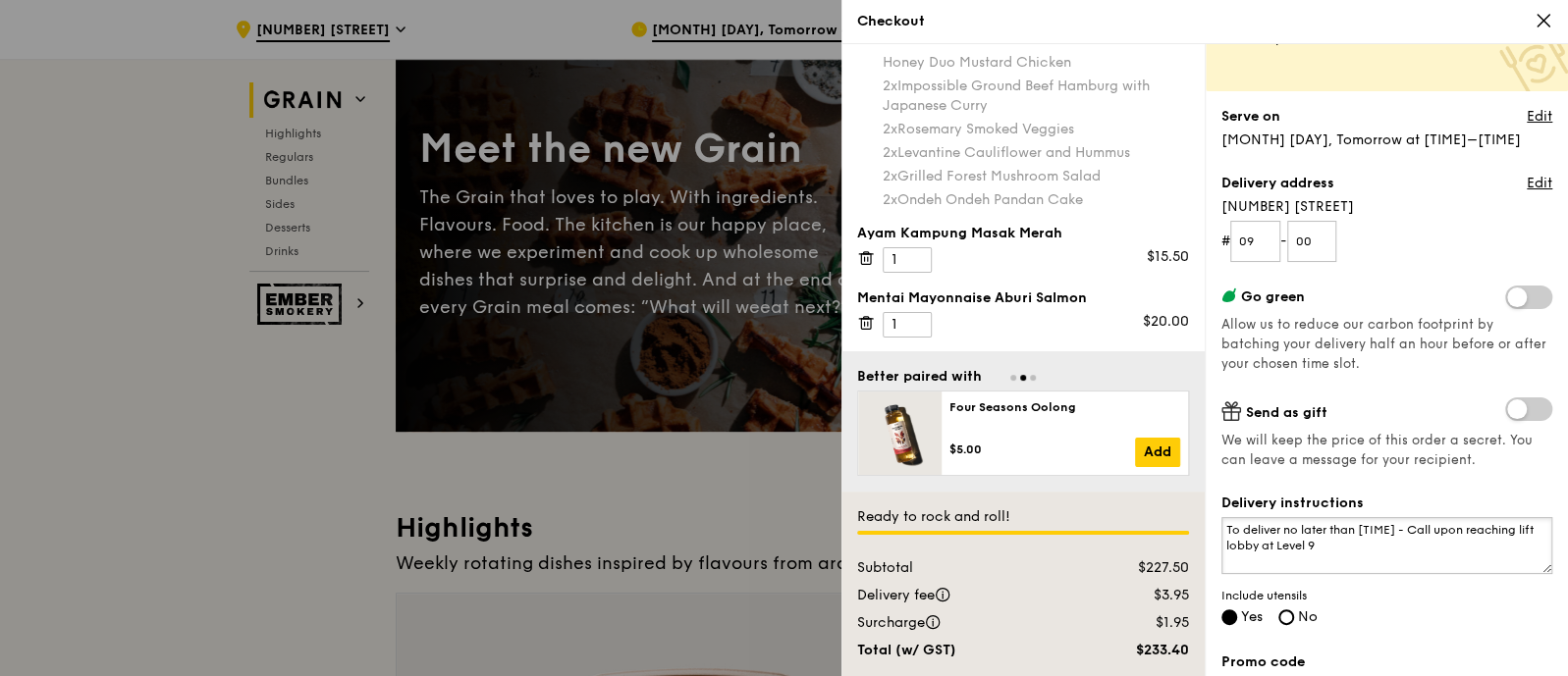 click on "To deliver no later than 1pm - Call upon reaching lift lobby at Level 9" at bounding box center [1386, 546] 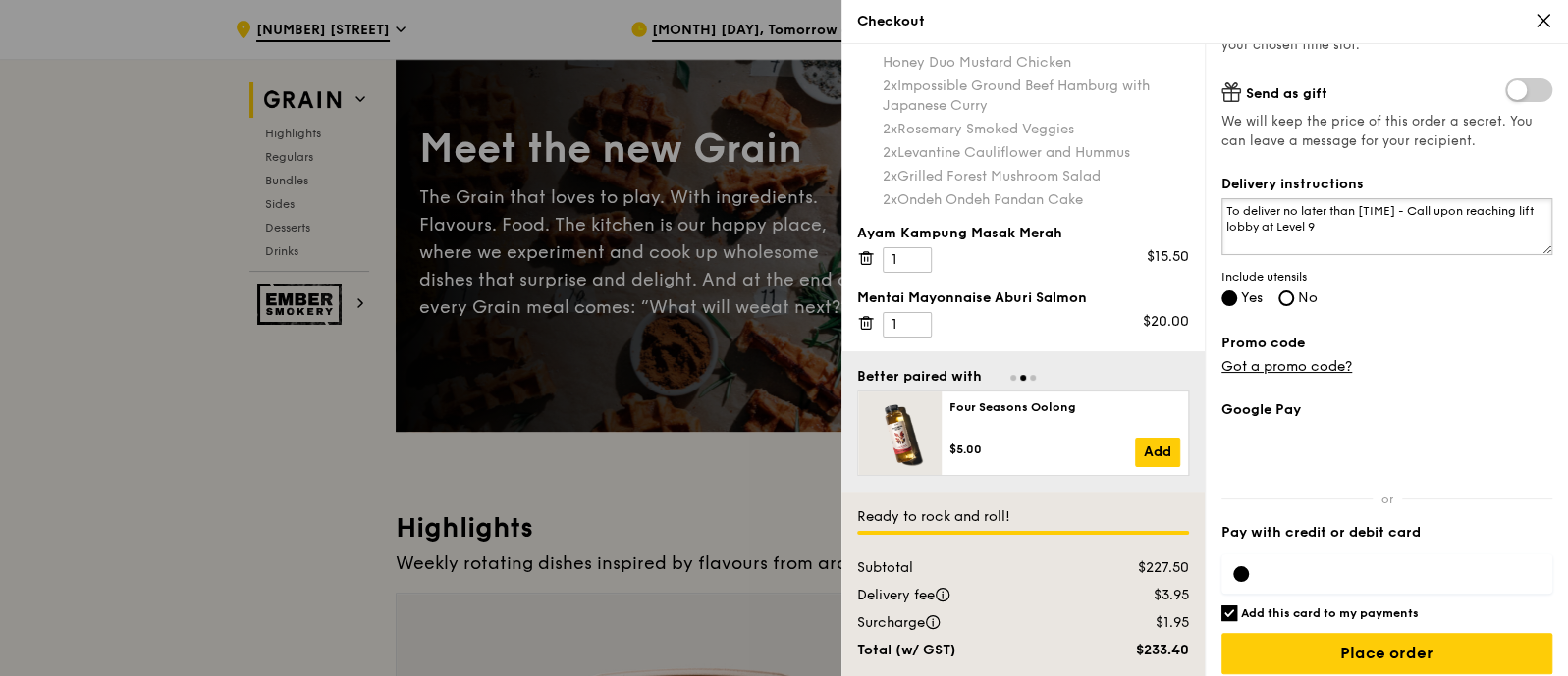 scroll, scrollTop: 451, scrollLeft: 0, axis: vertical 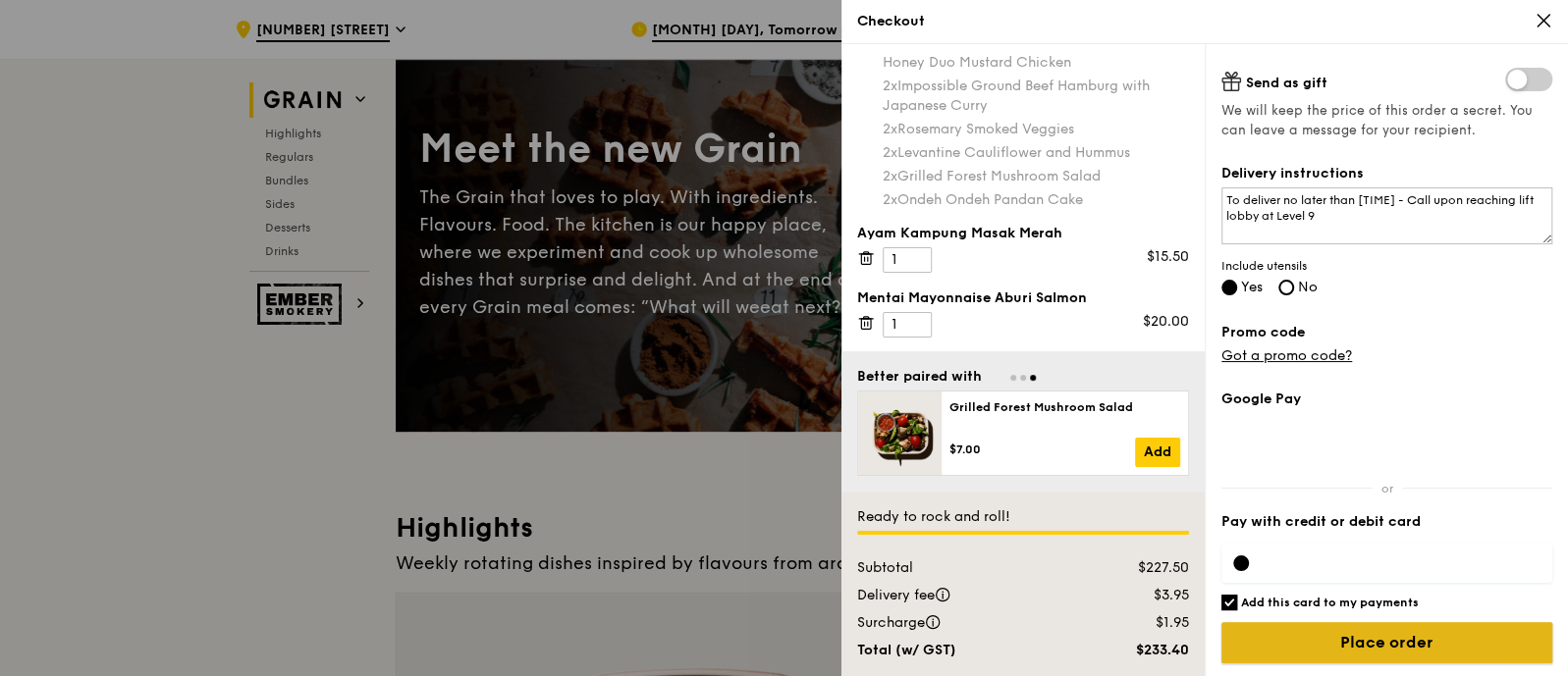 click on "Place order" at bounding box center [1386, 643] 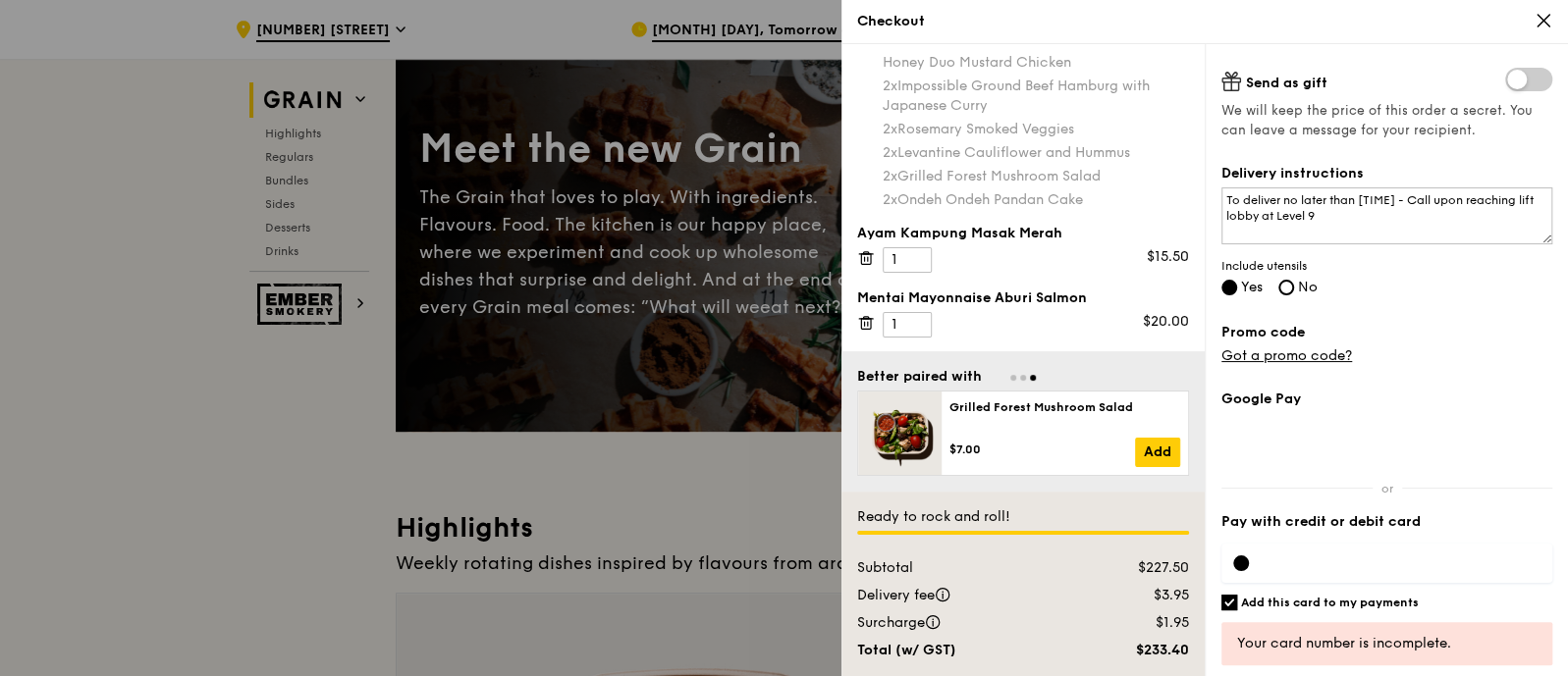 scroll, scrollTop: 506, scrollLeft: 0, axis: vertical 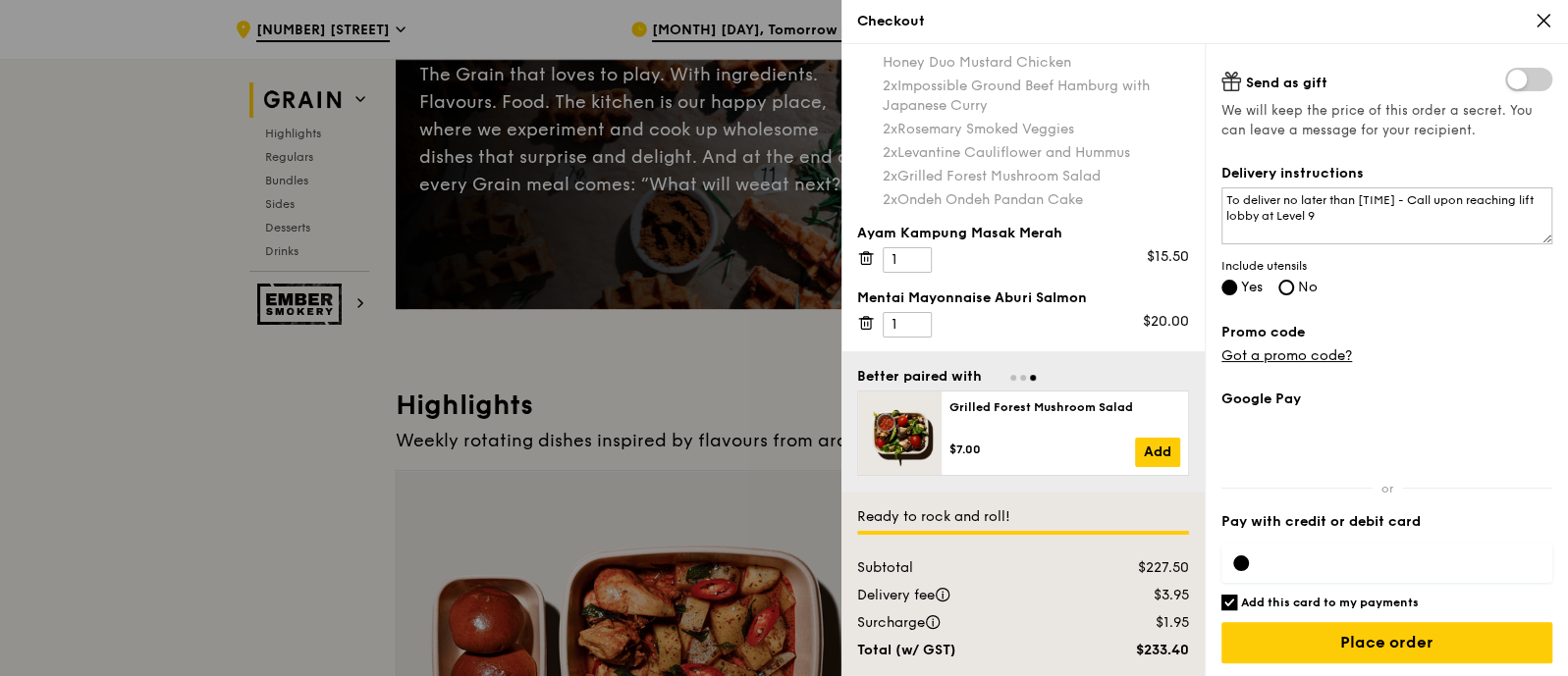 click on "Add this card to my payments" at bounding box center [1229, 602] 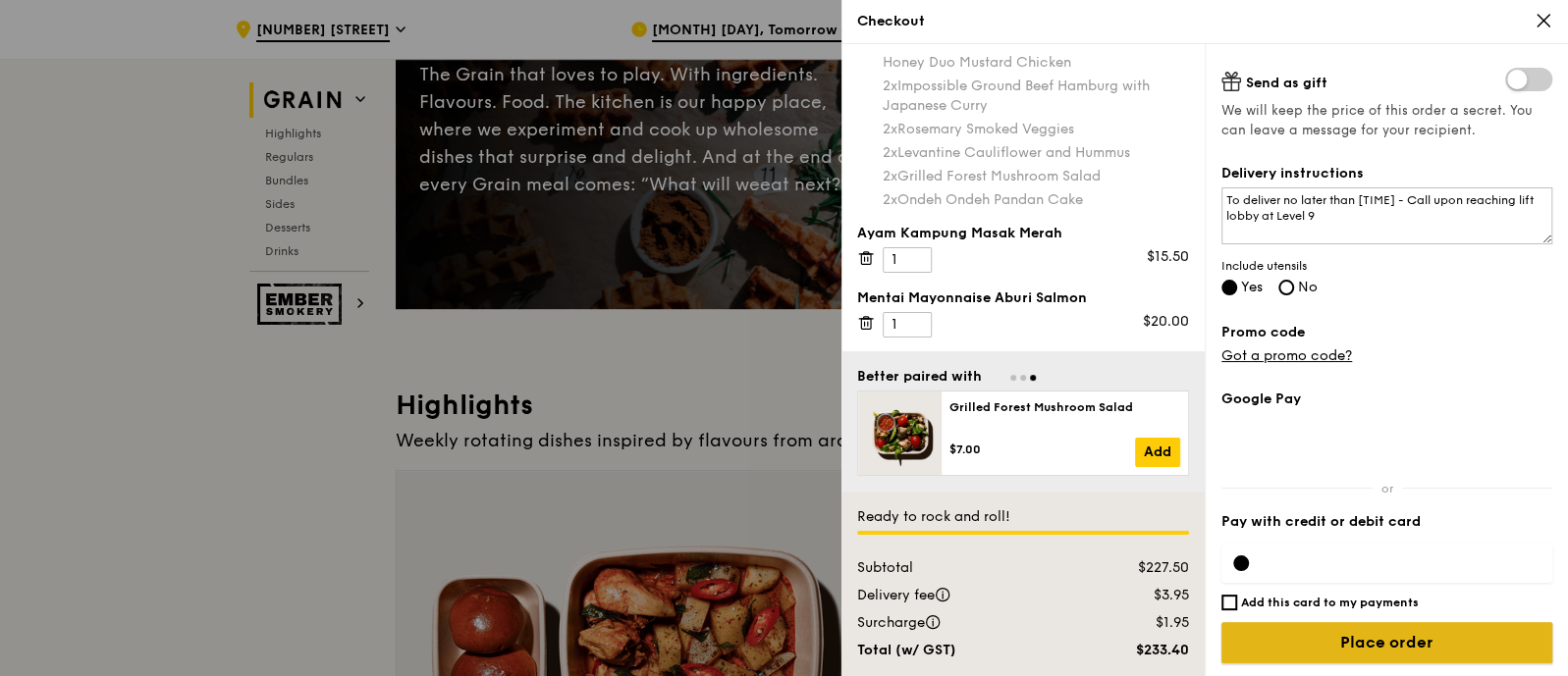 click on "Place order" at bounding box center [1386, 643] 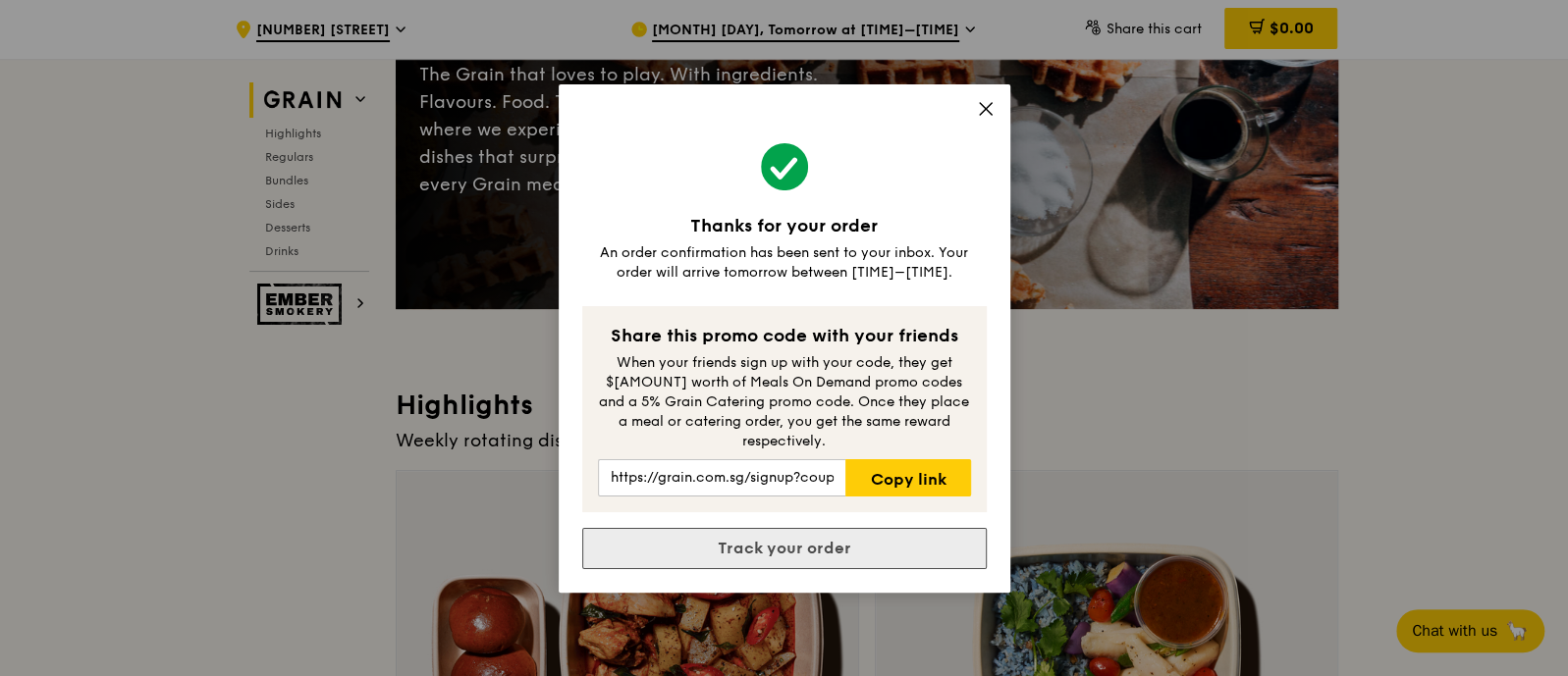 click on "Track your order" at bounding box center [784, 548] 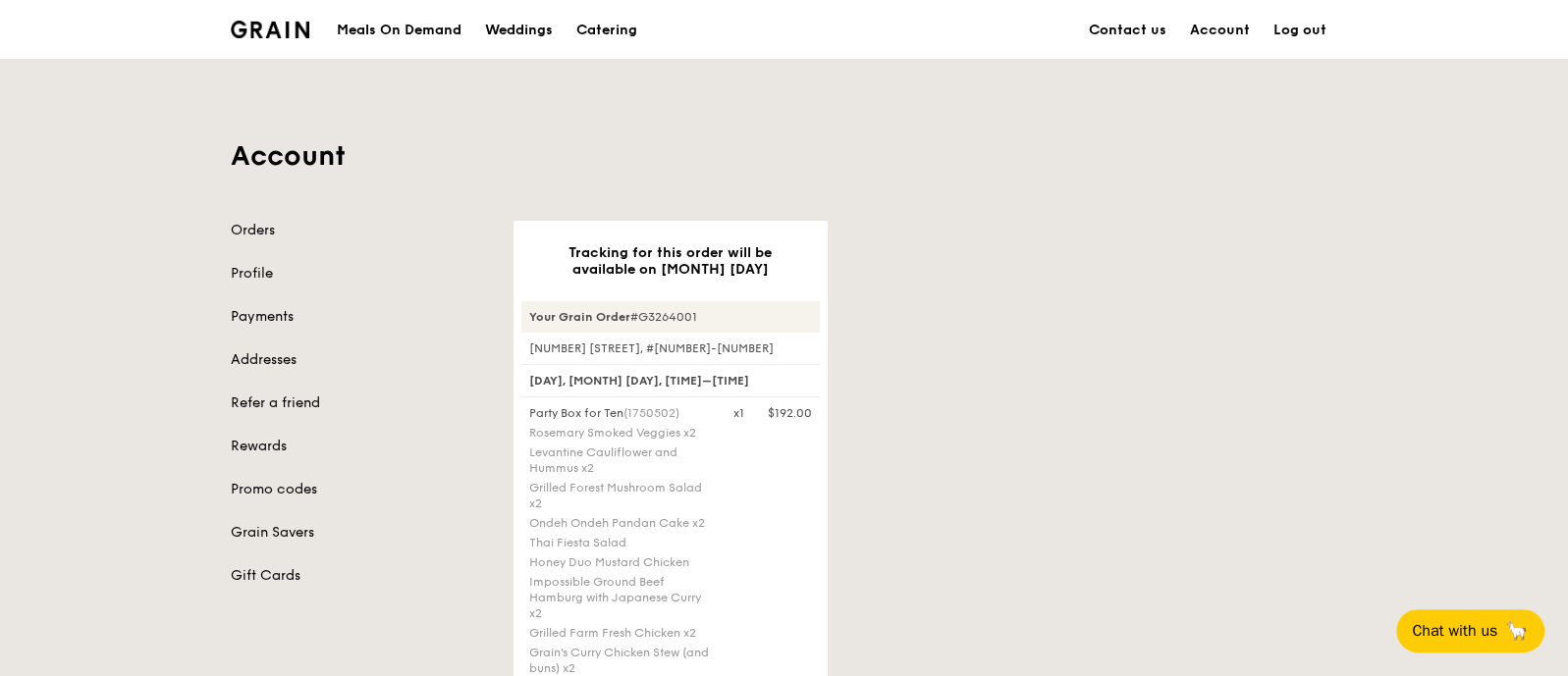 drag, startPoint x: 711, startPoint y: 322, endPoint x: 520, endPoint y: 315, distance: 191.12823 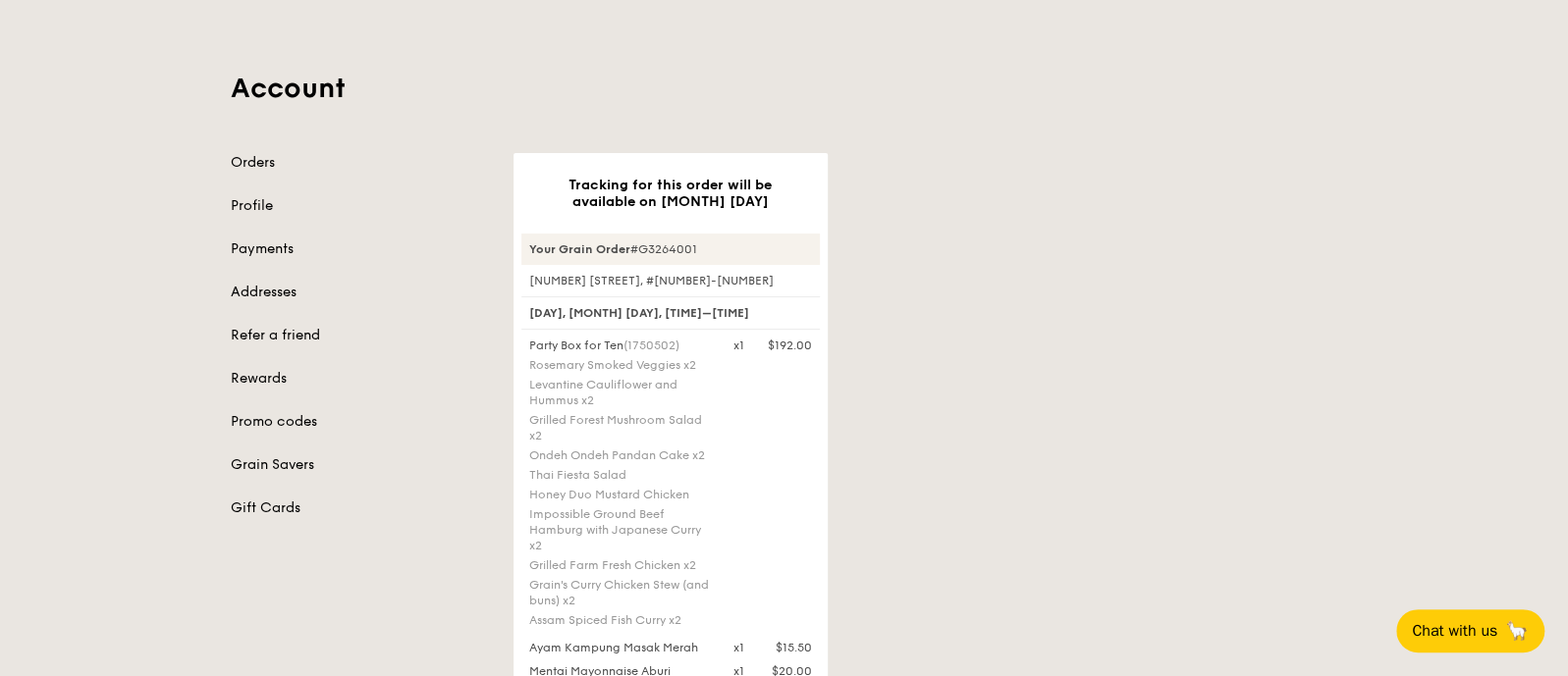 scroll, scrollTop: 244, scrollLeft: 0, axis: vertical 